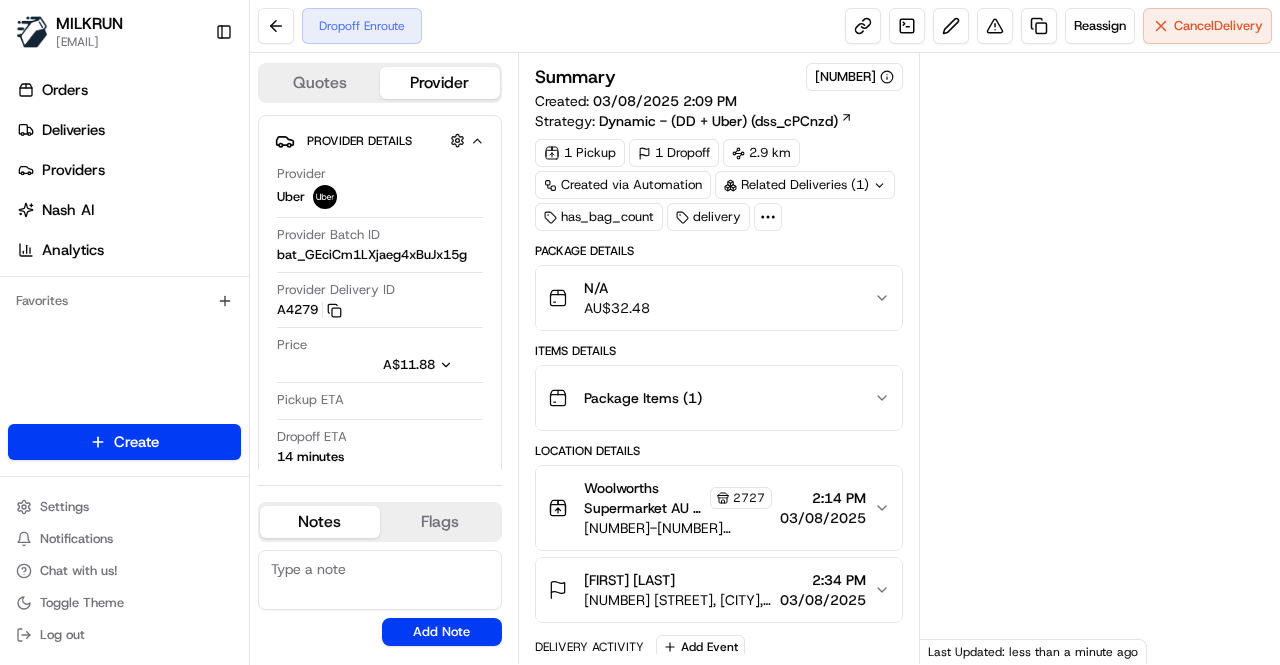 scroll, scrollTop: 0, scrollLeft: 0, axis: both 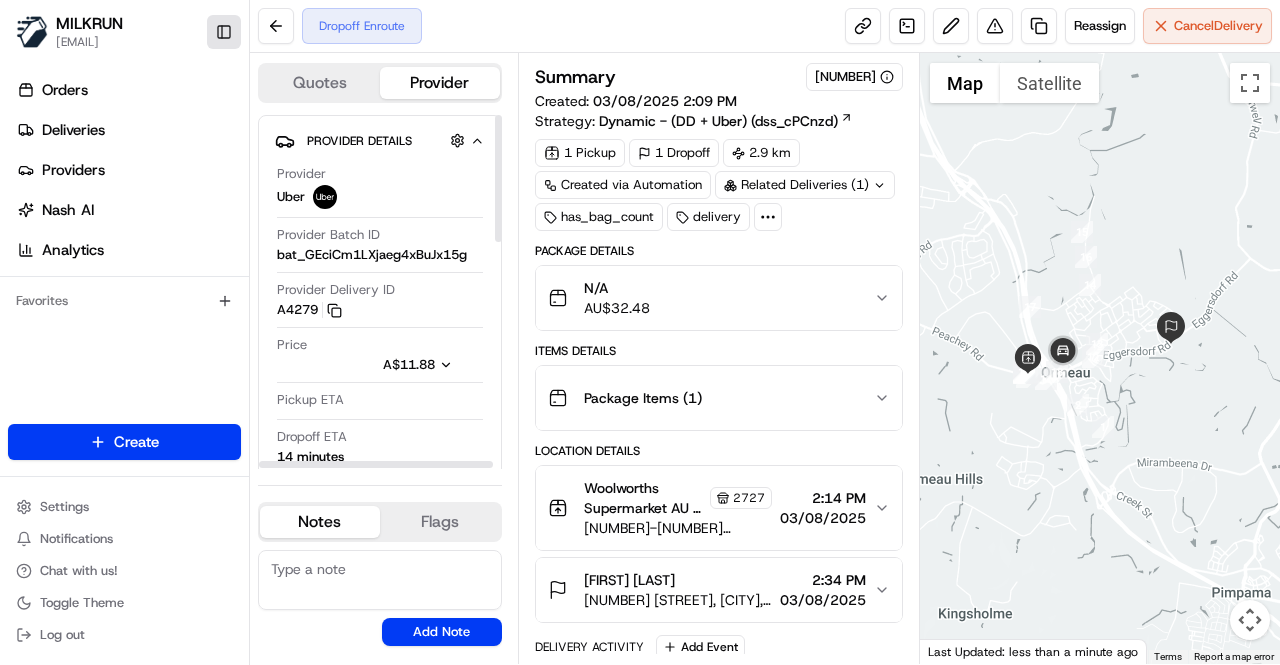 click on "Toggle Sidebar" at bounding box center (224, 32) 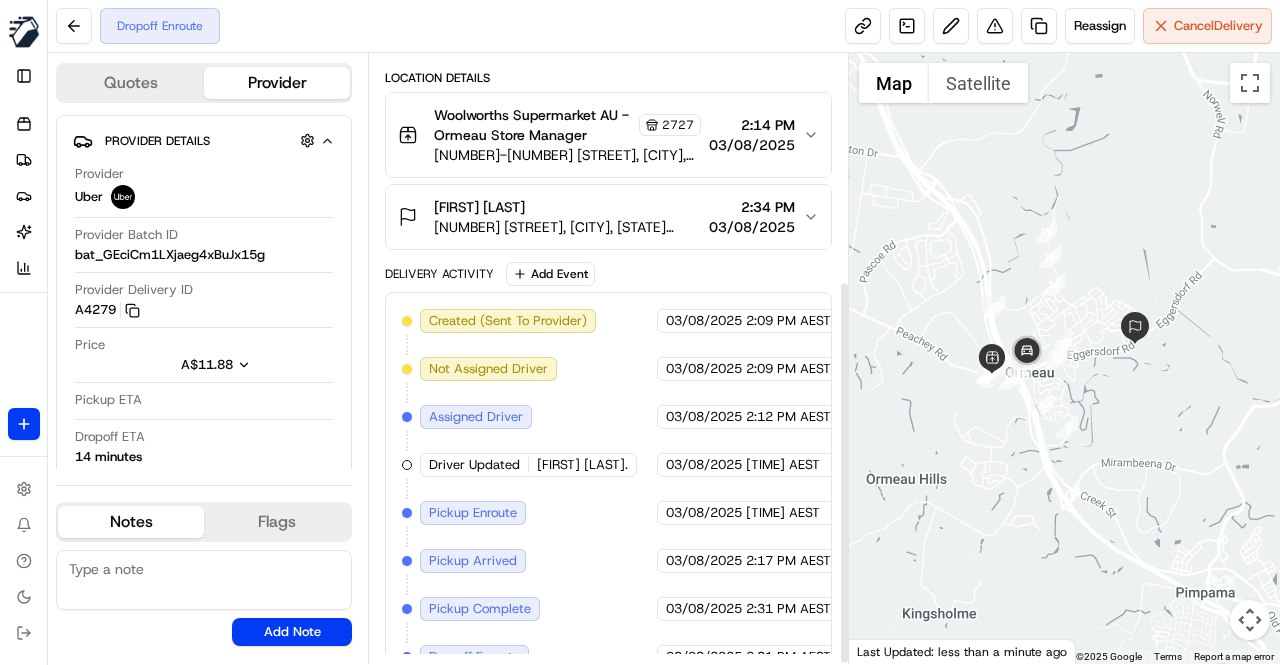 scroll, scrollTop: 362, scrollLeft: 0, axis: vertical 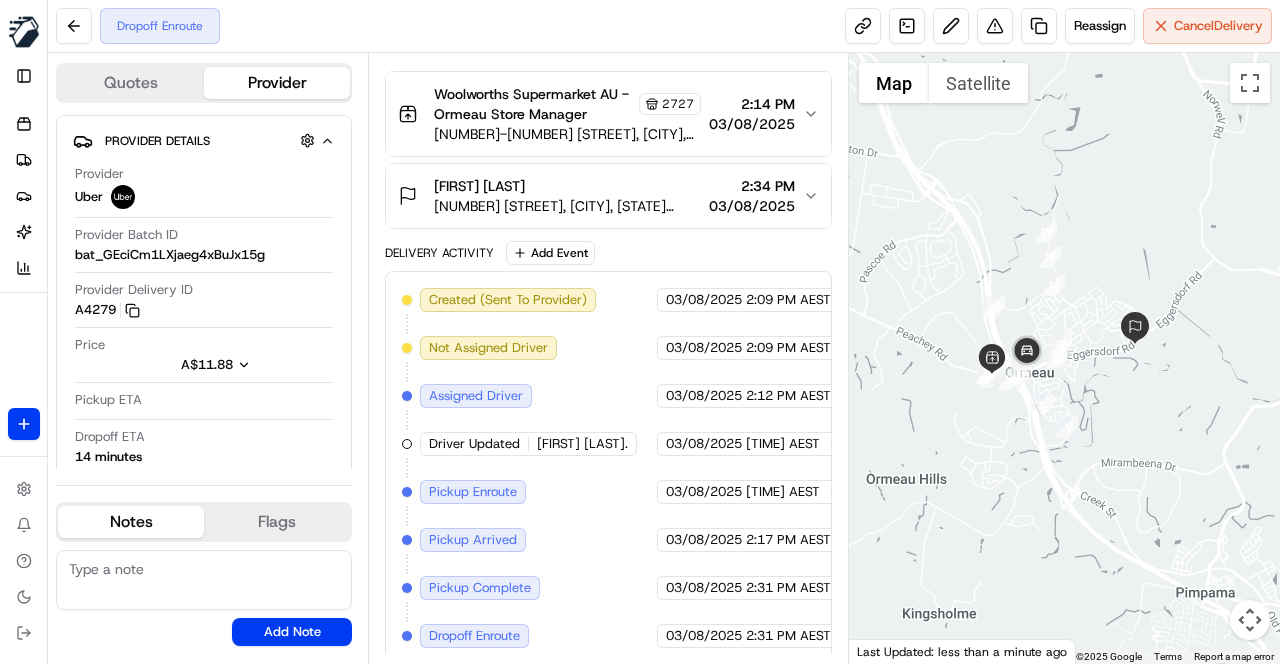 click on "Created (Sent To Provider) Uber 03/08/2025 2:09 PM AEST Not Assigned Driver Uber 03/08/2025 2:09 PM AEST Assigned Driver Uber 03/08/2025 2:12 PM AEST Driver Updated ADARSH A. Uber 03/08/2025 2:13 PM AEST Pickup Enroute Uber 03/08/2025 2:13 PM AEST Pickup Arrived Uber 03/08/2025 2:17 PM AEST Pickup Complete Uber 03/08/2025 2:31 PM AEST Dropoff Enroute Uber 03/08/2025 2:31 PM AEST" at bounding box center (608, 468) 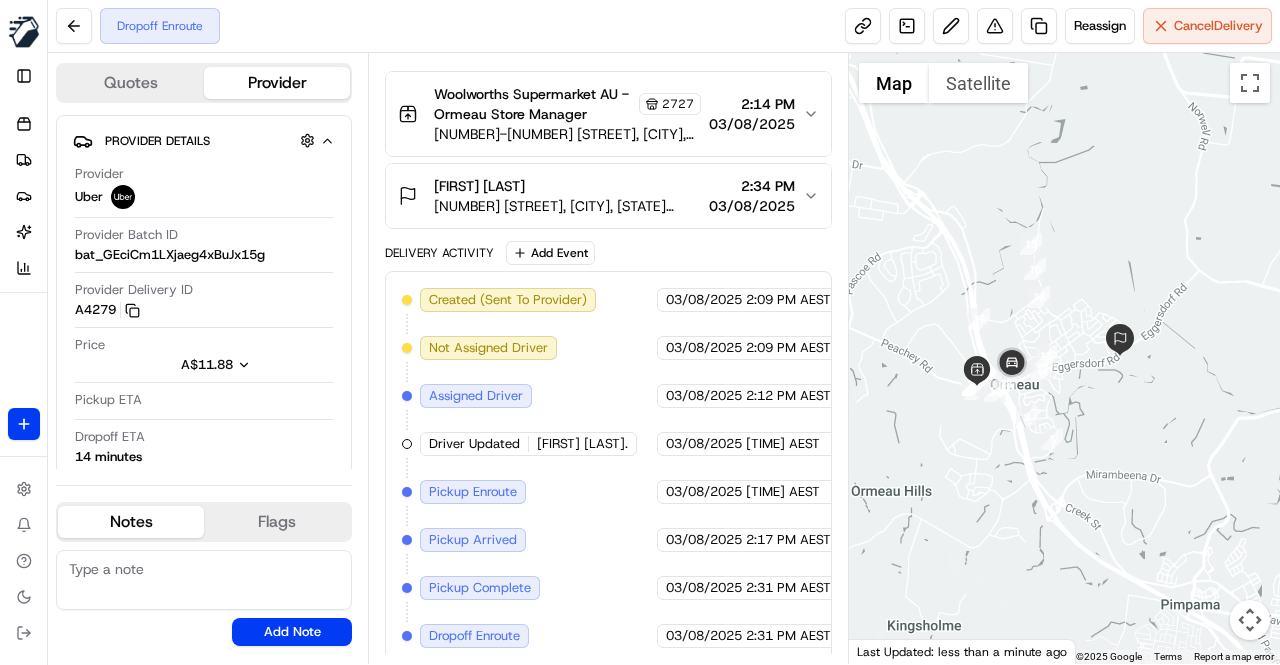 drag, startPoint x: 1015, startPoint y: 454, endPoint x: 997, endPoint y: 465, distance: 21.095022 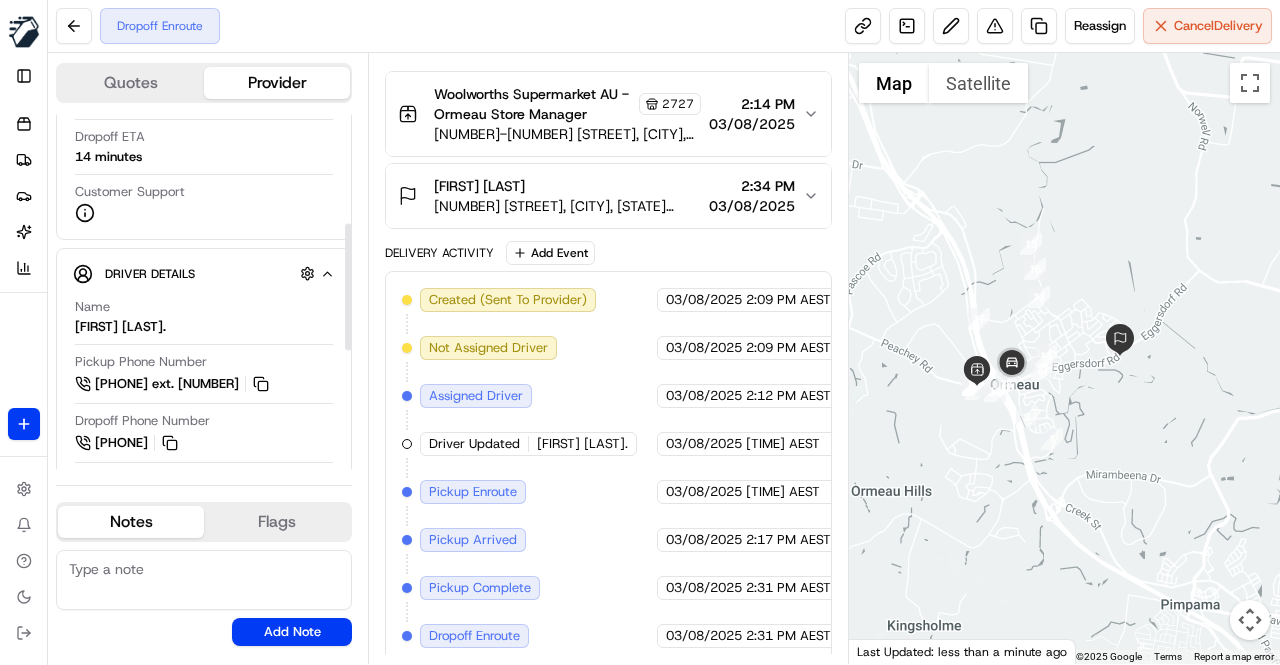 scroll, scrollTop: 400, scrollLeft: 0, axis: vertical 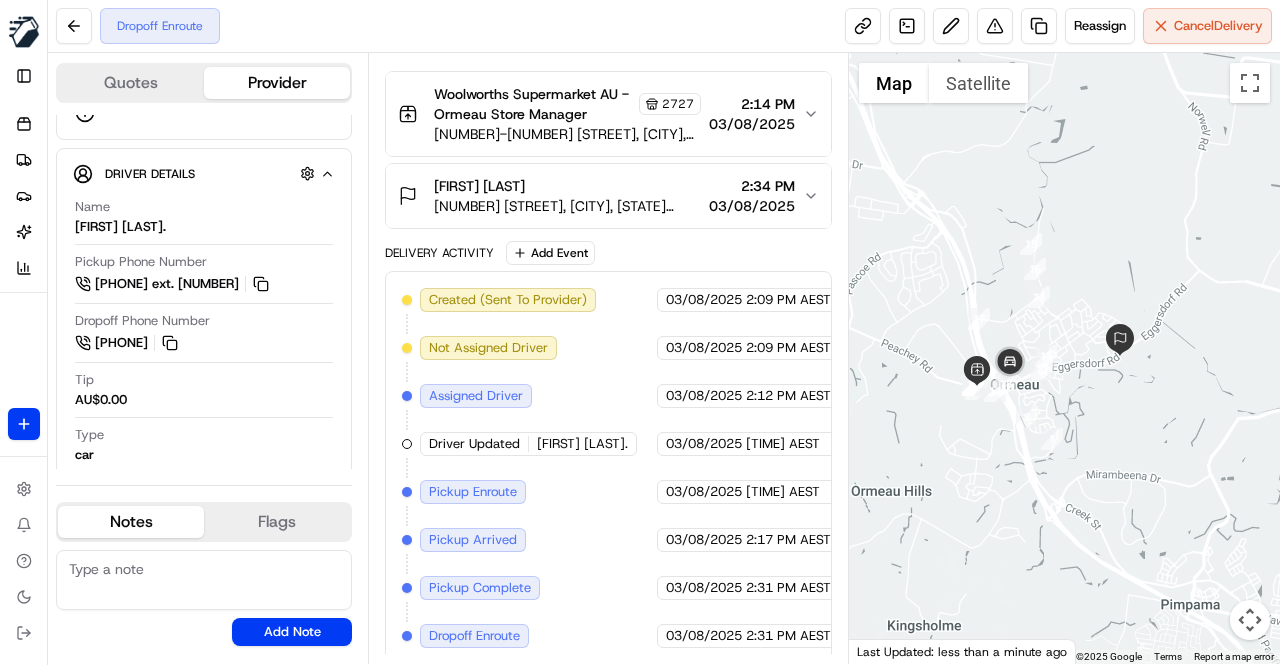 click on "Created (Sent To Provider) Uber 03/08/2025 2:09 PM AEST Not Assigned Driver Uber 03/08/2025 2:09 PM AEST Assigned Driver Uber 03/08/2025 2:12 PM AEST Driver Updated ADARSH A. Uber 03/08/2025 2:13 PM AEST Pickup Enroute Uber 03/08/2025 2:13 PM AEST Pickup Arrived Uber 03/08/2025 2:17 PM AEST Pickup Complete Uber 03/08/2025 2:31 PM AEST Dropoff Enroute Uber 03/08/2025 2:31 PM AEST" at bounding box center [608, 468] 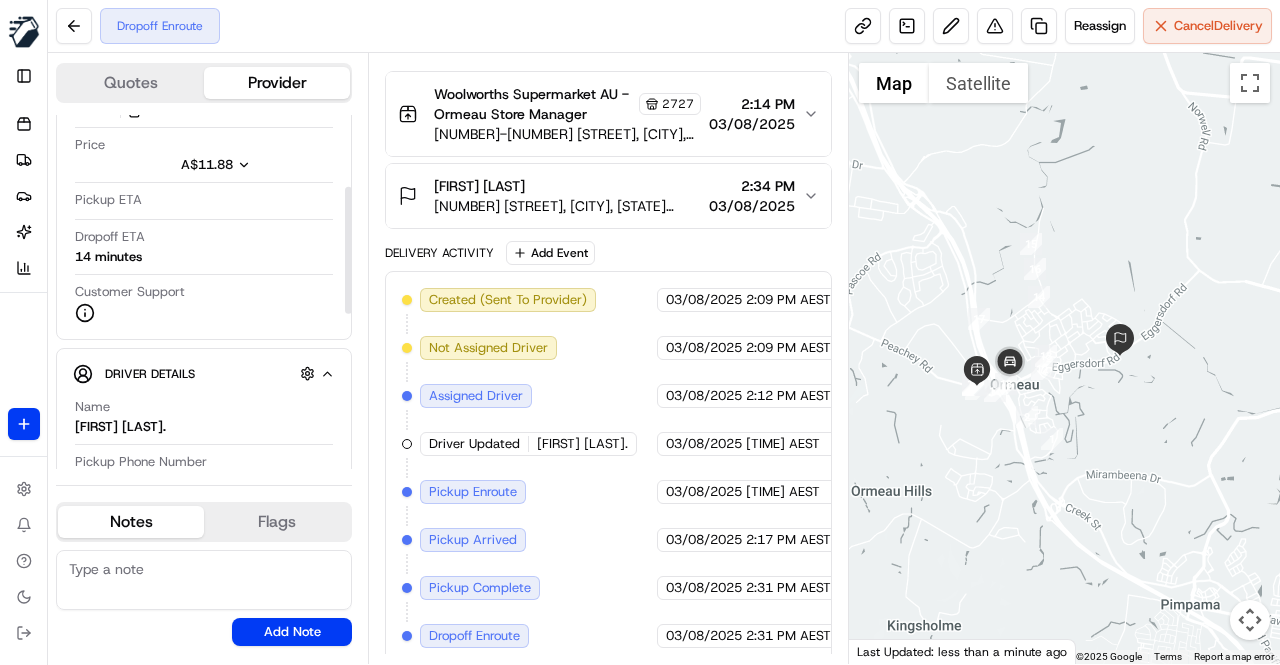 scroll, scrollTop: 300, scrollLeft: 0, axis: vertical 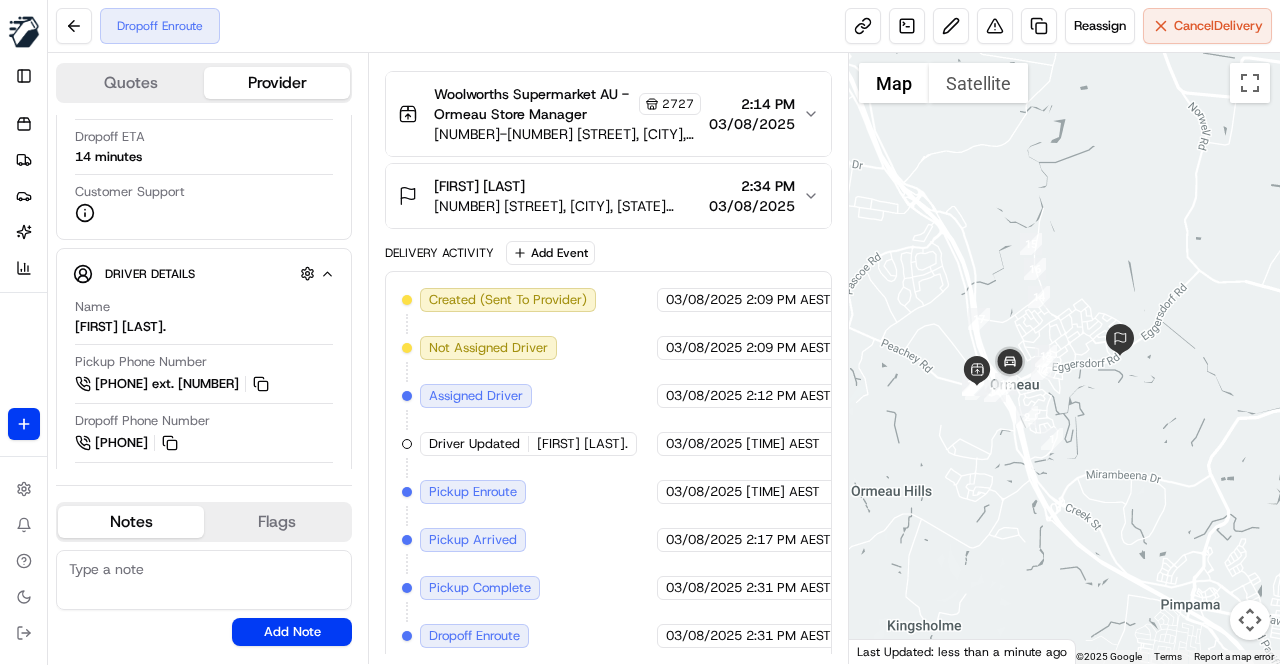 click on "Created (Sent To Provider) Uber 03/08/2025 2:09 PM AEST Not Assigned Driver Uber 03/08/2025 2:09 PM AEST Assigned Driver Uber 03/08/2025 2:12 PM AEST Driver Updated ADARSH A. Uber 03/08/2025 2:13 PM AEST Pickup Enroute Uber 03/08/2025 2:13 PM AEST Pickup Arrived Uber 03/08/2025 2:17 PM AEST Pickup Complete Uber 03/08/2025 2:31 PM AEST Dropoff Enroute Uber 03/08/2025 2:31 PM AEST" at bounding box center [608, 468] 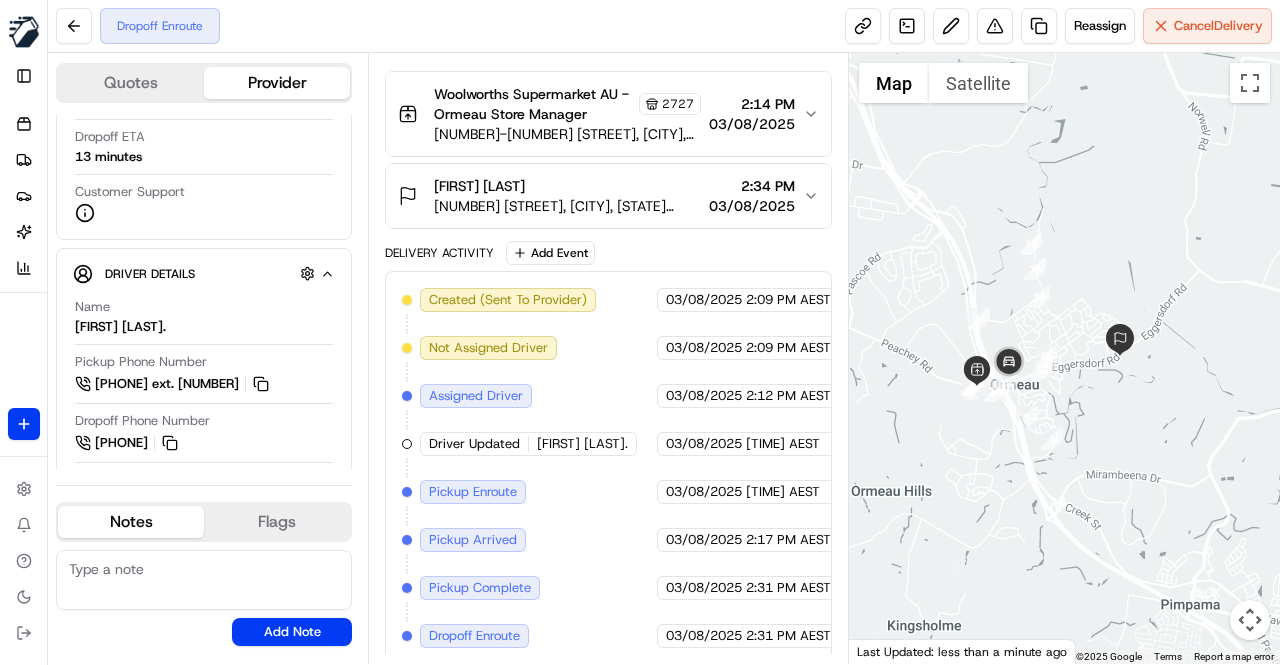 click on "Created (Sent To Provider) Uber 03/08/2025 2:09 PM AEST Not Assigned Driver Uber 03/08/2025 2:09 PM AEST Assigned Driver Uber 03/08/2025 2:12 PM AEST Driver Updated ADARSH A. Uber 03/08/2025 2:13 PM AEST Pickup Enroute Uber 03/08/2025 2:13 PM AEST Pickup Arrived Uber 03/08/2025 2:17 PM AEST Pickup Complete Uber 03/08/2025 2:31 PM AEST Dropoff Enroute Uber 03/08/2025 2:31 PM AEST" at bounding box center (608, 468) 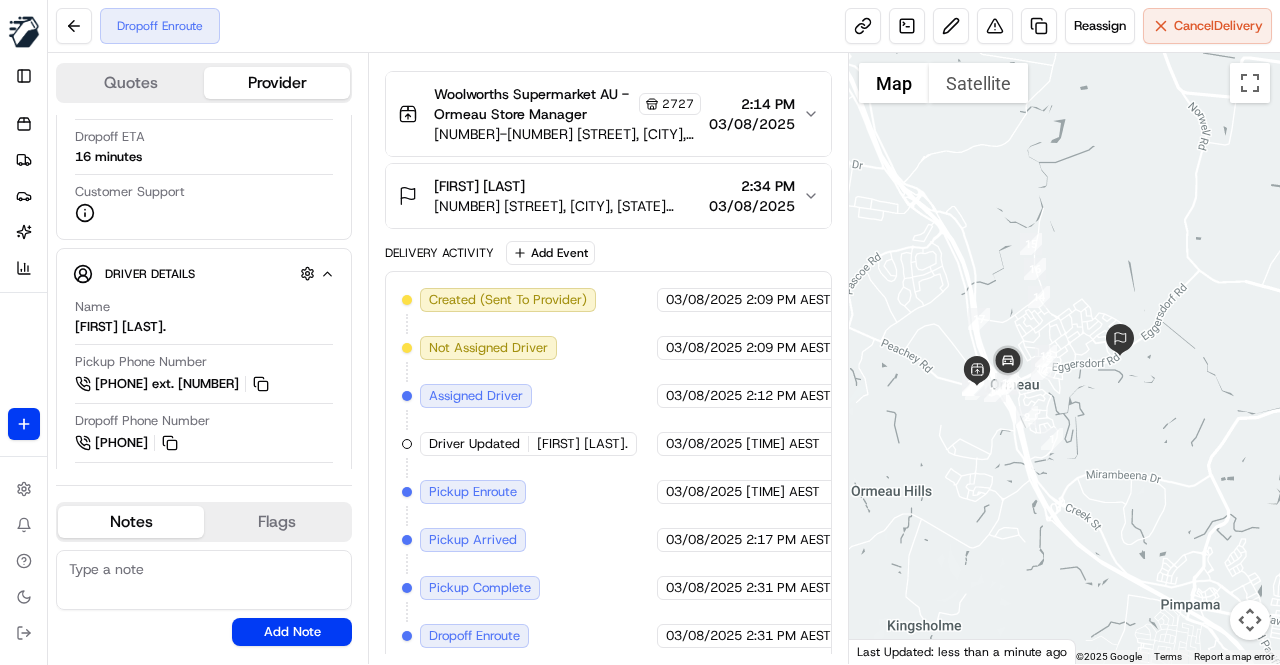 click on "Created (Sent To Provider) Uber 03/08/2025 2:09 PM AEST Not Assigned Driver Uber 03/08/2025 2:09 PM AEST Assigned Driver Uber 03/08/2025 2:12 PM AEST Driver Updated ADARSH A. Uber 03/08/2025 2:13 PM AEST Pickup Enroute Uber 03/08/2025 2:13 PM AEST Pickup Arrived Uber 03/08/2025 2:17 PM AEST Pickup Complete Uber 03/08/2025 2:31 PM AEST Dropoff Enroute Uber 03/08/2025 2:31 PM AEST" at bounding box center (608, 468) 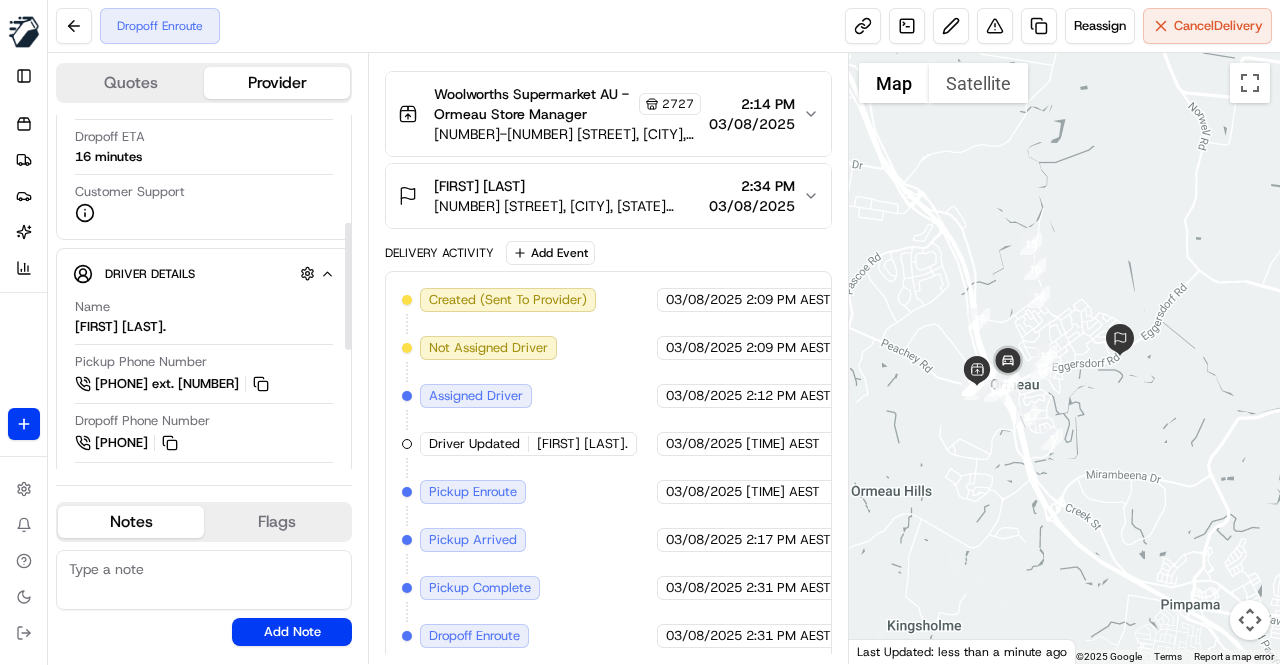 click on "Created (Sent To Provider) Uber 03/08/2025 2:09 PM AEST Not Assigned Driver Uber 03/08/2025 2:09 PM AEST Assigned Driver Uber 03/08/2025 2:12 PM AEST Driver Updated ADARSH A. Uber 03/08/2025 2:13 PM AEST Pickup Enroute Uber 03/08/2025 2:13 PM AEST Pickup Arrived Uber 03/08/2025 2:17 PM AEST Pickup Complete Uber 03/08/2025 2:31 PM AEST Dropoff Enroute Uber 03/08/2025 2:31 PM AEST" at bounding box center (608, 468) 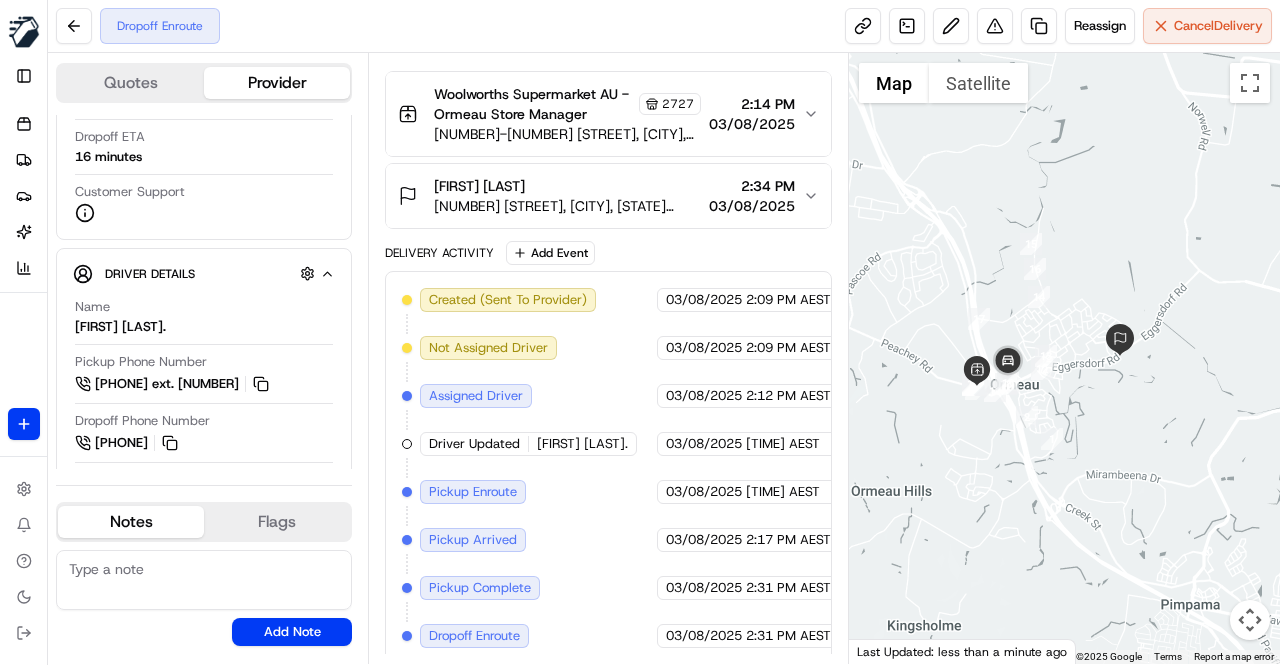 click on "Created (Sent To Provider) Uber 03/08/2025 2:09 PM AEST Not Assigned Driver Uber 03/08/2025 2:09 PM AEST Assigned Driver Uber 03/08/2025 2:12 PM AEST Driver Updated ADARSH A. Uber 03/08/2025 2:13 PM AEST Pickup Enroute Uber 03/08/2025 2:13 PM AEST Pickup Arrived Uber 03/08/2025 2:17 PM AEST Pickup Complete Uber 03/08/2025 2:31 PM AEST Dropoff Enroute Uber 03/08/2025 2:31 PM AEST" at bounding box center (608, 468) 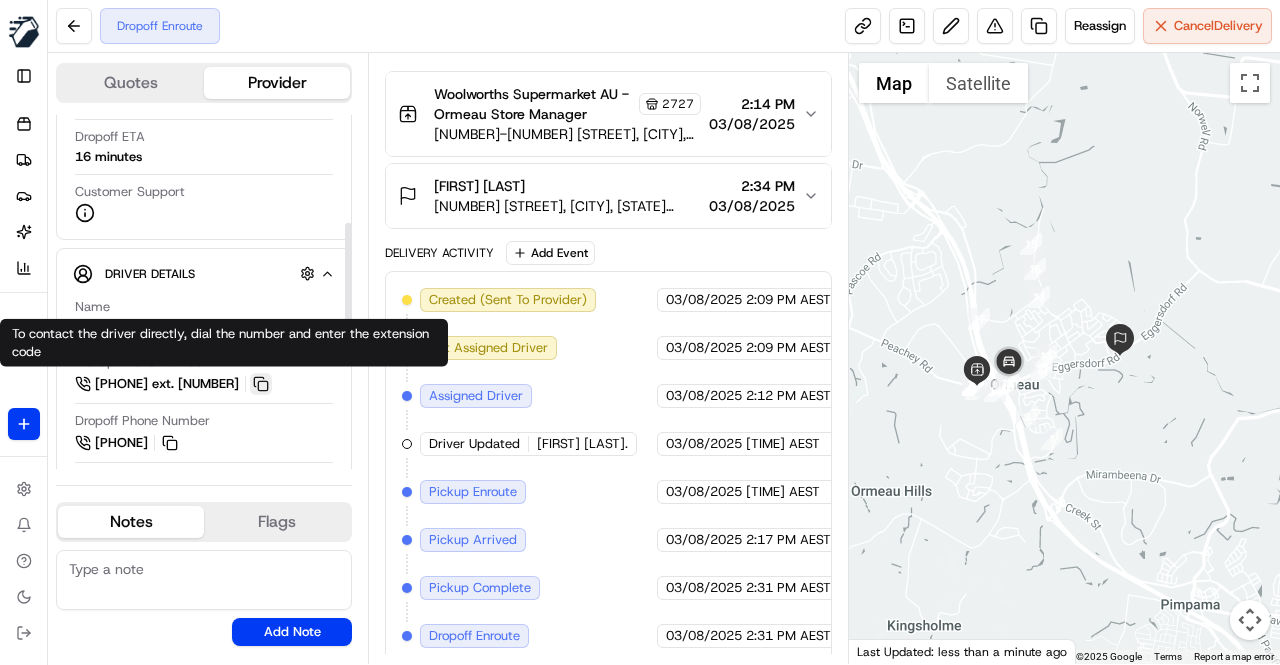 click at bounding box center [261, 384] 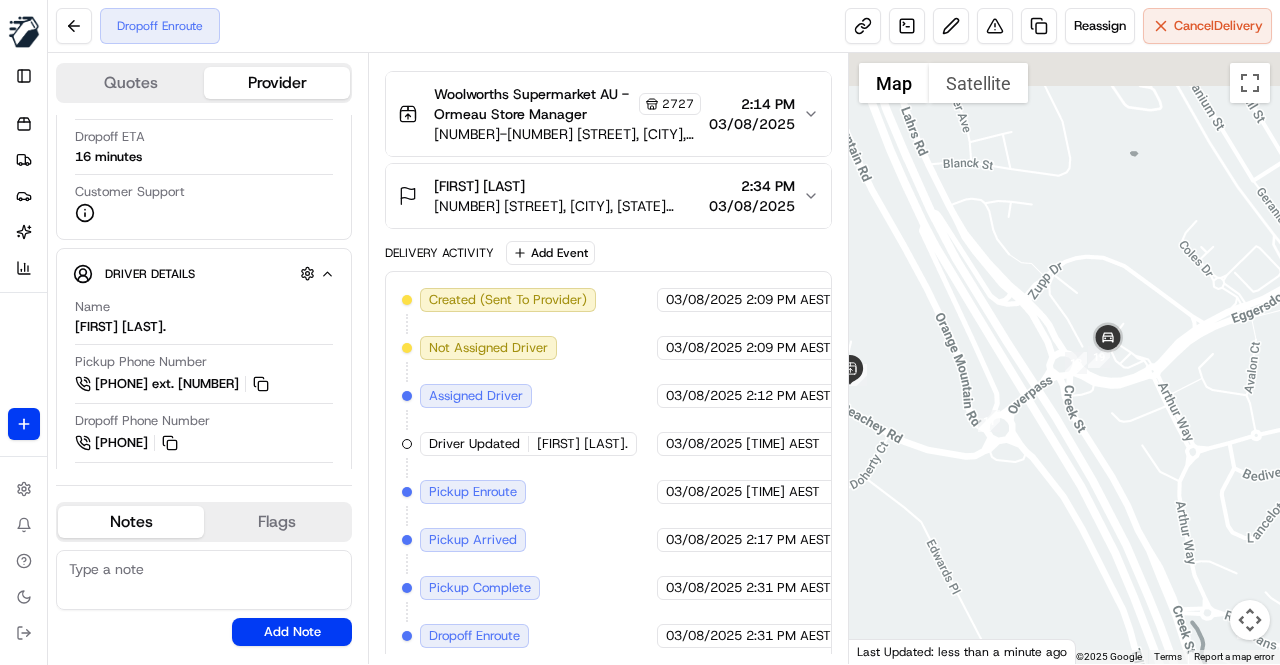 drag, startPoint x: 1156, startPoint y: 371, endPoint x: 1046, endPoint y: 411, distance: 117.047 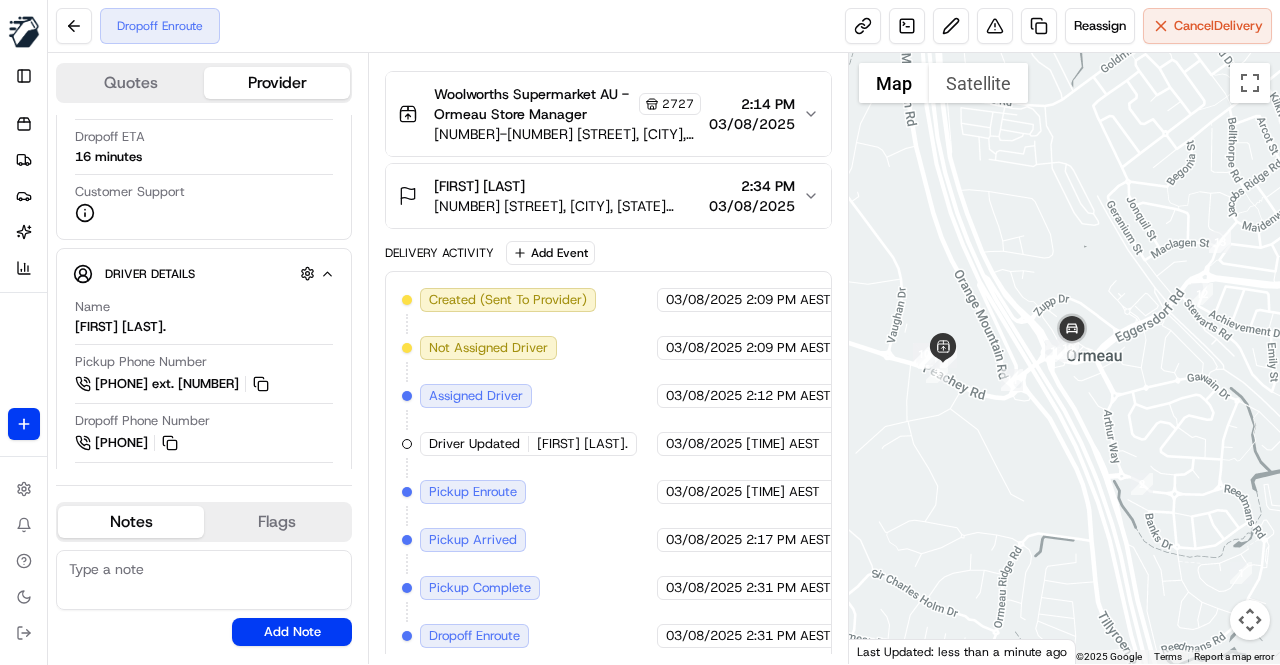 drag, startPoint x: 939, startPoint y: 424, endPoint x: 990, endPoint y: 415, distance: 51.78803 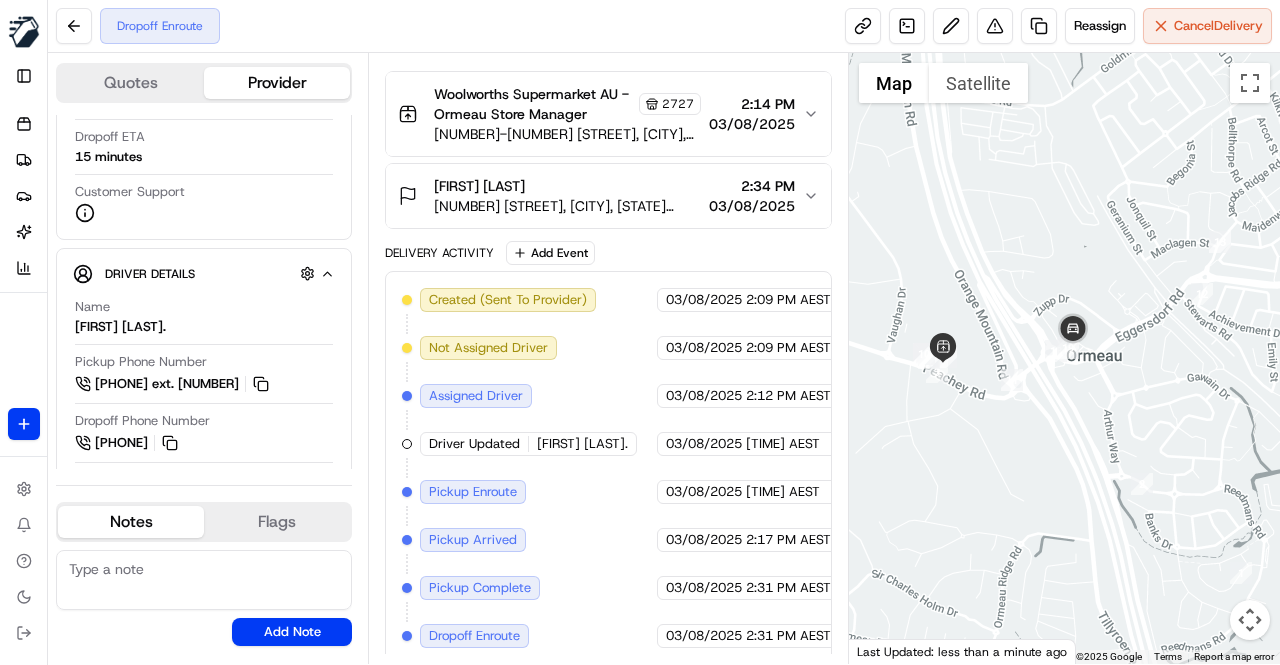 click on "Created (Sent To Provider) Uber 03/08/2025 2:09 PM AEST Not Assigned Driver Uber 03/08/2025 2:09 PM AEST Assigned Driver Uber 03/08/2025 2:12 PM AEST Driver Updated ADARSH A. Uber 03/08/2025 2:13 PM AEST Pickup Enroute Uber 03/08/2025 2:13 PM AEST Pickup Arrived Uber 03/08/2025 2:17 PM AEST Pickup Complete Uber 03/08/2025 2:31 PM AEST Dropoff Enroute Uber 03/08/2025 2:31 PM AEST" at bounding box center (608, 468) 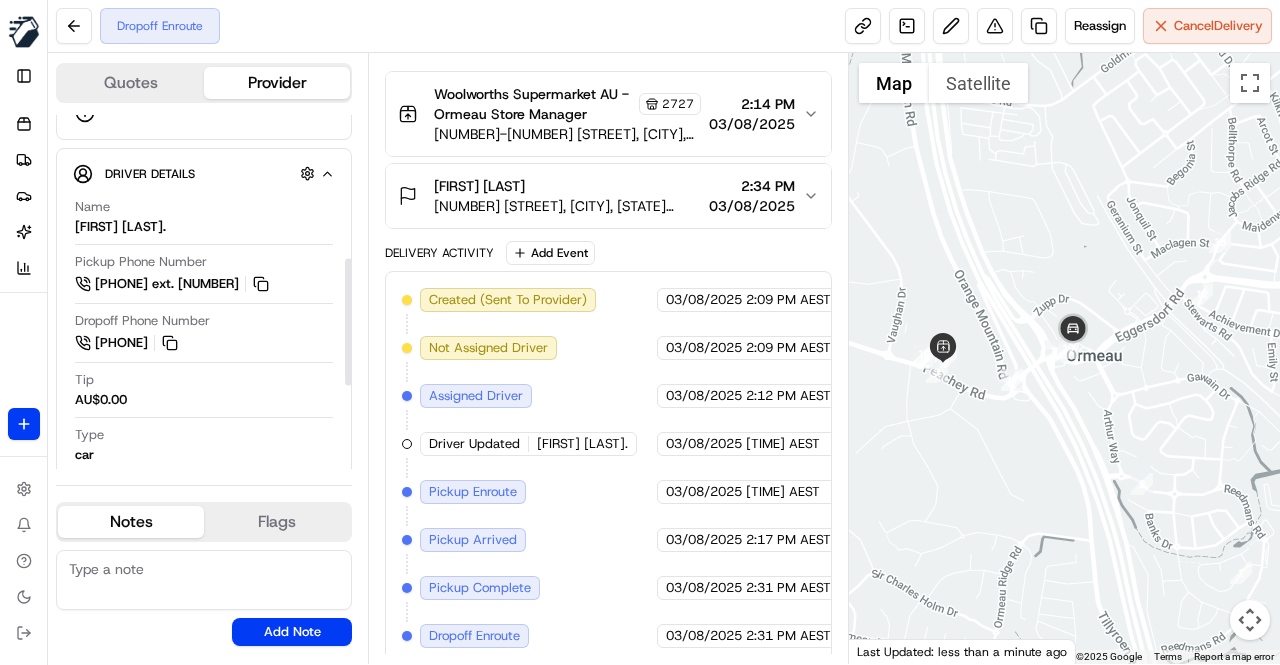 scroll, scrollTop: 300, scrollLeft: 0, axis: vertical 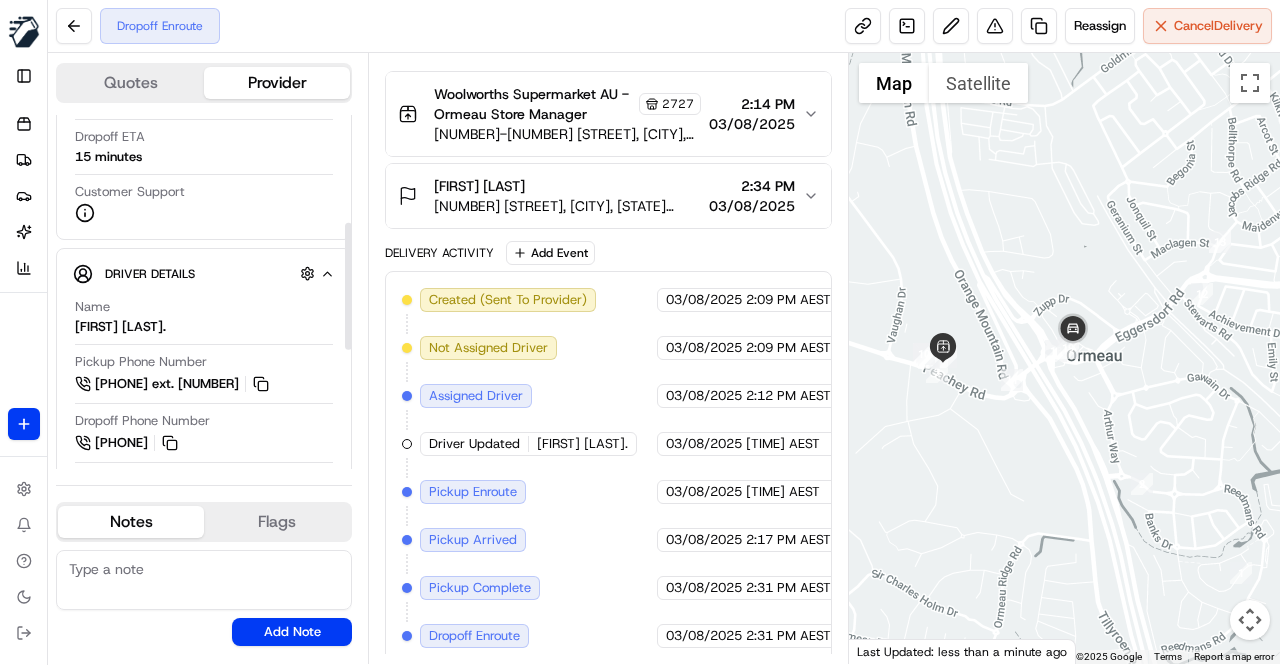 click on "Created (Sent To Provider) Uber 03/08/2025 2:09 PM AEST Not Assigned Driver Uber 03/08/2025 2:09 PM AEST Assigned Driver Uber 03/08/2025 2:12 PM AEST Driver Updated ADARSH A. Uber 03/08/2025 2:13 PM AEST Pickup Enroute Uber 03/08/2025 2:13 PM AEST Pickup Arrived Uber 03/08/2025 2:17 PM AEST Pickup Complete Uber 03/08/2025 2:31 PM AEST Dropoff Enroute Uber 03/08/2025 2:31 PM AEST" at bounding box center (608, 468) 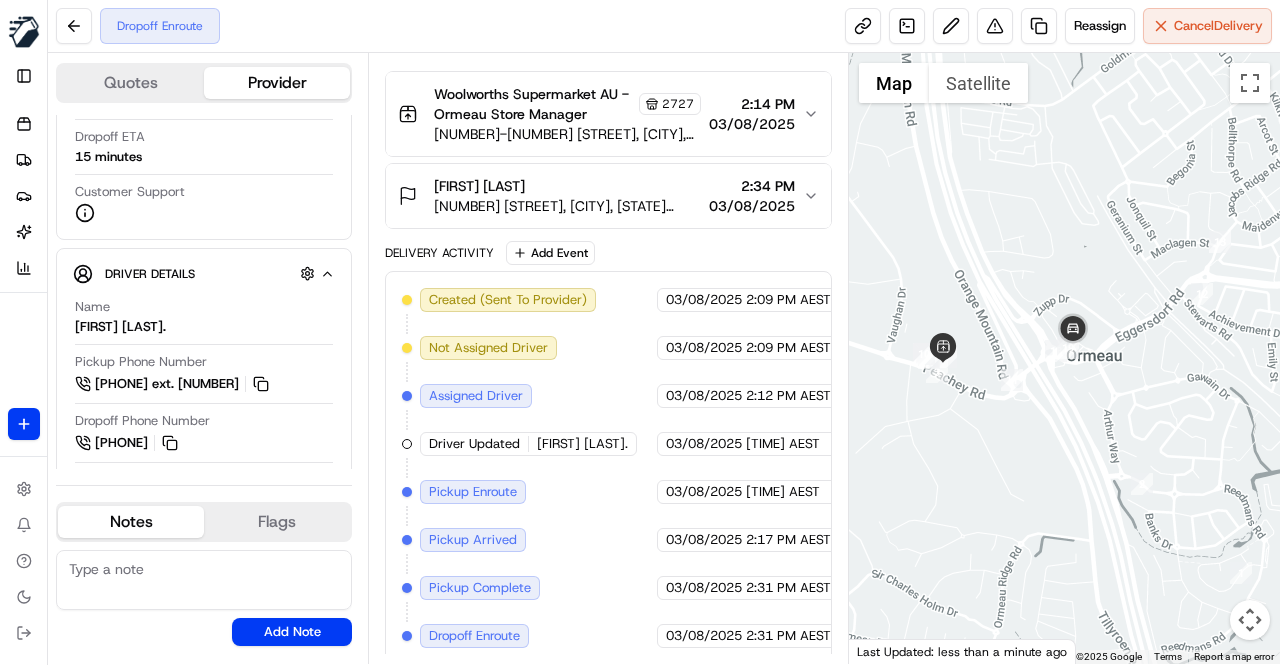 click on "Created (Sent To Provider) Uber 03/08/2025 2:09 PM AEST Not Assigned Driver Uber 03/08/2025 2:09 PM AEST Assigned Driver Uber 03/08/2025 2:12 PM AEST Driver Updated ADARSH A. Uber 03/08/2025 2:13 PM AEST Pickup Enroute Uber 03/08/2025 2:13 PM AEST Pickup Arrived Uber 03/08/2025 2:17 PM AEST Pickup Complete Uber 03/08/2025 2:31 PM AEST Dropoff Enroute Uber 03/08/2025 2:31 PM AEST" at bounding box center (608, 468) 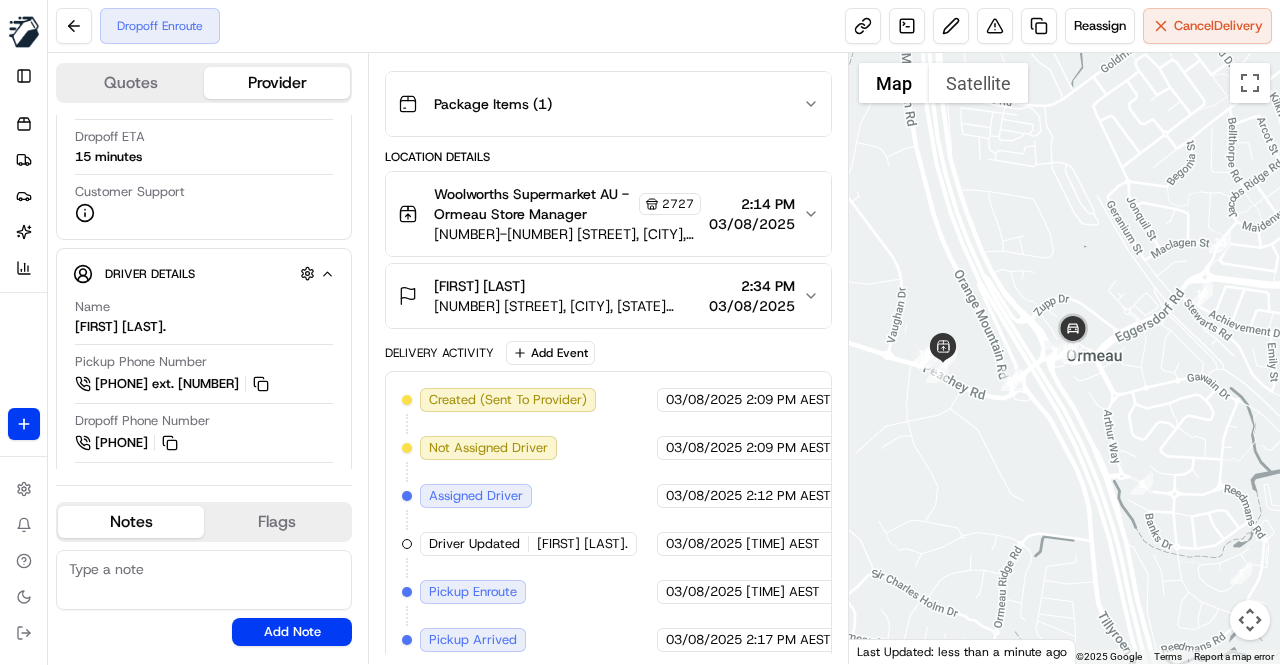 scroll, scrollTop: 362, scrollLeft: 0, axis: vertical 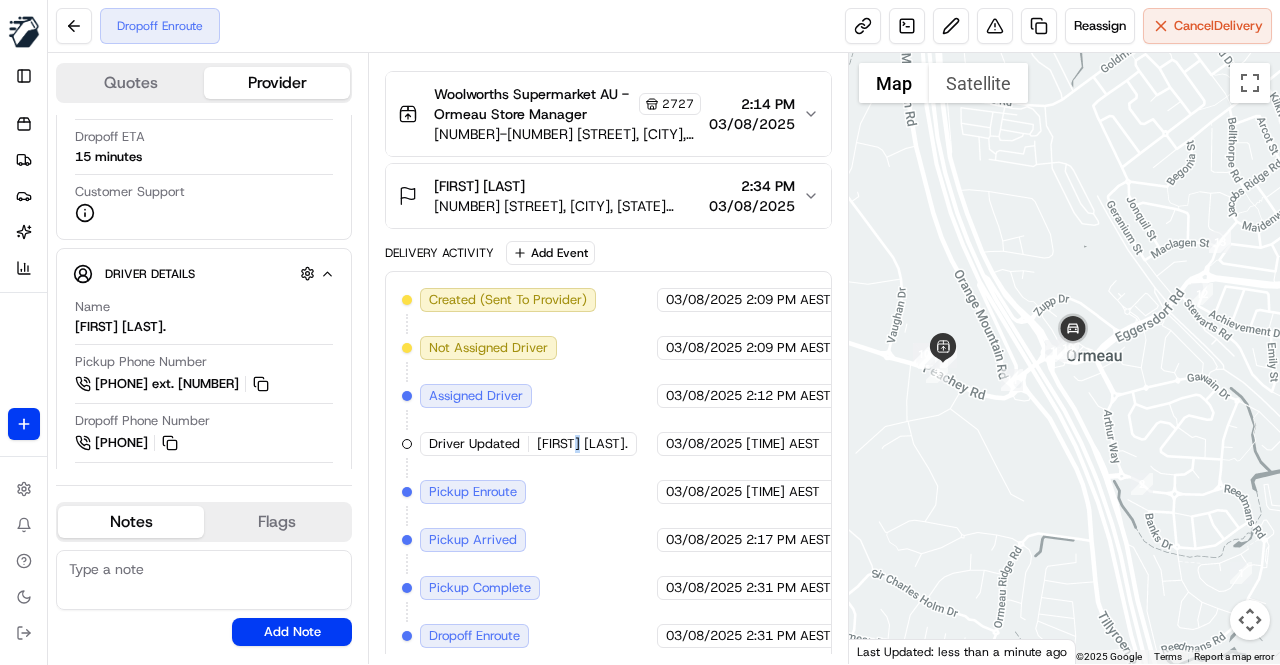 click on "Created (Sent To Provider) Uber 03/08/2025 2:09 PM AEST Not Assigned Driver Uber 03/08/2025 2:09 PM AEST Assigned Driver Uber 03/08/2025 2:12 PM AEST Driver Updated ADARSH A. Uber 03/08/2025 2:13 PM AEST Pickup Enroute Uber 03/08/2025 2:13 PM AEST Pickup Arrived Uber 03/08/2025 2:17 PM AEST Pickup Complete Uber 03/08/2025 2:31 PM AEST Dropoff Enroute Uber 03/08/2025 2:31 PM AEST" at bounding box center [608, 468] 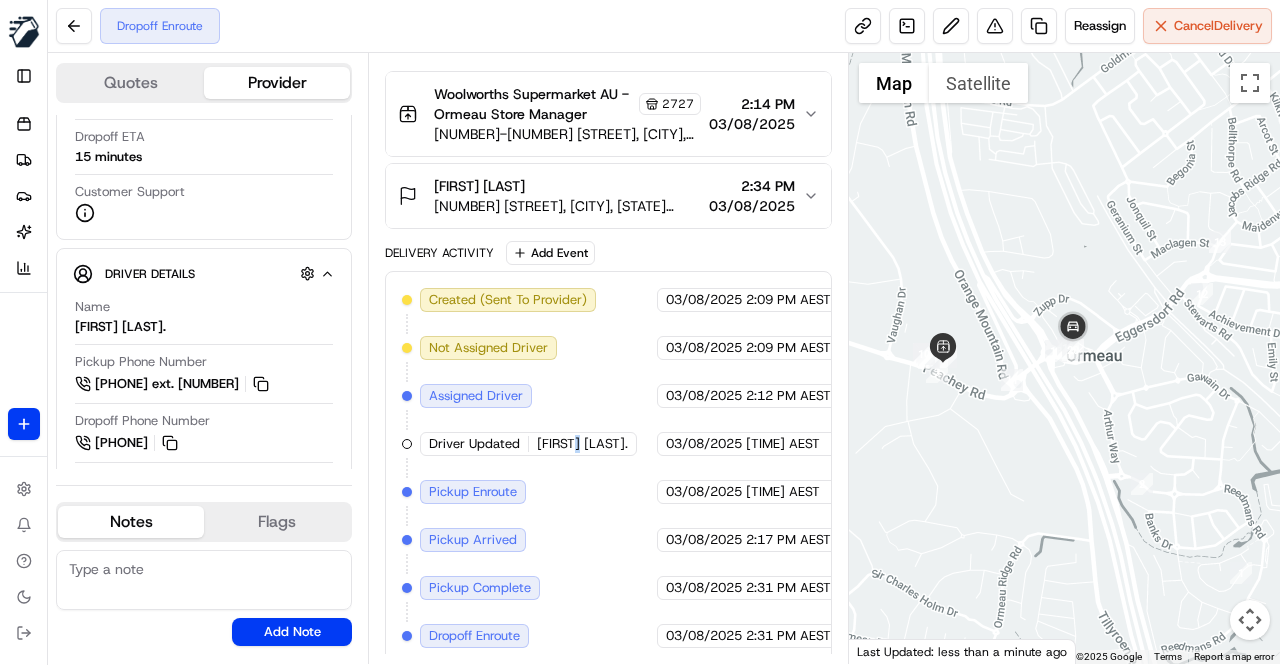 click on "Created (Sent To Provider) Uber 03/08/2025 2:09 PM AEST Not Assigned Driver Uber 03/08/2025 2:09 PM AEST Assigned Driver Uber 03/08/2025 2:12 PM AEST Driver Updated ADARSH A. Uber 03/08/2025 2:13 PM AEST Pickup Enroute Uber 03/08/2025 2:13 PM AEST Pickup Arrived Uber 03/08/2025 2:17 PM AEST Pickup Complete Uber 03/08/2025 2:31 PM AEST Dropoff Enroute Uber 03/08/2025 2:31 PM AEST" at bounding box center [608, 468] 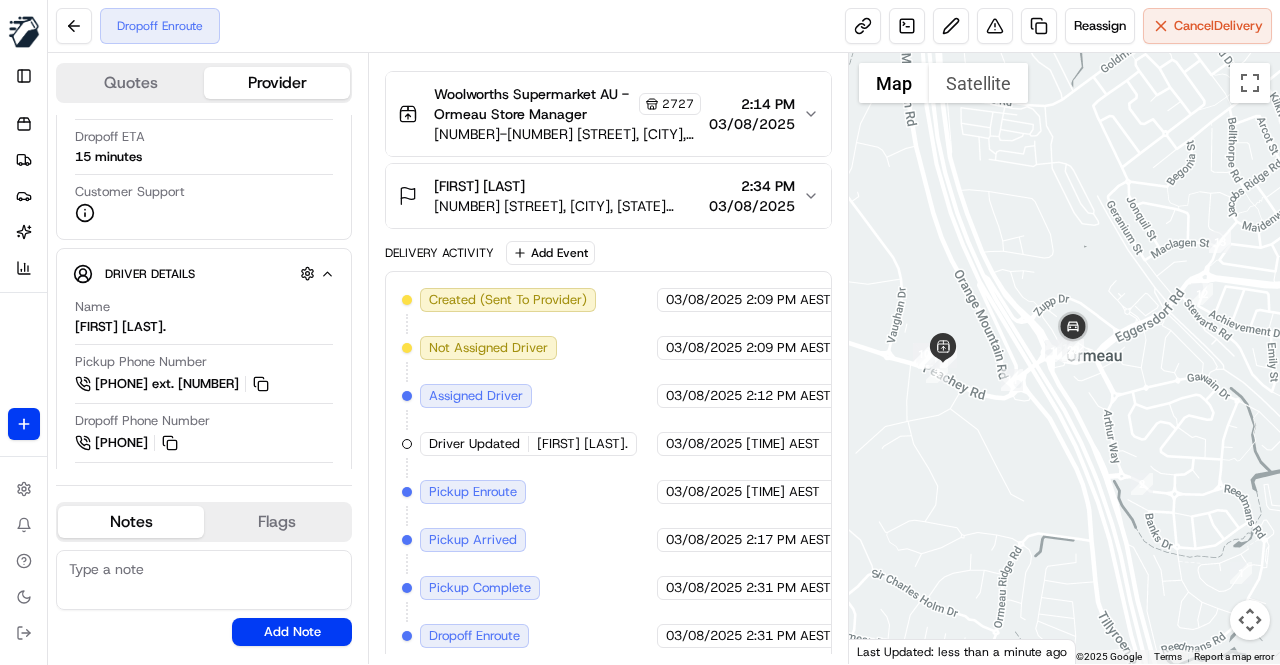 click on "Created (Sent To Provider) Uber 03/08/2025 2:09 PM AEST Not Assigned Driver Uber 03/08/2025 2:09 PM AEST Assigned Driver Uber 03/08/2025 2:12 PM AEST Driver Updated ADARSH A. Uber 03/08/2025 2:13 PM AEST Pickup Enroute Uber 03/08/2025 2:13 PM AEST Pickup Arrived Uber 03/08/2025 2:17 PM AEST Pickup Complete Uber 03/08/2025 2:31 PM AEST Dropoff Enroute Uber 03/08/2025 2:31 PM AEST" at bounding box center (608, 468) 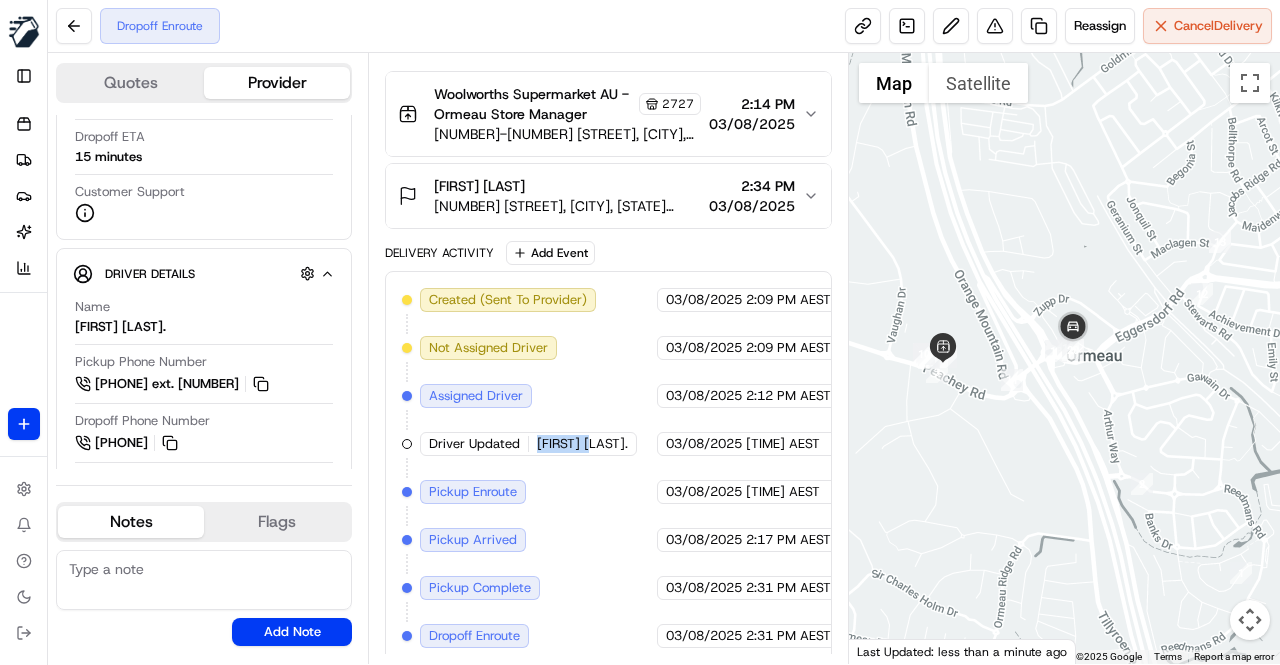 drag, startPoint x: 536, startPoint y: 436, endPoint x: 605, endPoint y: 449, distance: 70.21396 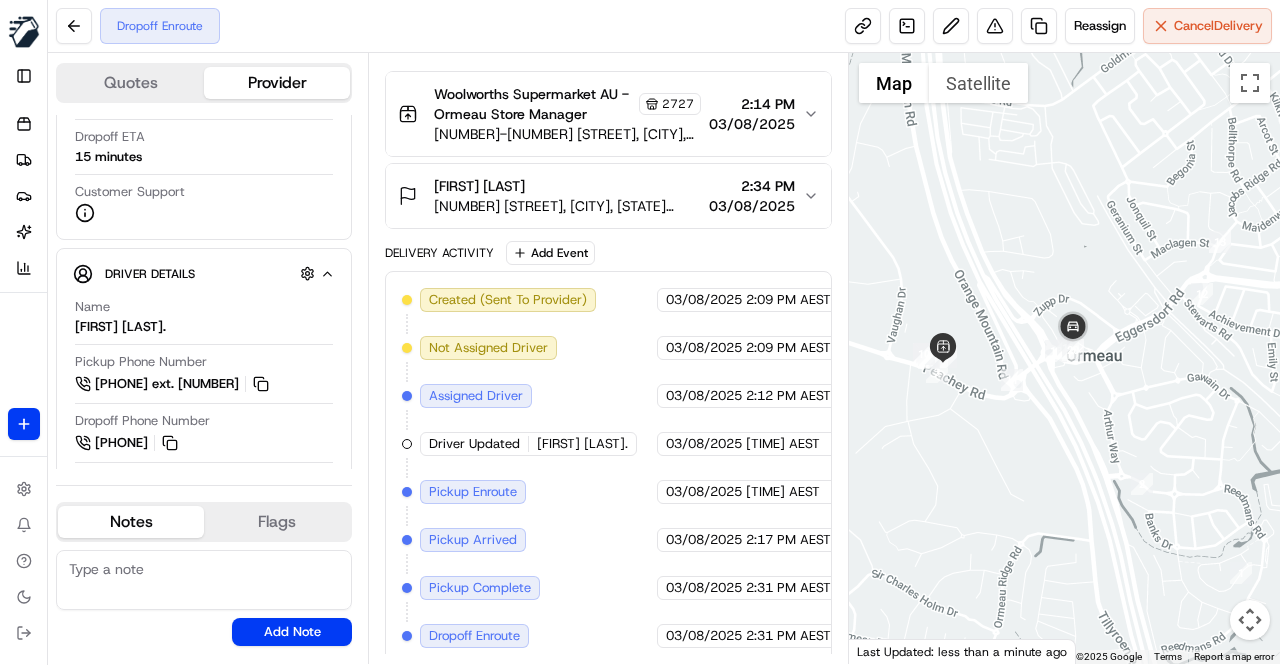 click on "Created (Sent To Provider) Uber 03/08/2025 2:09 PM AEST Not Assigned Driver Uber 03/08/2025 2:09 PM AEST Assigned Driver Uber 03/08/2025 2:12 PM AEST Driver Updated ADARSH A. Uber 03/08/2025 2:13 PM AEST Pickup Enroute Uber 03/08/2025 2:13 PM AEST Pickup Arrived Uber 03/08/2025 2:17 PM AEST Pickup Complete Uber 03/08/2025 2:31 PM AEST Dropoff Enroute Uber 03/08/2025 2:31 PM AEST" at bounding box center (608, 468) 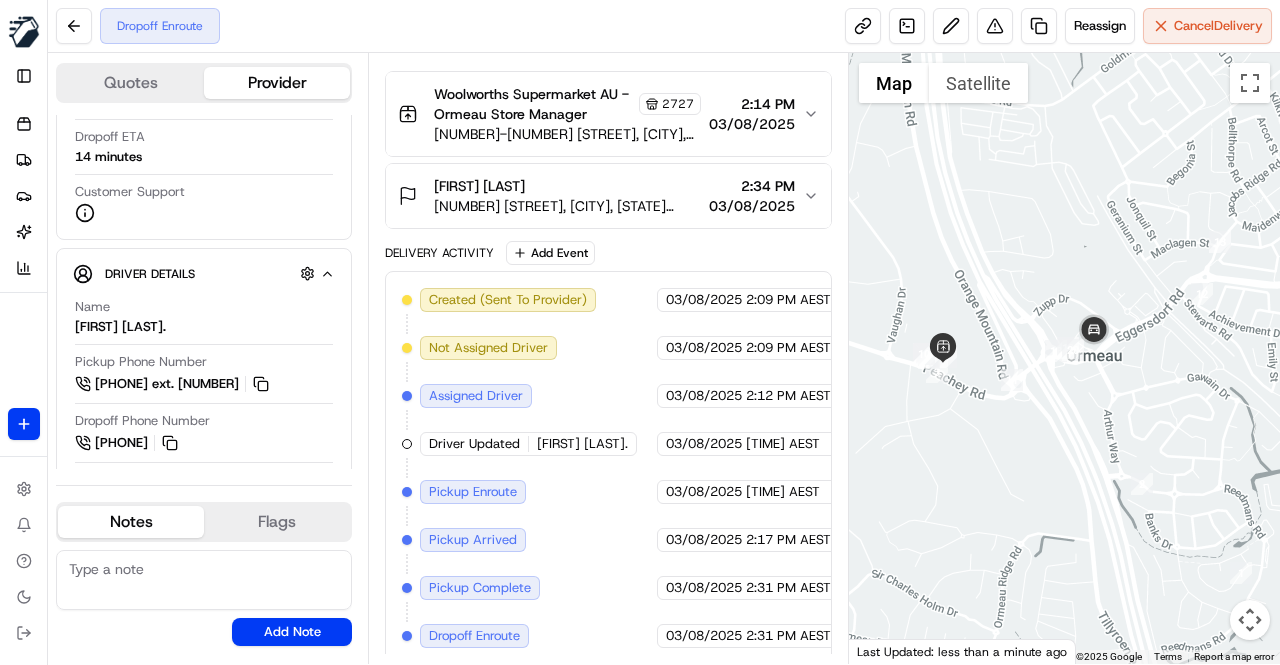 click on "Created (Sent To Provider) Uber 03/08/2025 2:09 PM AEST Not Assigned Driver Uber 03/08/2025 2:09 PM AEST Assigned Driver Uber 03/08/2025 2:12 PM AEST Driver Updated ADARSH A. Uber 03/08/2025 2:13 PM AEST Pickup Enroute Uber 03/08/2025 2:13 PM AEST Pickup Arrived Uber 03/08/2025 2:17 PM AEST Pickup Complete Uber 03/08/2025 2:31 PM AEST Dropoff Enroute Uber 03/08/2025 2:31 PM AEST" at bounding box center [608, 468] 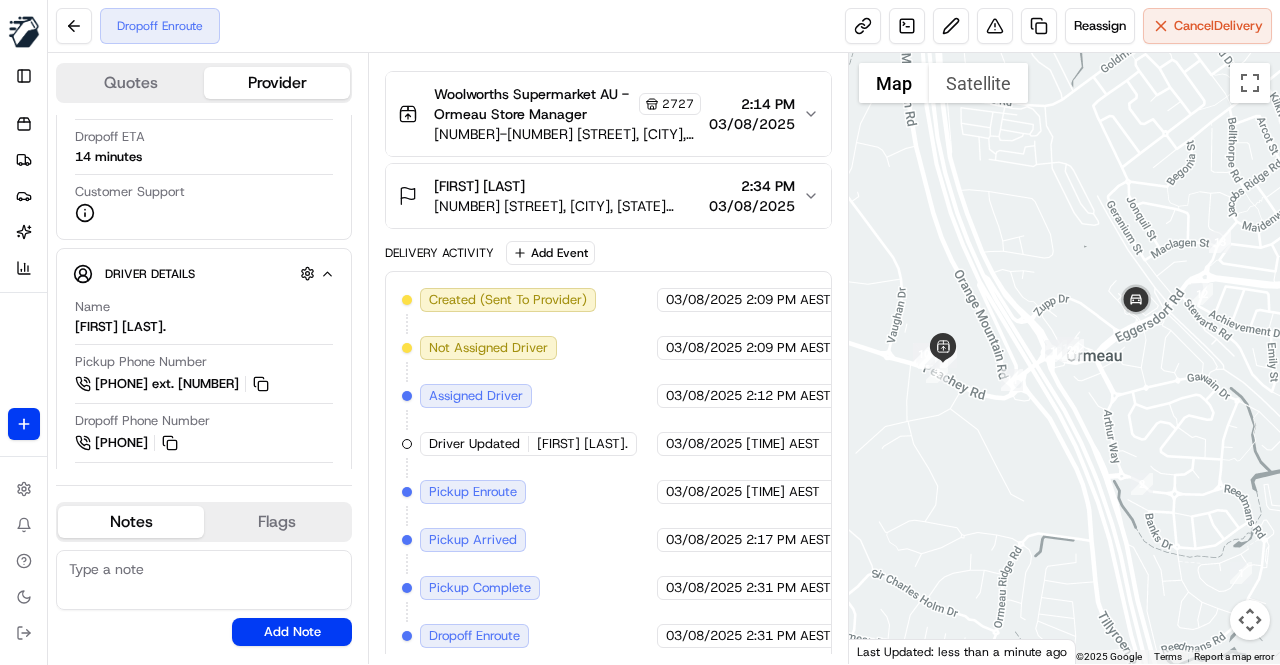 click on "Created (Sent To Provider) Uber 03/08/2025 2:09 PM AEST Not Assigned Driver Uber 03/08/2025 2:09 PM AEST Assigned Driver Uber 03/08/2025 2:12 PM AEST Driver Updated ADARSH A. Uber 03/08/2025 2:13 PM AEST Pickup Enroute Uber 03/08/2025 2:13 PM AEST Pickup Arrived Uber 03/08/2025 2:17 PM AEST Pickup Complete Uber 03/08/2025 2:31 PM AEST Dropoff Enroute Uber 03/08/2025 2:31 PM AEST" at bounding box center (608, 468) 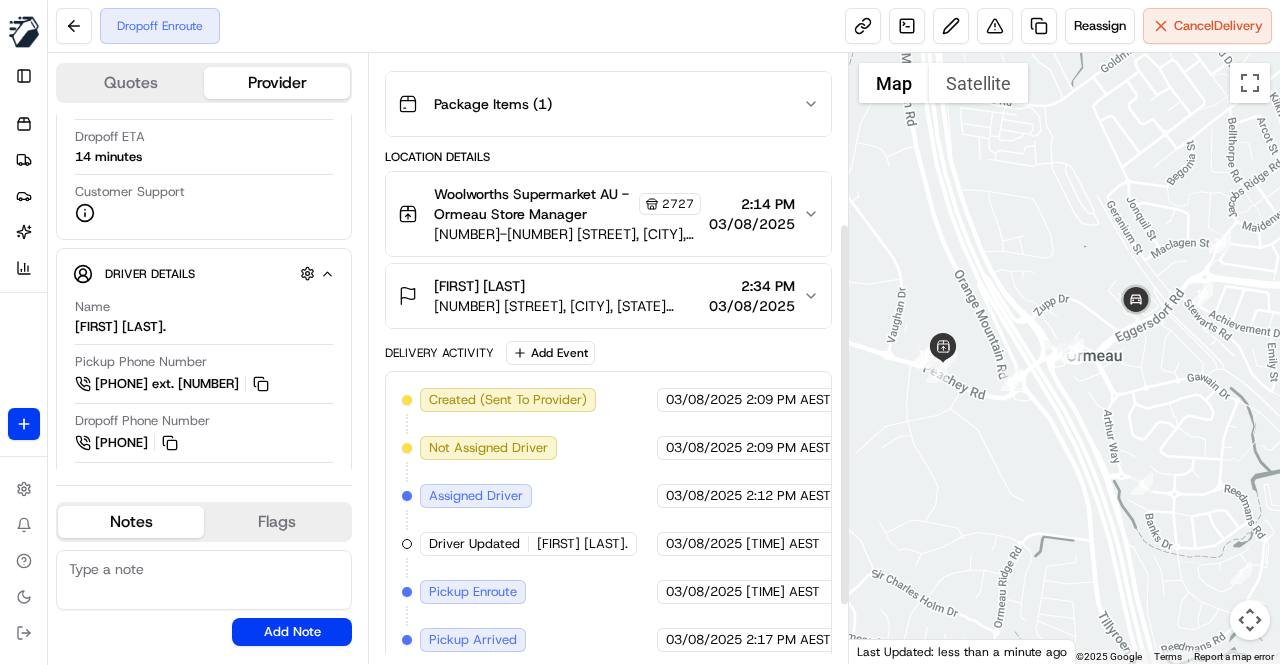 scroll, scrollTop: 362, scrollLeft: 0, axis: vertical 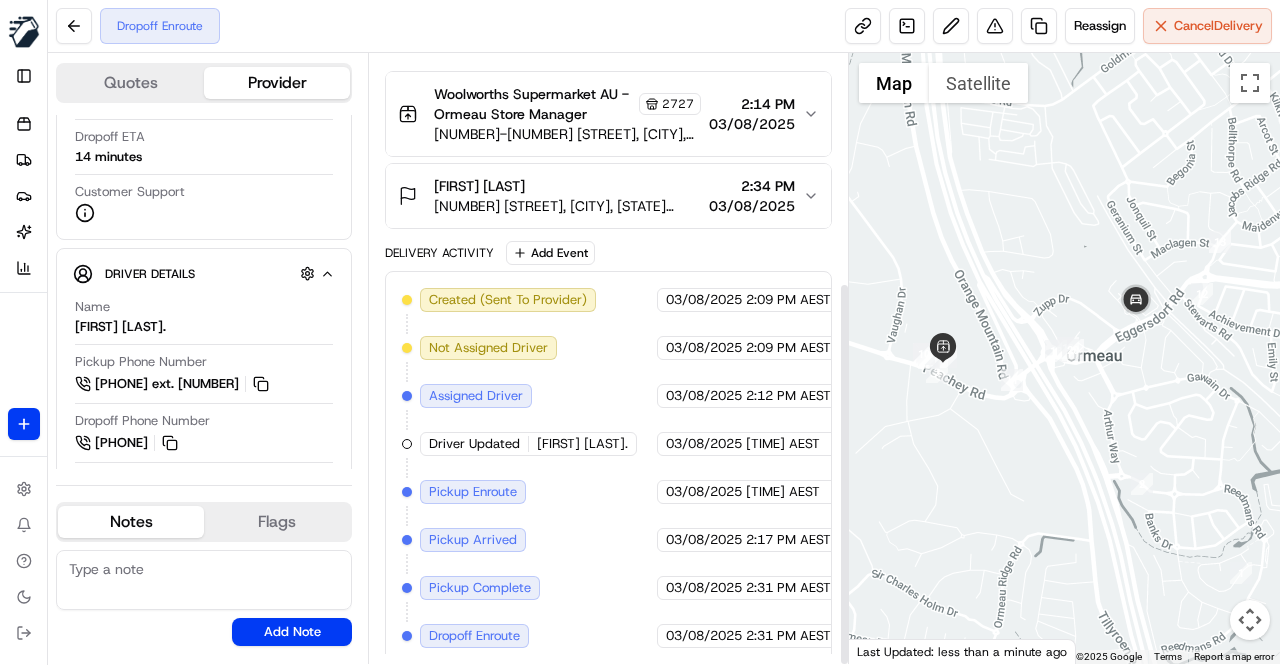 click on "Created (Sent To Provider) Uber 03/08/2025 2:09 PM AEST Not Assigned Driver Uber 03/08/2025 2:09 PM AEST Assigned Driver Uber 03/08/2025 2:12 PM AEST Driver Updated ADARSH A. Uber 03/08/2025 2:13 PM AEST Pickup Enroute Uber 03/08/2025 2:13 PM AEST Pickup Arrived Uber 03/08/2025 2:17 PM AEST Pickup Complete Uber 03/08/2025 2:31 PM AEST Dropoff Enroute Uber 03/08/2025 2:31 PM AEST" at bounding box center (608, 468) 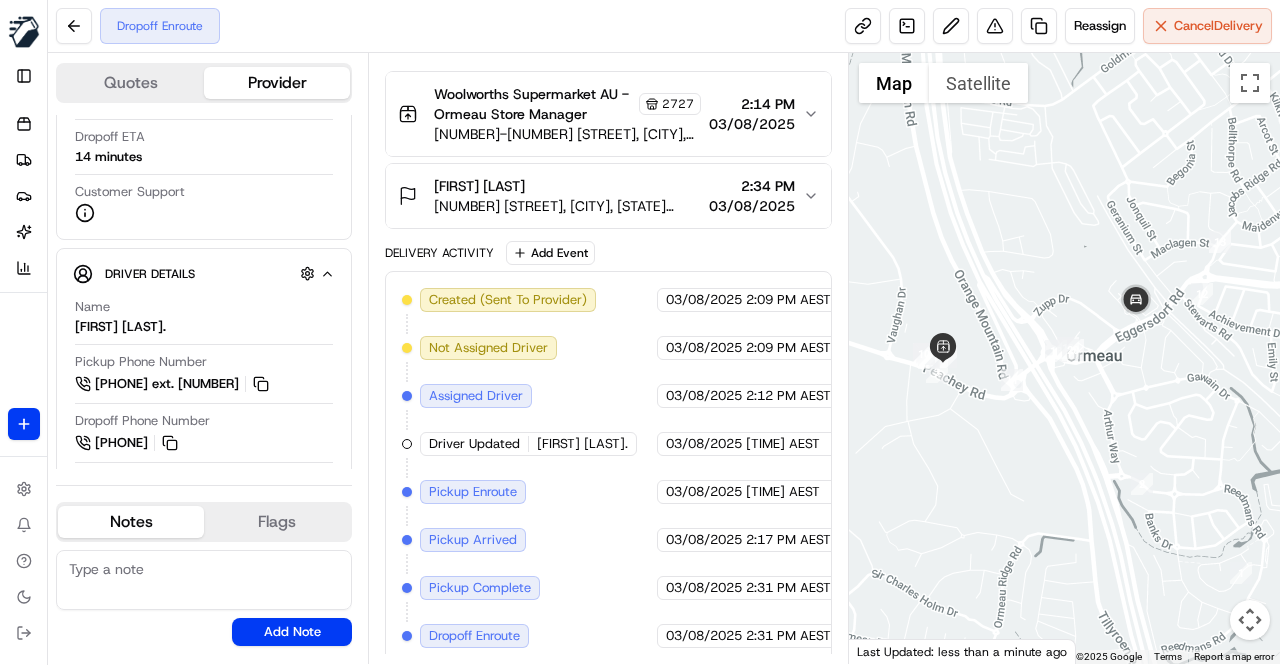 click on "Created (Sent To Provider) Uber 03/08/2025 2:09 PM AEST Not Assigned Driver Uber 03/08/2025 2:09 PM AEST Assigned Driver Uber 03/08/2025 2:12 PM AEST Driver Updated ADARSH A. Uber 03/08/2025 2:13 PM AEST Pickup Enroute Uber 03/08/2025 2:13 PM AEST Pickup Arrived Uber 03/08/2025 2:17 PM AEST Pickup Complete Uber 03/08/2025 2:31 PM AEST Dropoff Enroute Uber 03/08/2025 2:31 PM AEST" at bounding box center (608, 468) 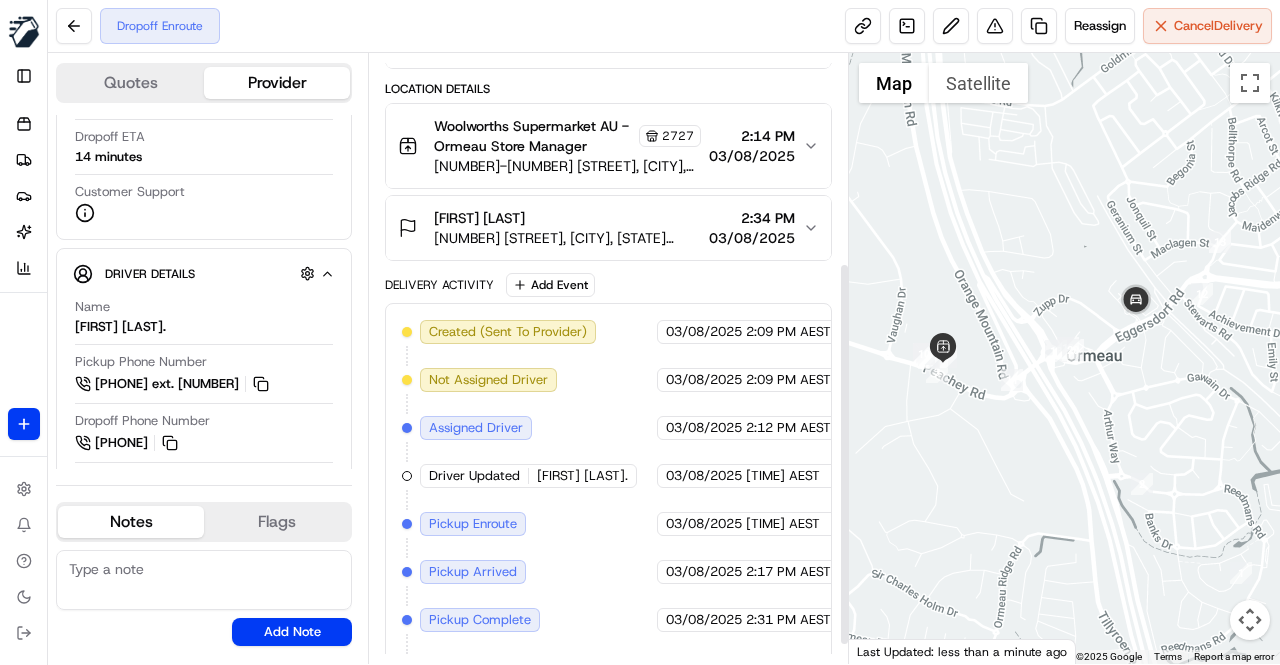 scroll, scrollTop: 362, scrollLeft: 0, axis: vertical 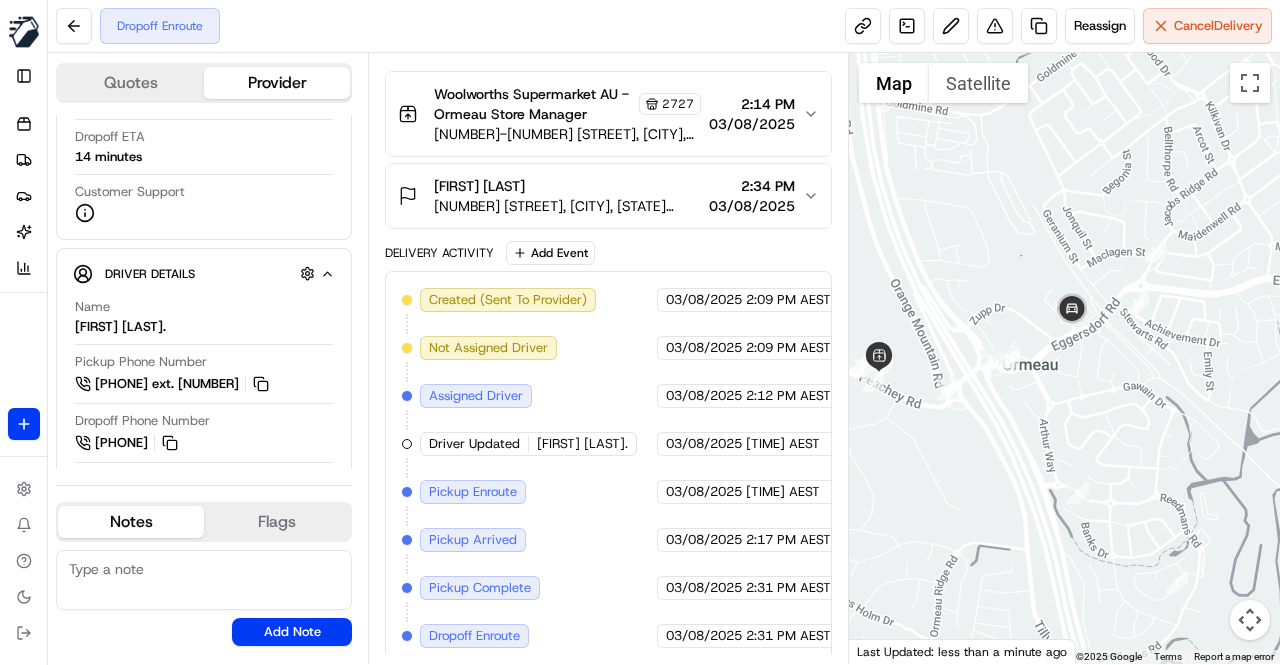 drag, startPoint x: 1065, startPoint y: 506, endPoint x: 998, endPoint y: 515, distance: 67.601776 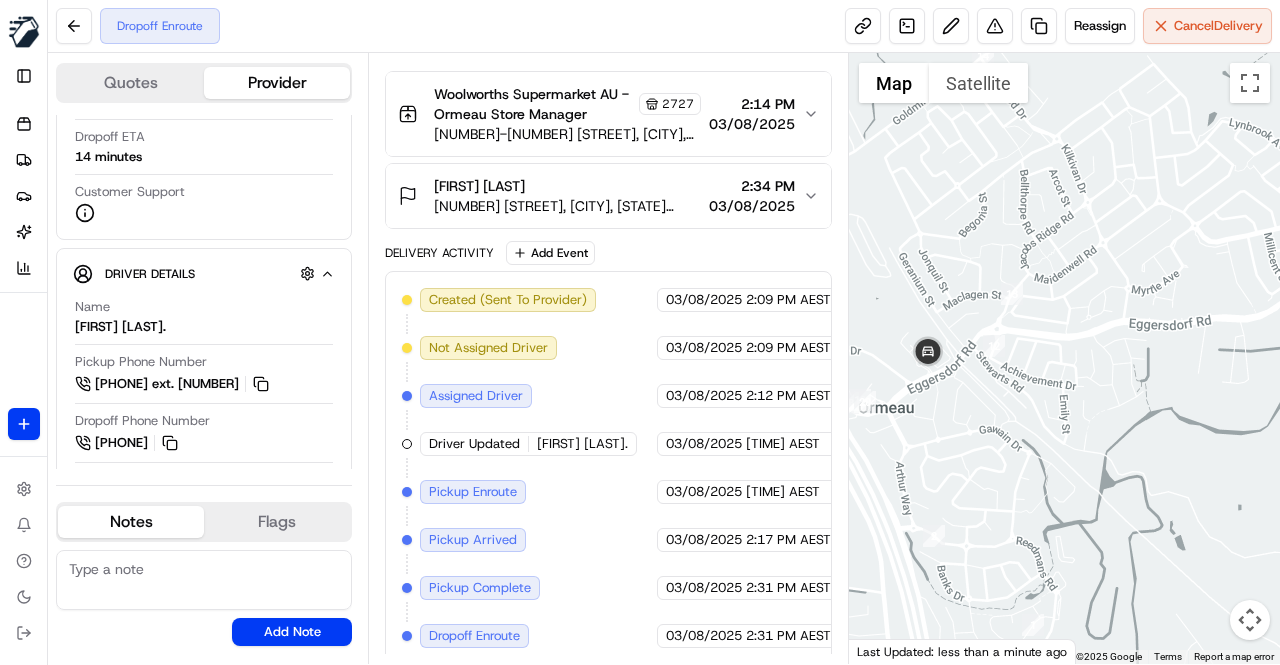 drag, startPoint x: 1143, startPoint y: 473, endPoint x: 996, endPoint y: 515, distance: 152.88231 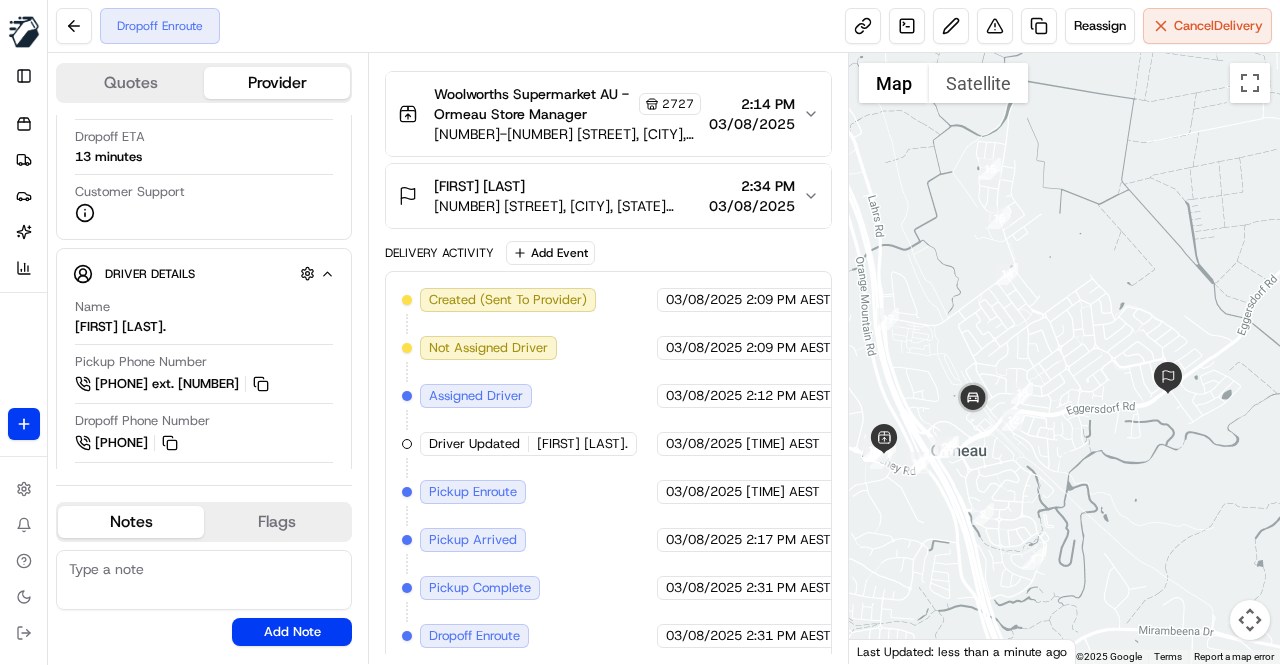 drag, startPoint x: 994, startPoint y: 511, endPoint x: 1007, endPoint y: 503, distance: 15.264338 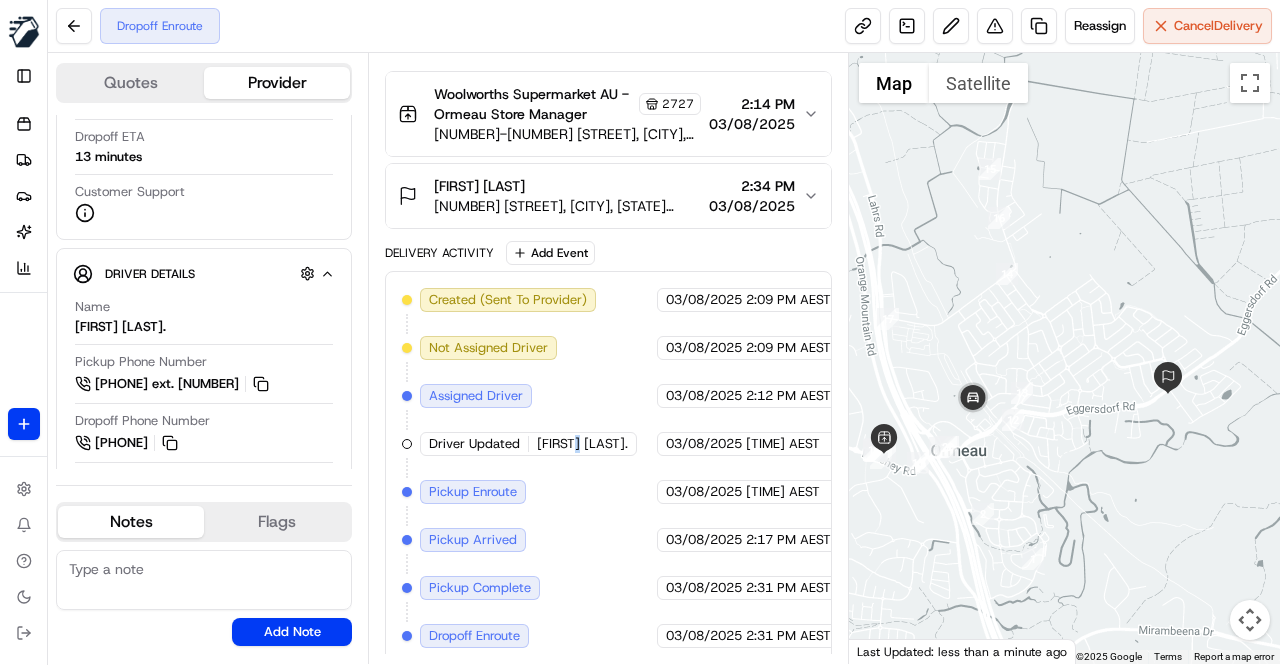 click on "Created (Sent To Provider) Uber 03/08/2025 2:09 PM AEST Not Assigned Driver Uber 03/08/2025 2:09 PM AEST Assigned Driver Uber 03/08/2025 2:12 PM AEST Driver Updated ADARSH A. Uber 03/08/2025 2:13 PM AEST Pickup Enroute Uber 03/08/2025 2:13 PM AEST Pickup Arrived Uber 03/08/2025 2:17 PM AEST Pickup Complete Uber 03/08/2025 2:31 PM AEST Dropoff Enroute Uber 03/08/2025 2:31 PM AEST" at bounding box center (608, 468) 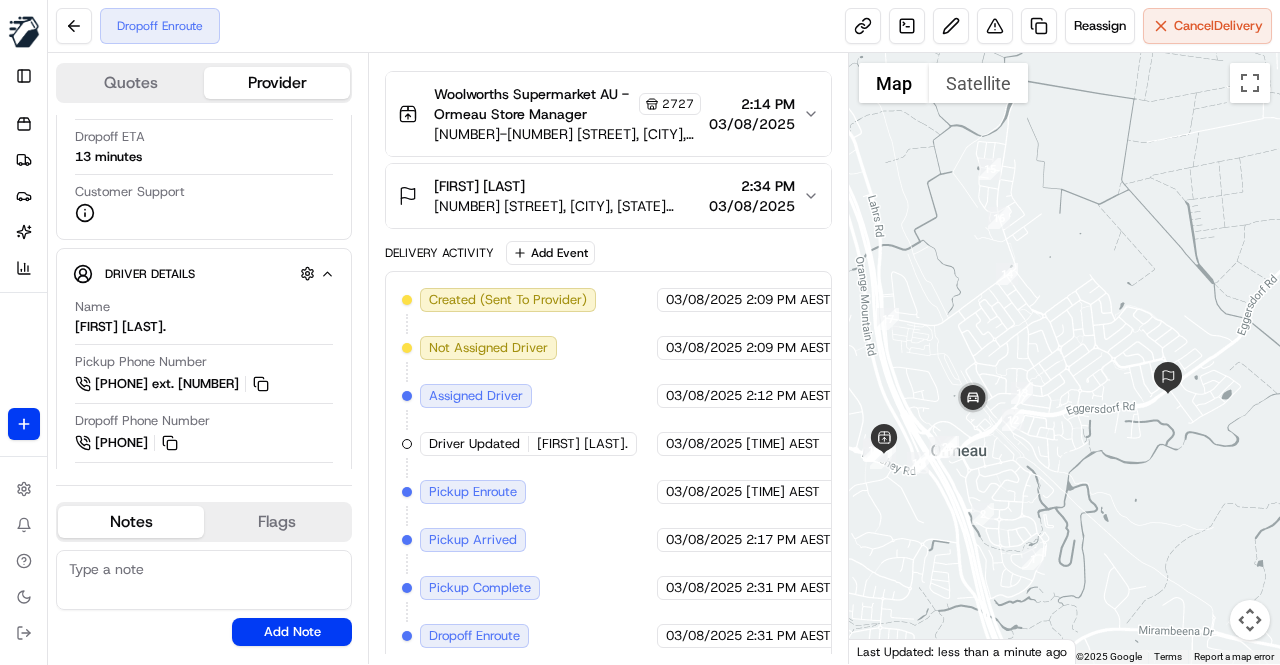 click on "Created (Sent To Provider) Uber 03/08/2025 2:09 PM AEST Not Assigned Driver Uber 03/08/2025 2:09 PM AEST Assigned Driver Uber 03/08/2025 2:12 PM AEST Driver Updated ADARSH A. Uber 03/08/2025 2:13 PM AEST Pickup Enroute Uber 03/08/2025 2:13 PM AEST Pickup Arrived Uber 03/08/2025 2:17 PM AEST Pickup Complete Uber 03/08/2025 2:31 PM AEST Dropoff Enroute Uber 03/08/2025 2:31 PM AEST" at bounding box center (608, 468) 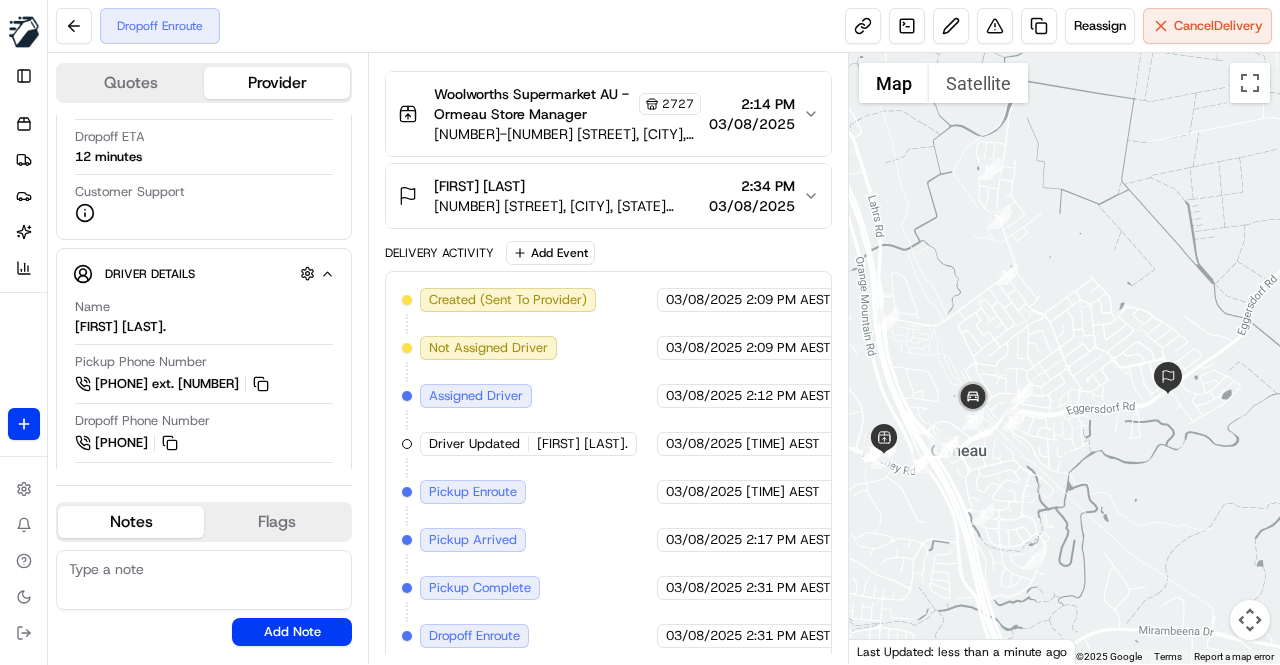 click on "Created (Sent To Provider) Uber 03/08/2025 2:09 PM AEST Not Assigned Driver Uber 03/08/2025 2:09 PM AEST Assigned Driver Uber 03/08/2025 2:12 PM AEST Driver Updated ADARSH A. Uber 03/08/2025 2:13 PM AEST Pickup Enroute Uber 03/08/2025 2:13 PM AEST Pickup Arrived Uber 03/08/2025 2:17 PM AEST Pickup Complete Uber 03/08/2025 2:31 PM AEST Dropoff Enroute Uber 03/08/2025 2:31 PM AEST" at bounding box center (608, 468) 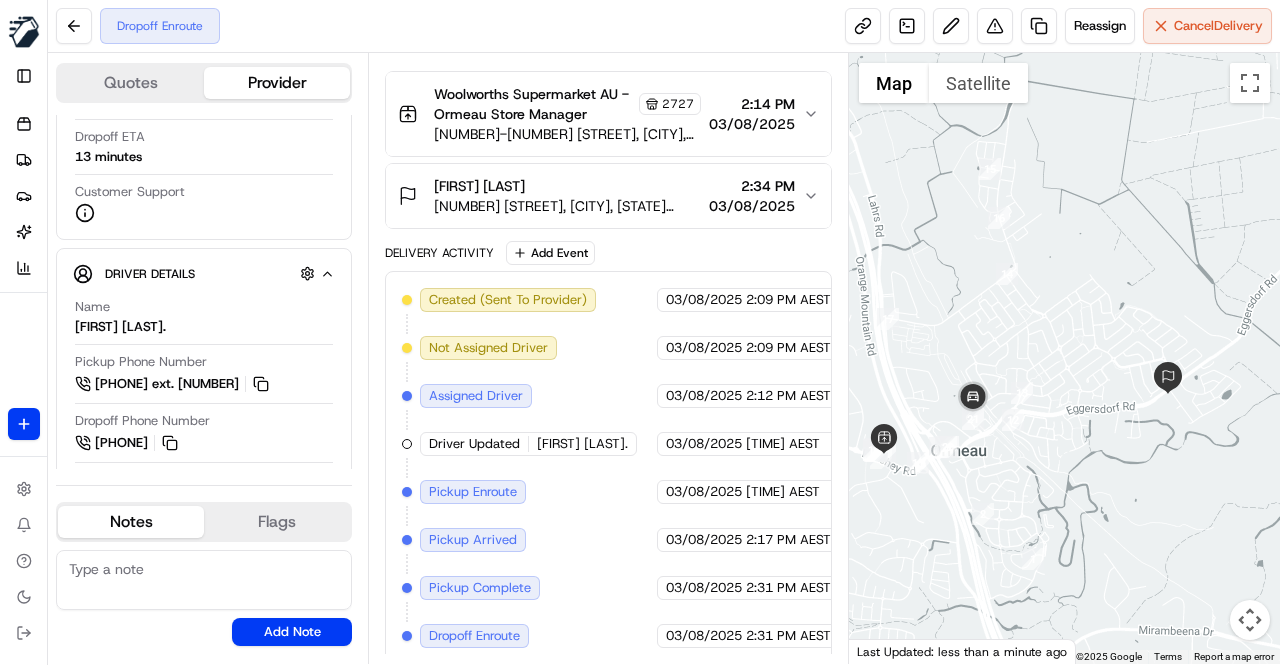 click on "Created (Sent To Provider) Uber 03/08/2025 2:09 PM AEST Not Assigned Driver Uber 03/08/2025 2:09 PM AEST Assigned Driver Uber 03/08/2025 2:12 PM AEST Driver Updated ADARSH A. Uber 03/08/2025 2:13 PM AEST Pickup Enroute Uber 03/08/2025 2:13 PM AEST Pickup Arrived Uber 03/08/2025 2:17 PM AEST Pickup Complete Uber 03/08/2025 2:31 PM AEST Dropoff Enroute Uber 03/08/2025 2:31 PM AEST" at bounding box center (608, 468) 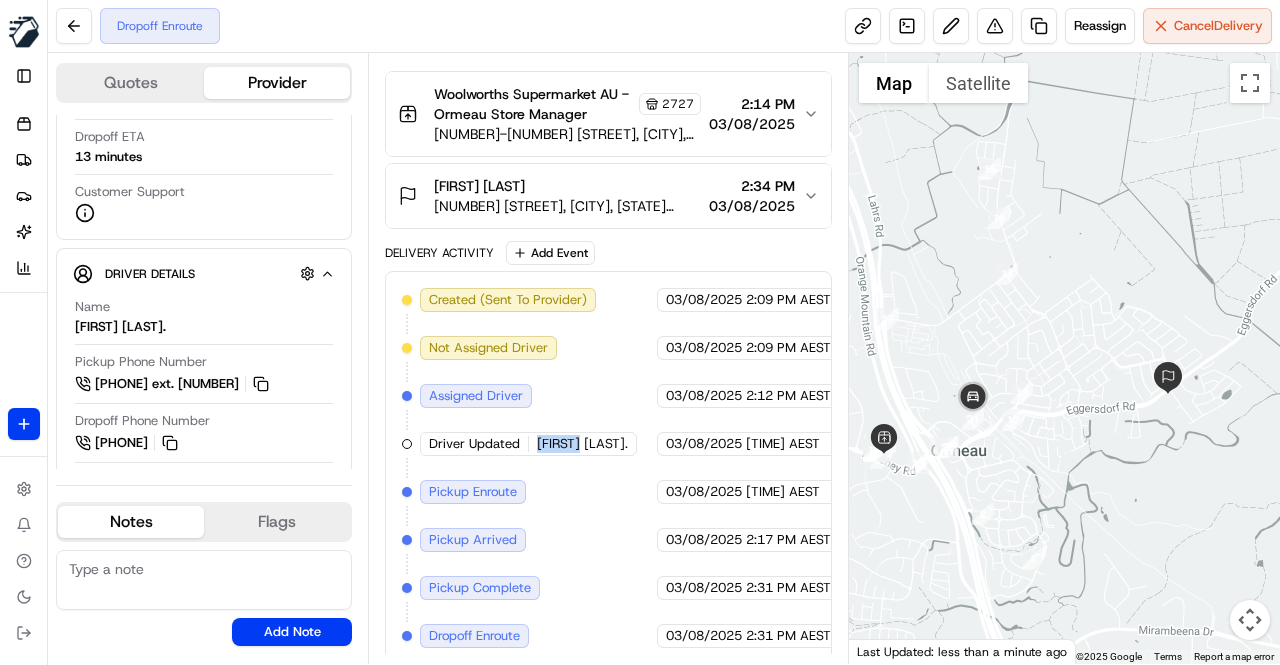click on "ADARSH A." at bounding box center [582, 444] 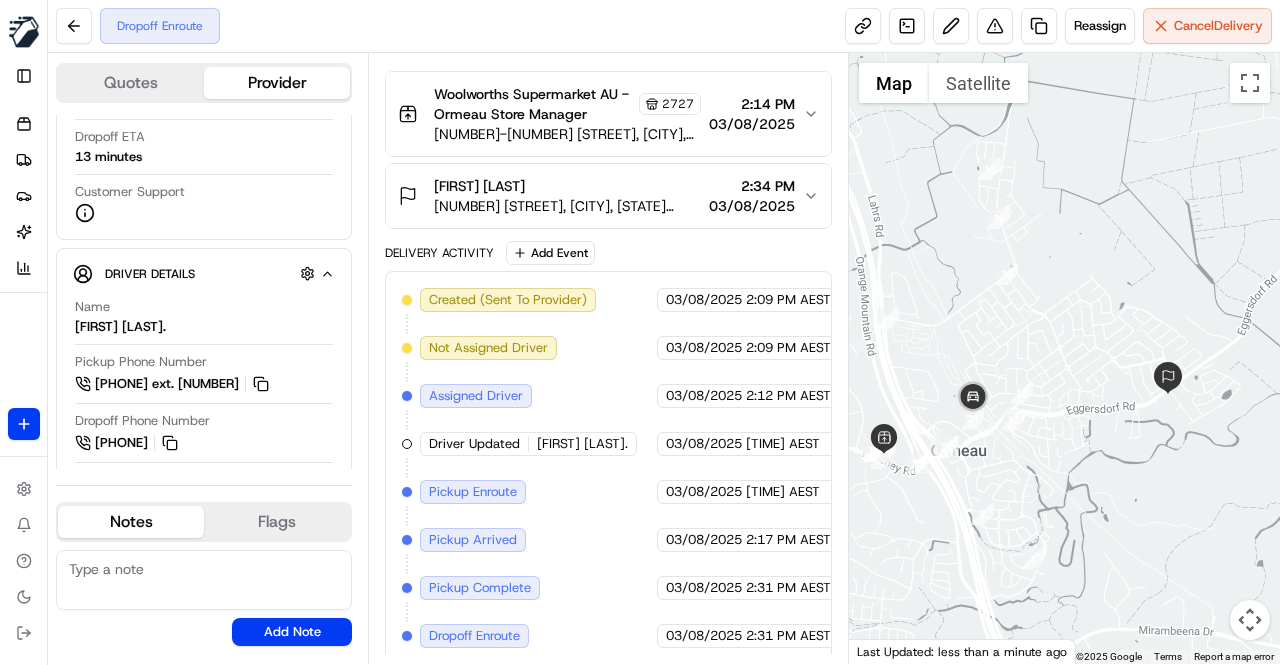 click on "ADARSH A." at bounding box center (582, 444) 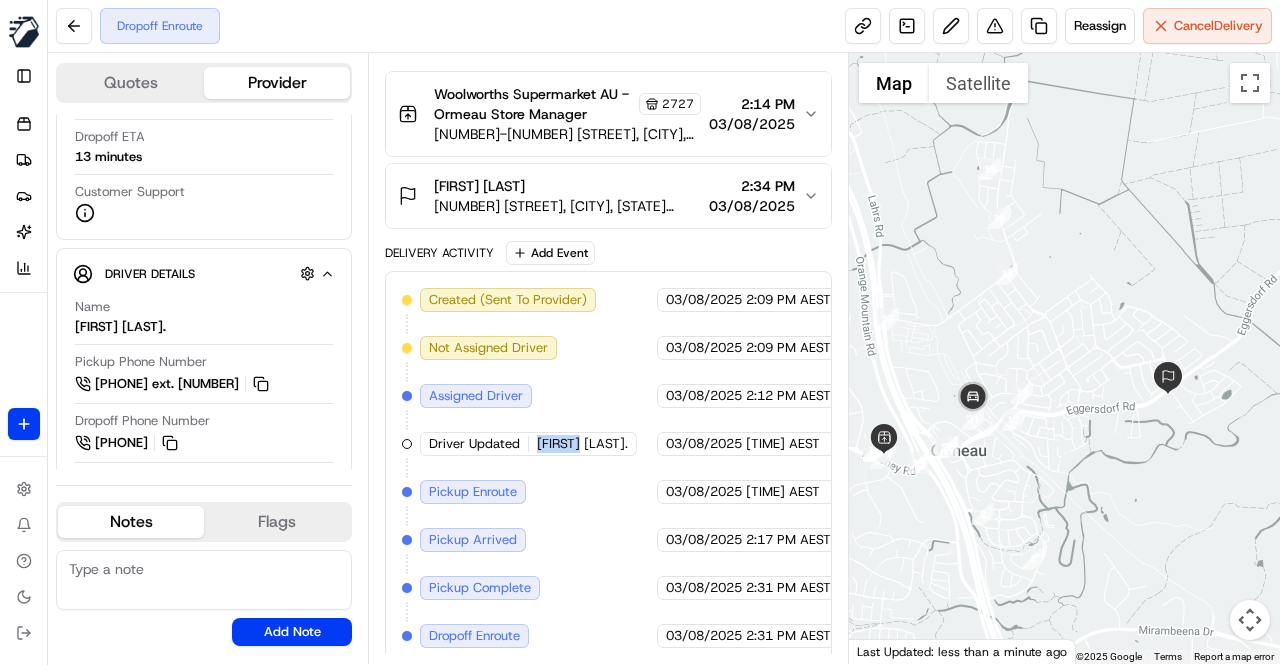 click on "ADARSH A." at bounding box center (582, 444) 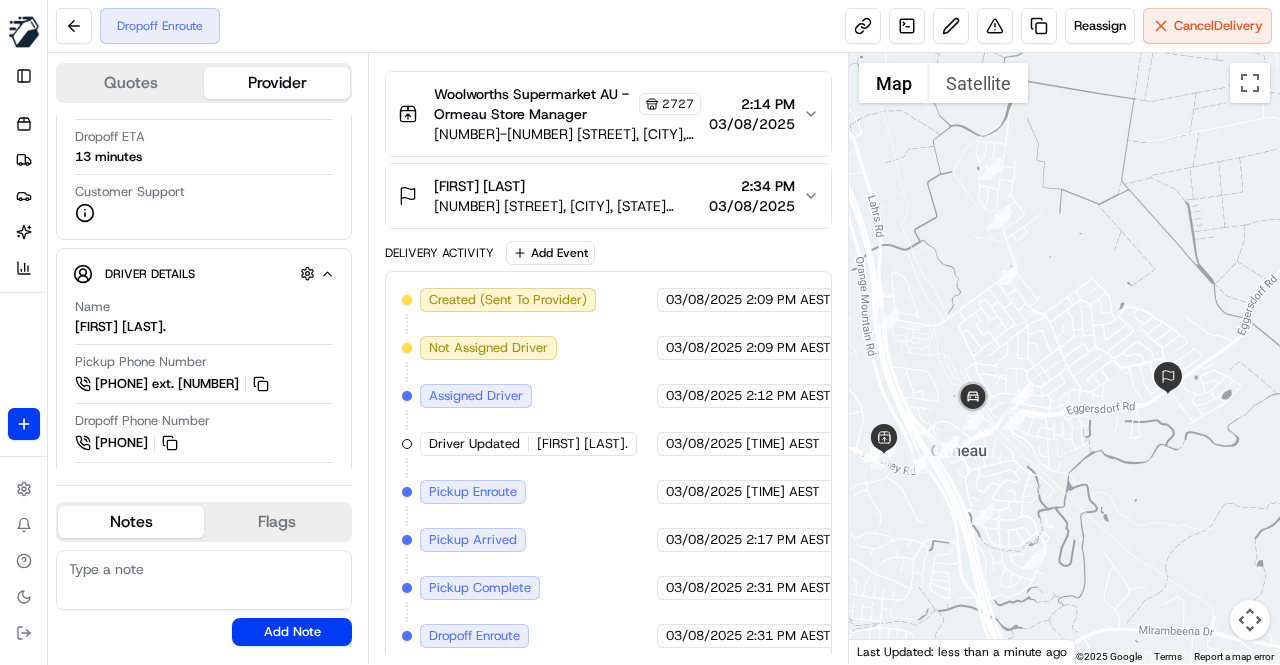 click on "ADARSH A." at bounding box center (582, 444) 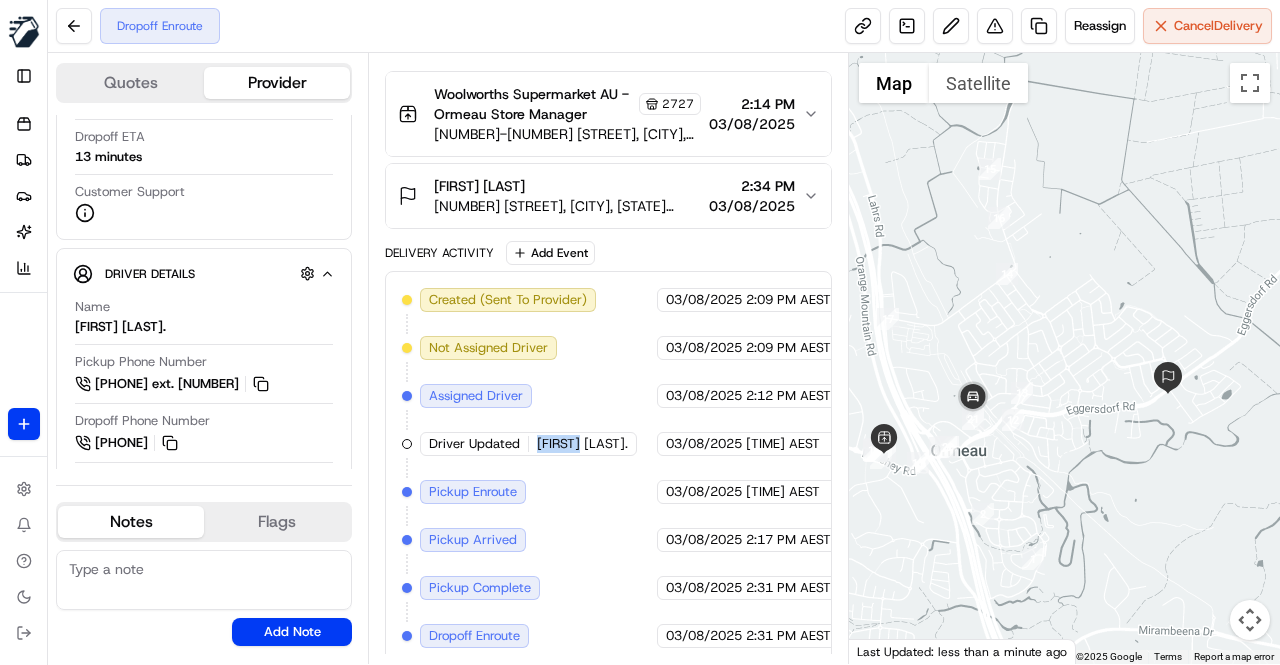 click on "ADARSH A." at bounding box center [582, 444] 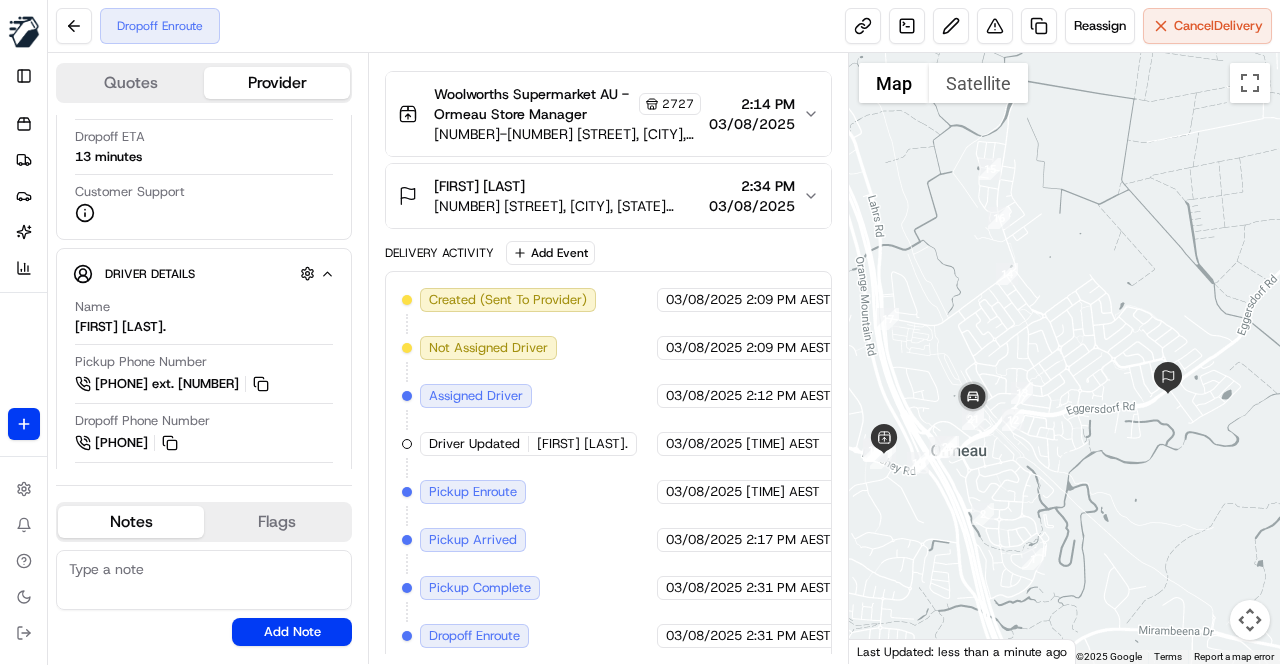 click on "ADARSH A." at bounding box center (582, 444) 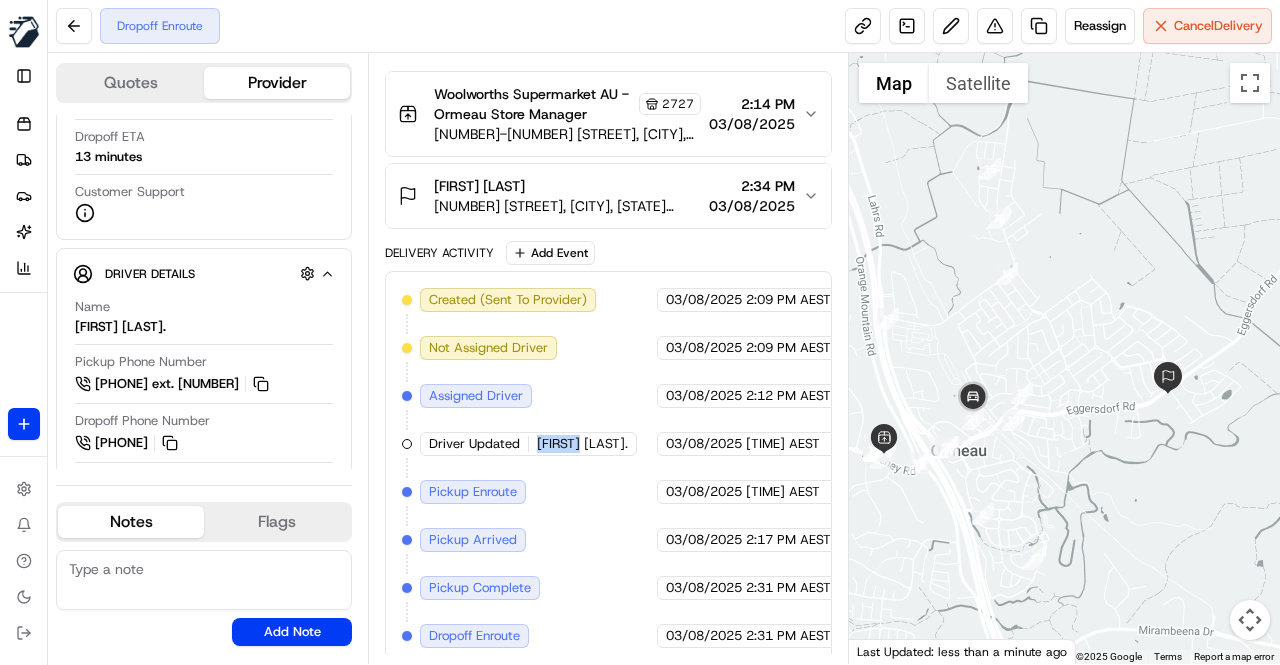 click on "ADARSH A." at bounding box center (582, 444) 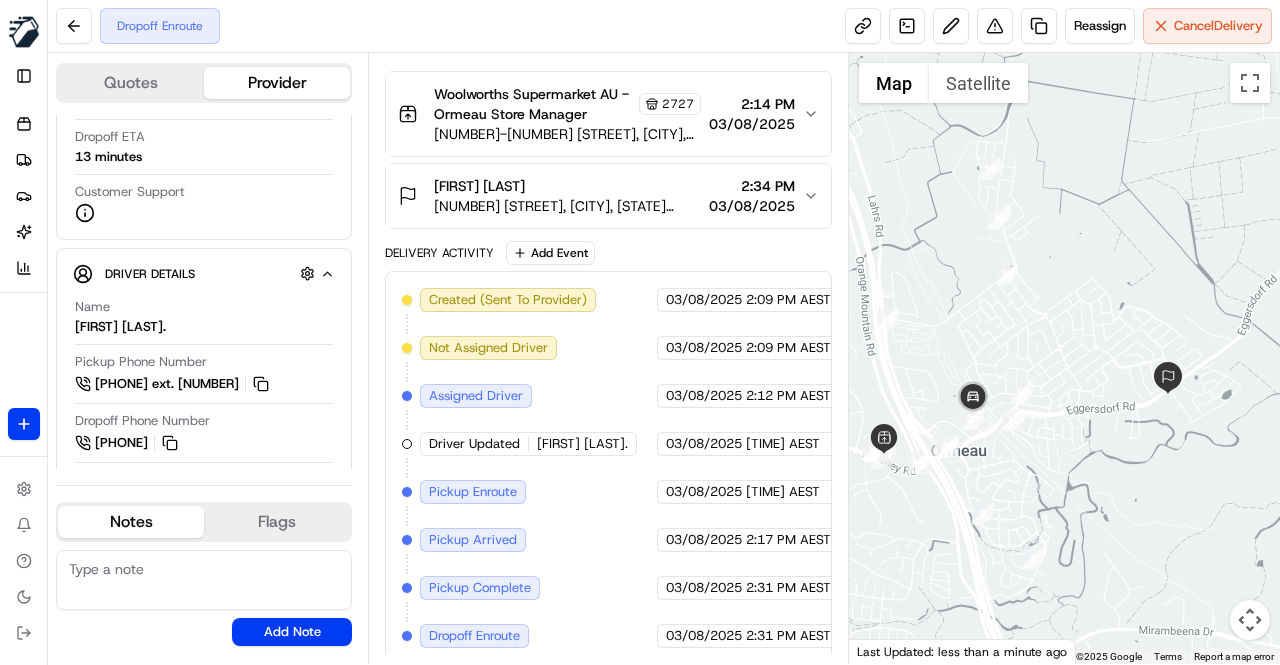 click on "Created (Sent To Provider) Uber 03/08/2025 2:09 PM AEST Not Assigned Driver Uber 03/08/2025 2:09 PM AEST Assigned Driver Uber 03/08/2025 2:12 PM AEST Driver Updated ADARSH A. Uber 03/08/2025 2:13 PM AEST Pickup Enroute Uber 03/08/2025 2:13 PM AEST Pickup Arrived Uber 03/08/2025 2:17 PM AEST Pickup Complete Uber 03/08/2025 2:31 PM AEST Dropoff Enroute Uber 03/08/2025 2:31 PM AEST" at bounding box center (608, 468) 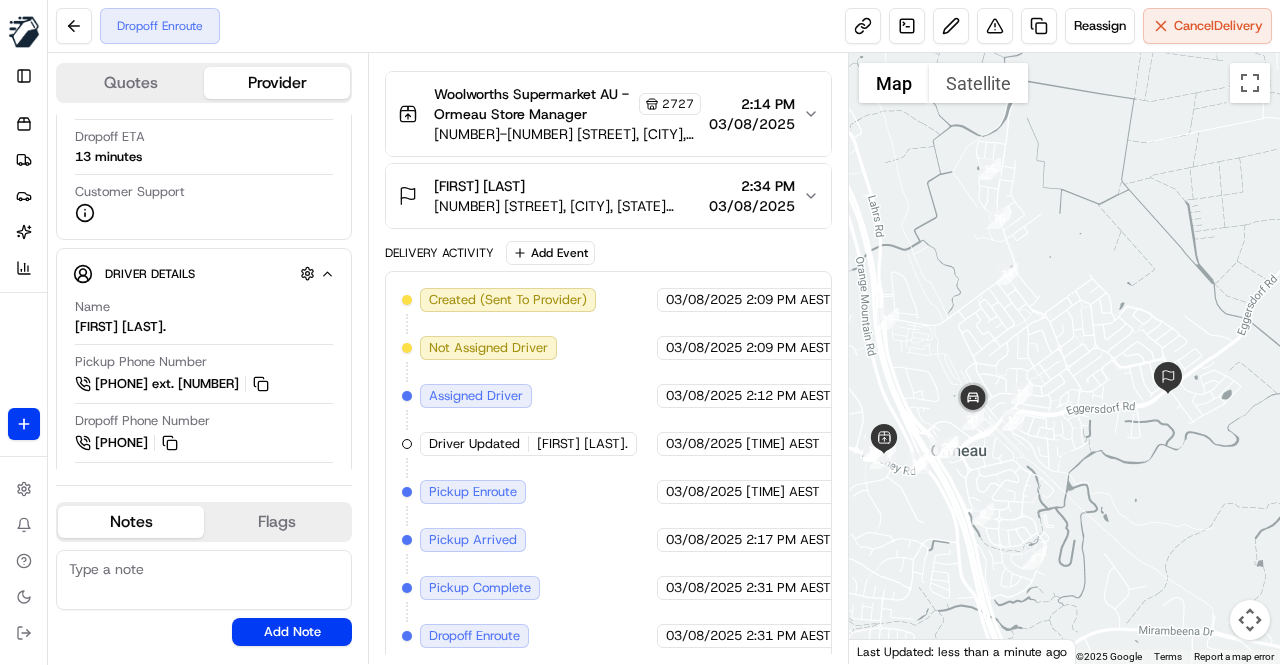 click on "Created (Sent To Provider) Uber 03/08/2025 2:09 PM AEST Not Assigned Driver Uber 03/08/2025 2:09 PM AEST Assigned Driver Uber 03/08/2025 2:12 PM AEST Driver Updated ADARSH A. Uber 03/08/2025 2:13 PM AEST Pickup Enroute Uber 03/08/2025 2:13 PM AEST Pickup Arrived Uber 03/08/2025 2:17 PM AEST Pickup Complete Uber 03/08/2025 2:31 PM AEST Dropoff Enroute Uber 03/08/2025 2:31 PM AEST" at bounding box center [608, 468] 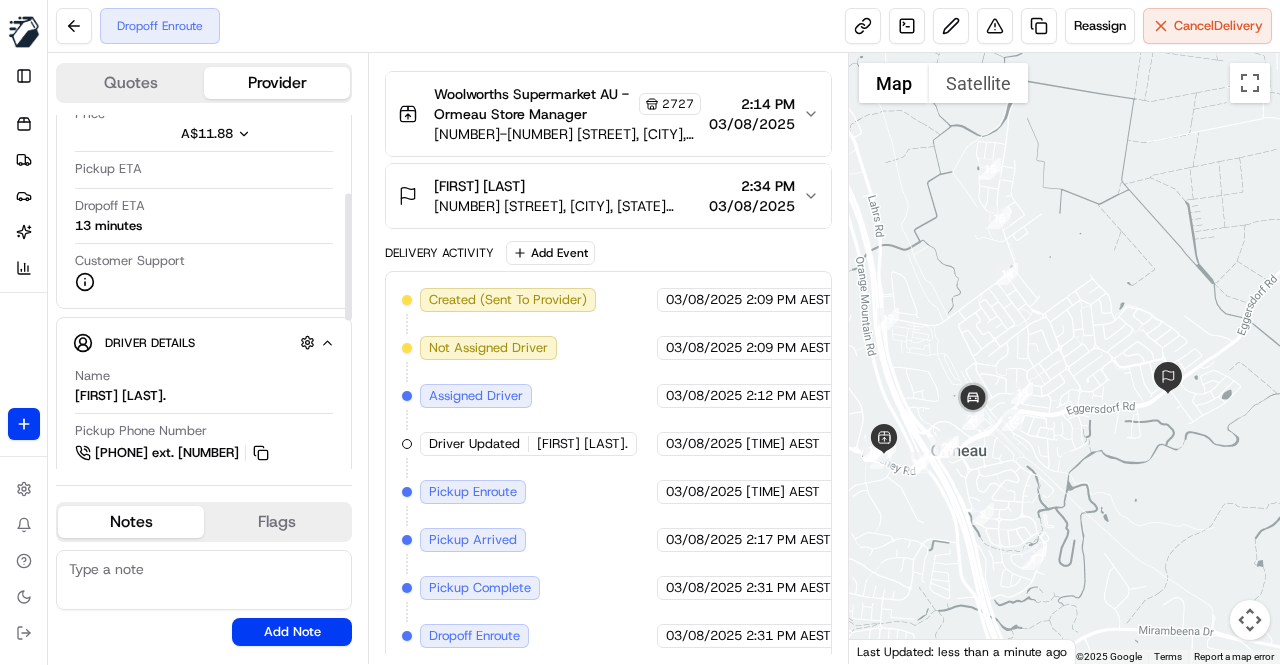 scroll, scrollTop: 200, scrollLeft: 0, axis: vertical 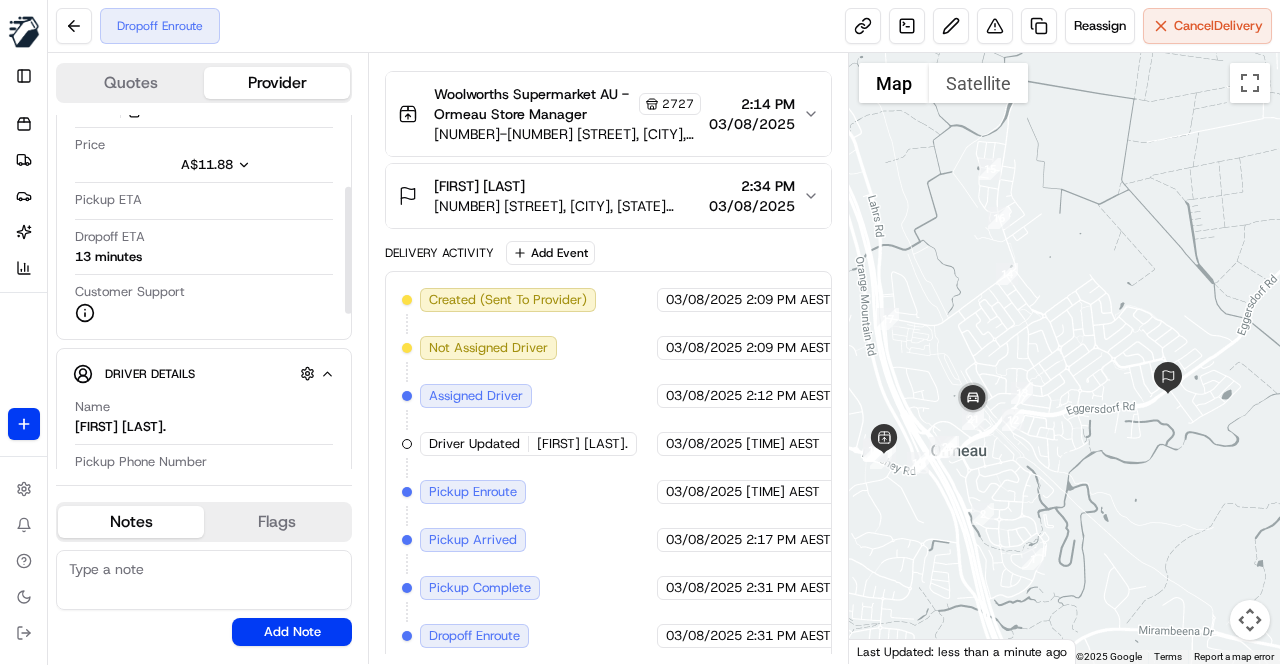 click on "Created (Sent To Provider) Uber 03/08/2025 2:09 PM AEST Not Assigned Driver Uber 03/08/2025 2:09 PM AEST Assigned Driver Uber 03/08/2025 2:12 PM AEST Driver Updated ADARSH A. Uber 03/08/2025 2:13 PM AEST Pickup Enroute Uber 03/08/2025 2:13 PM AEST Pickup Arrived Uber 03/08/2025 2:17 PM AEST Pickup Complete Uber 03/08/2025 2:31 PM AEST Dropoff Enroute Uber 03/08/2025 2:31 PM AEST" at bounding box center [608, 468] 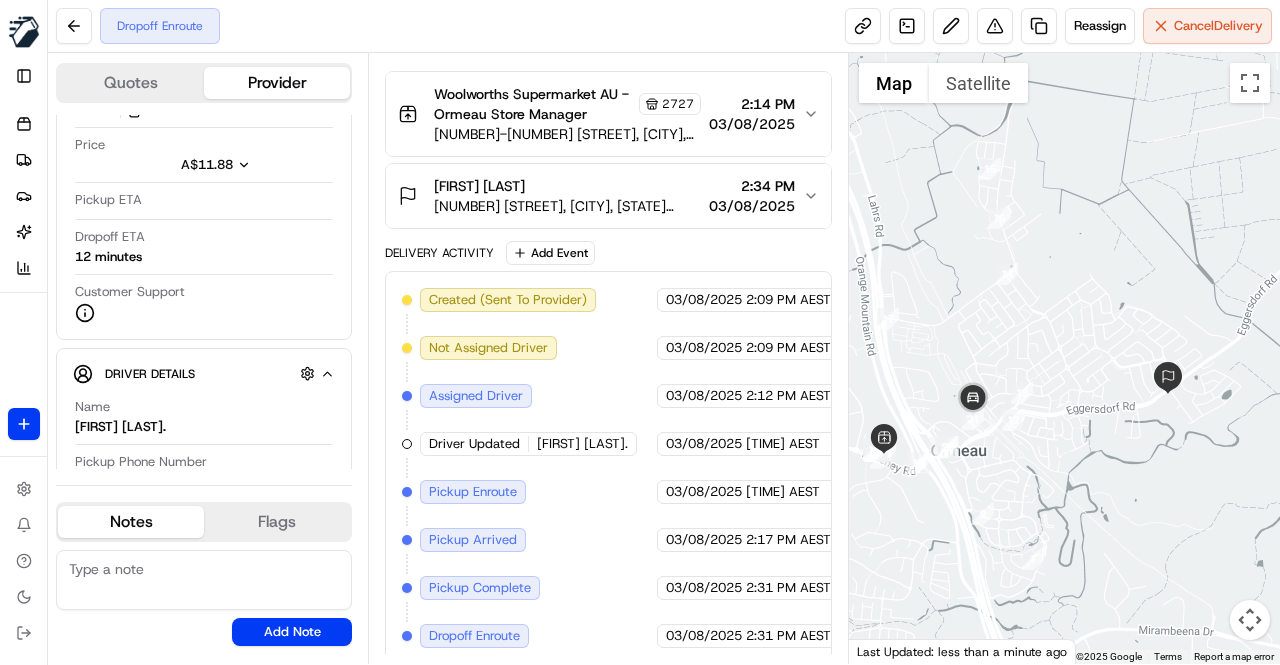 click on "Created (Sent To Provider) Uber 03/08/2025 2:09 PM AEST Not Assigned Driver Uber 03/08/2025 2:09 PM AEST Assigned Driver Uber 03/08/2025 2:12 PM AEST Driver Updated ADARSH A. Uber 03/08/2025 2:13 PM AEST Pickup Enroute Uber 03/08/2025 2:13 PM AEST Pickup Arrived Uber 03/08/2025 2:17 PM AEST Pickup Complete Uber 03/08/2025 2:31 PM AEST Dropoff Enroute Uber 03/08/2025 2:31 PM AEST" at bounding box center (608, 468) 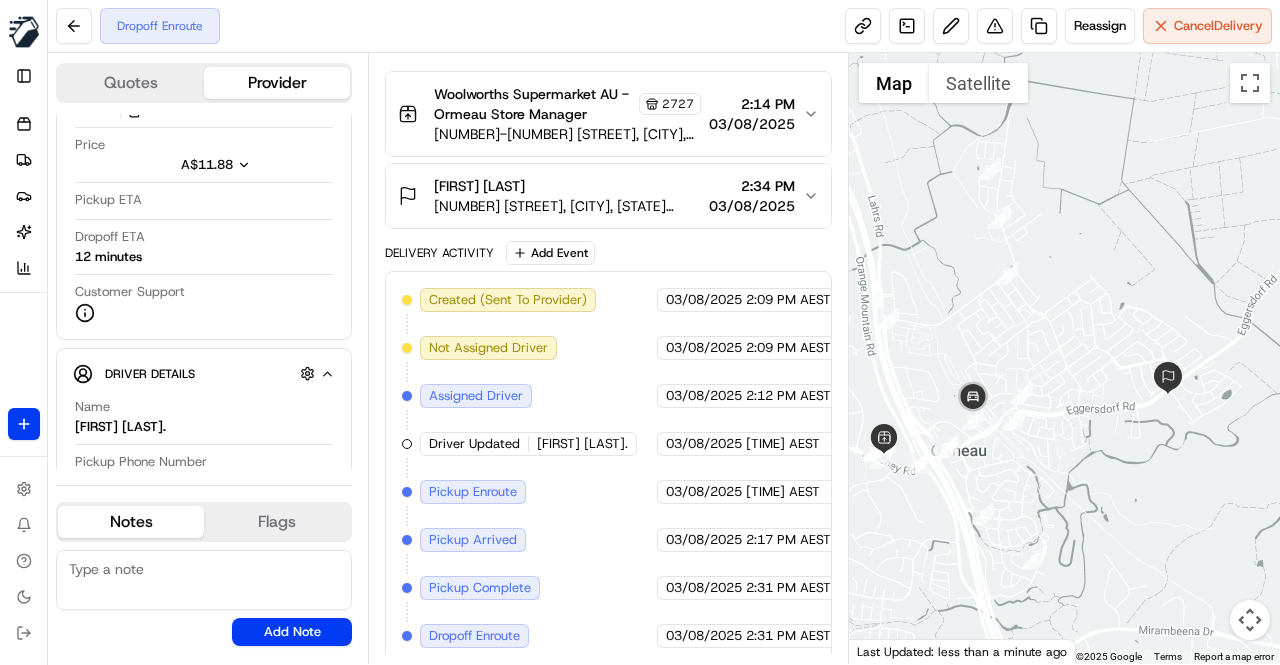 click on "Created (Sent To Provider) Uber 03/08/2025 2:09 PM AEST Not Assigned Driver Uber 03/08/2025 2:09 PM AEST Assigned Driver Uber 03/08/2025 2:12 PM AEST Driver Updated ADARSH A. Uber 03/08/2025 2:13 PM AEST Pickup Enroute Uber 03/08/2025 2:13 PM AEST Pickup Arrived Uber 03/08/2025 2:17 PM AEST Pickup Complete Uber 03/08/2025 2:31 PM AEST Dropoff Enroute Uber 03/08/2025 2:31 PM AEST" at bounding box center [608, 468] 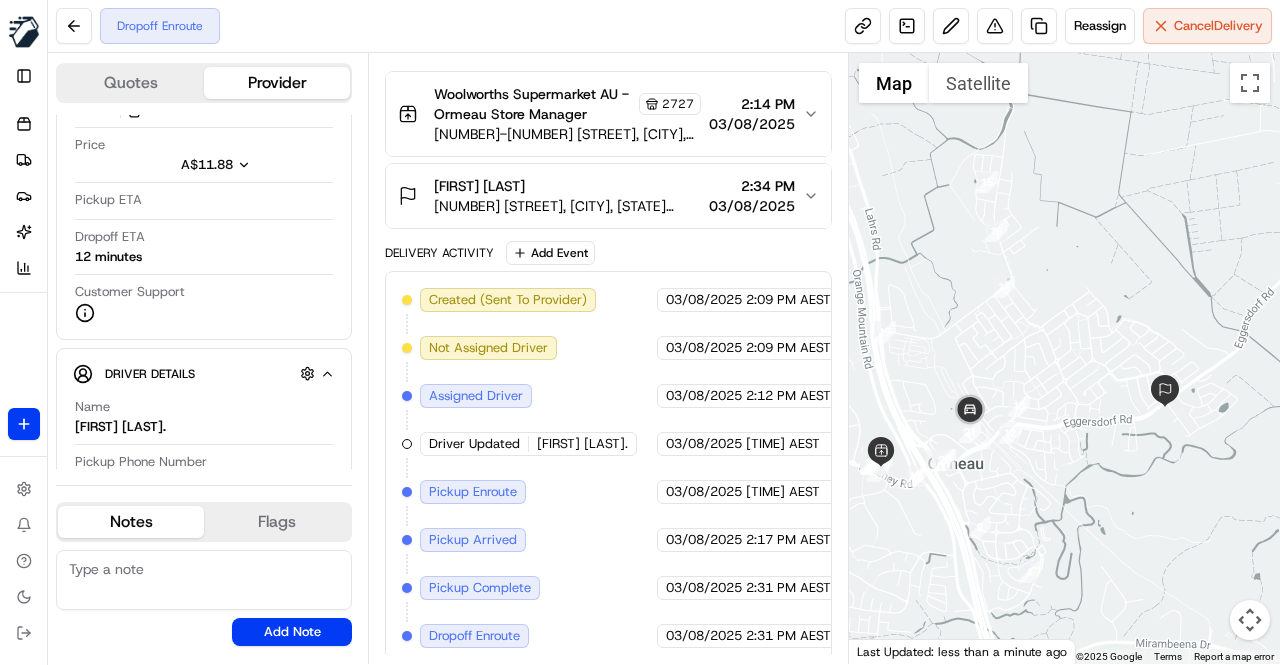 drag, startPoint x: 961, startPoint y: 418, endPoint x: 949, endPoint y: 462, distance: 45.607018 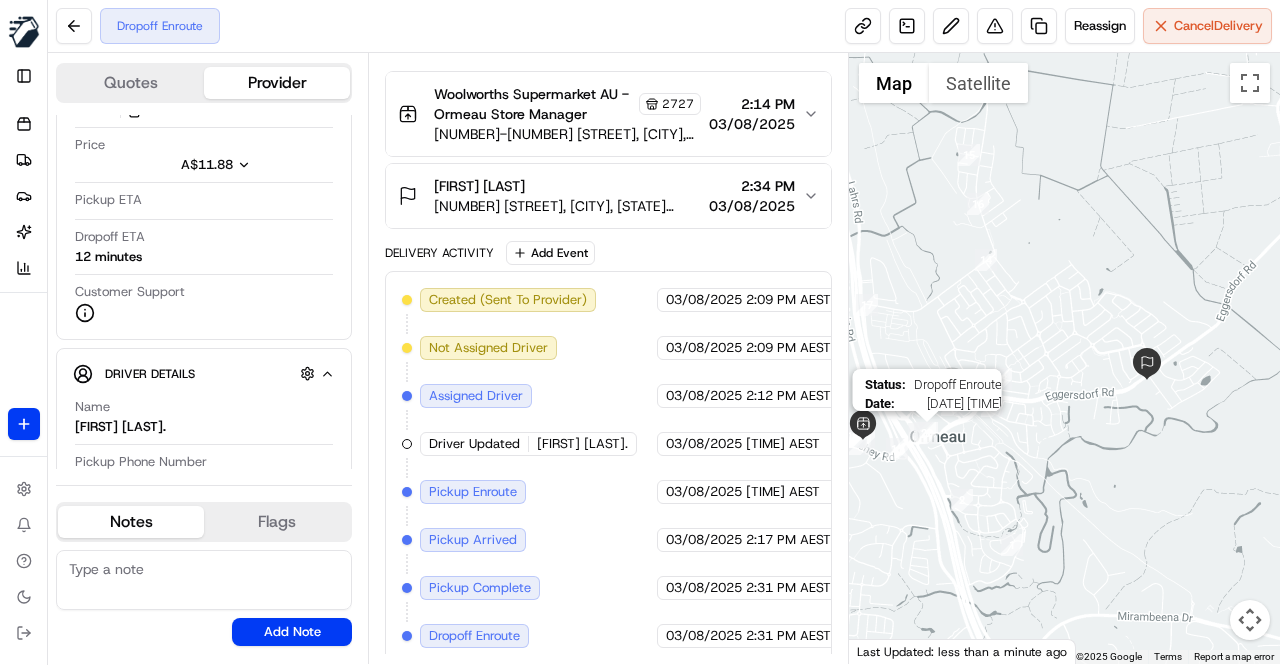 drag, startPoint x: 933, startPoint y: 493, endPoint x: 921, endPoint y: 435, distance: 59.22837 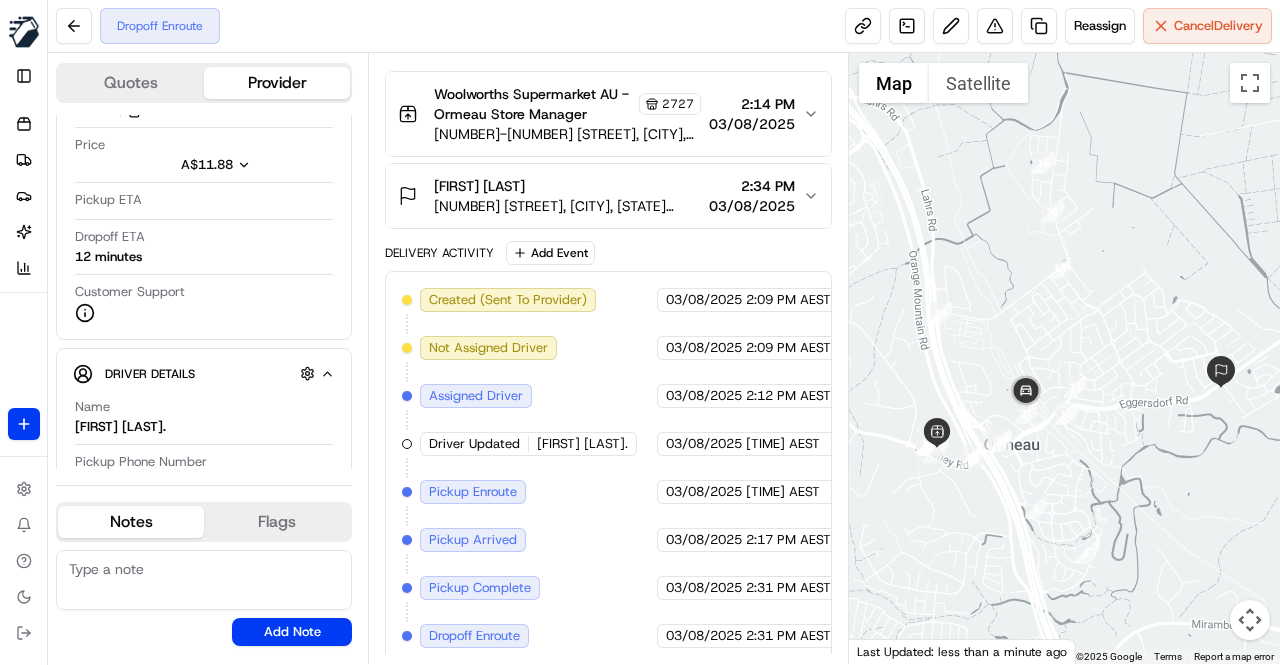 drag, startPoint x: 922, startPoint y: 450, endPoint x: 998, endPoint y: 459, distance: 76.53104 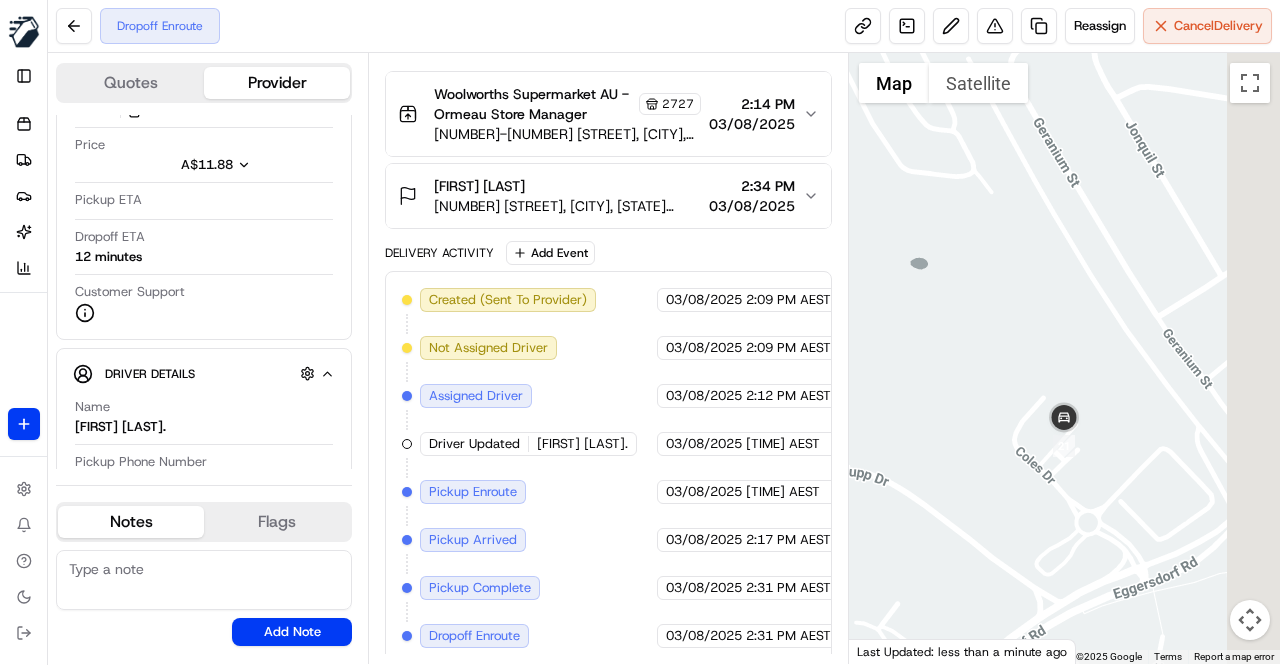 drag, startPoint x: 1098, startPoint y: 469, endPoint x: 929, endPoint y: 448, distance: 170.29973 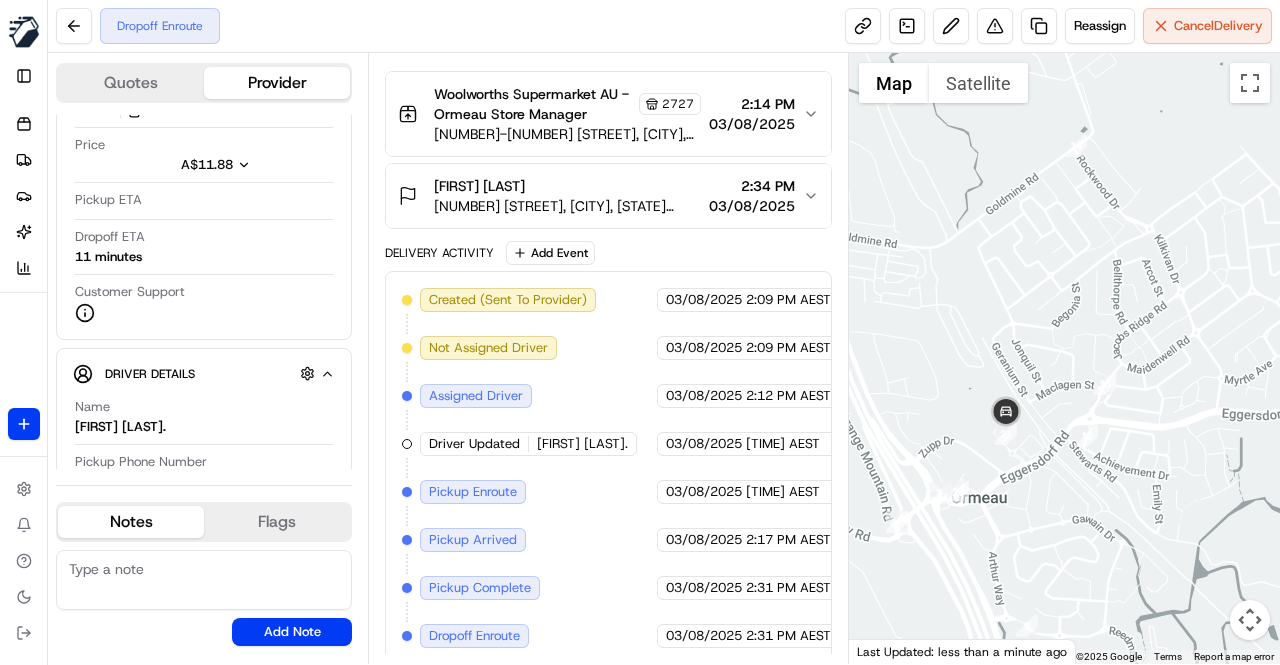 drag, startPoint x: 992, startPoint y: 478, endPoint x: 973, endPoint y: 450, distance: 33.83785 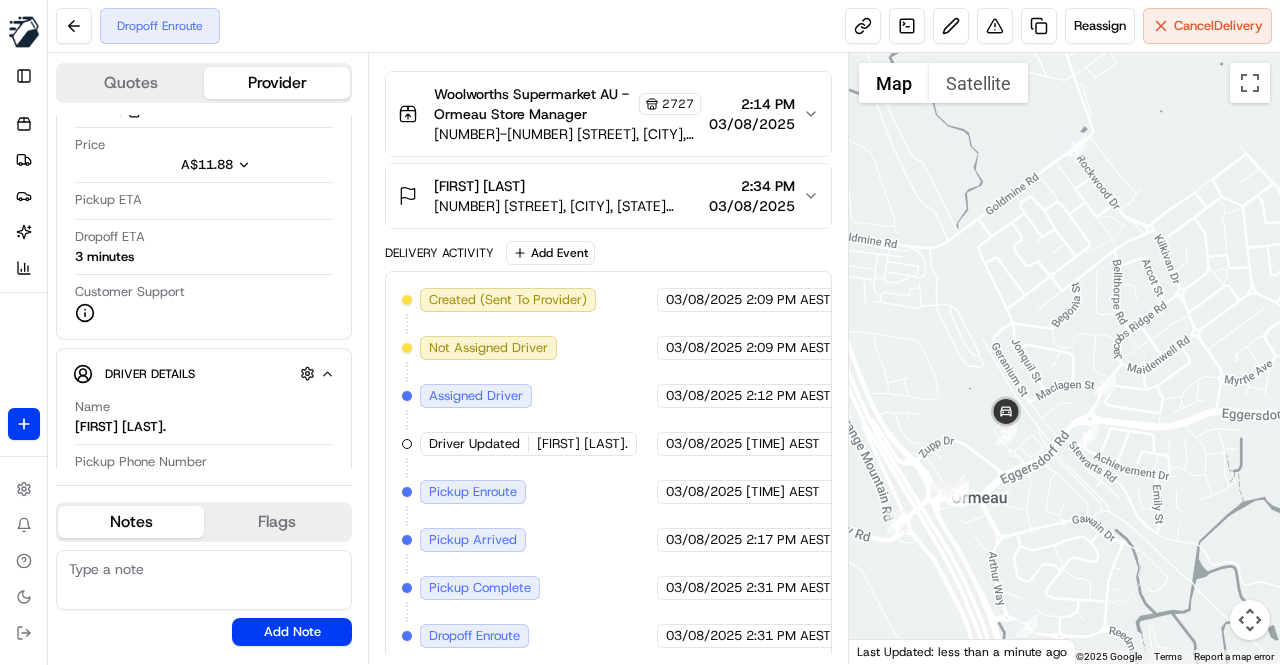 click on "Dropoff Enroute Reassign Cancel  Delivery" at bounding box center [664, 26] 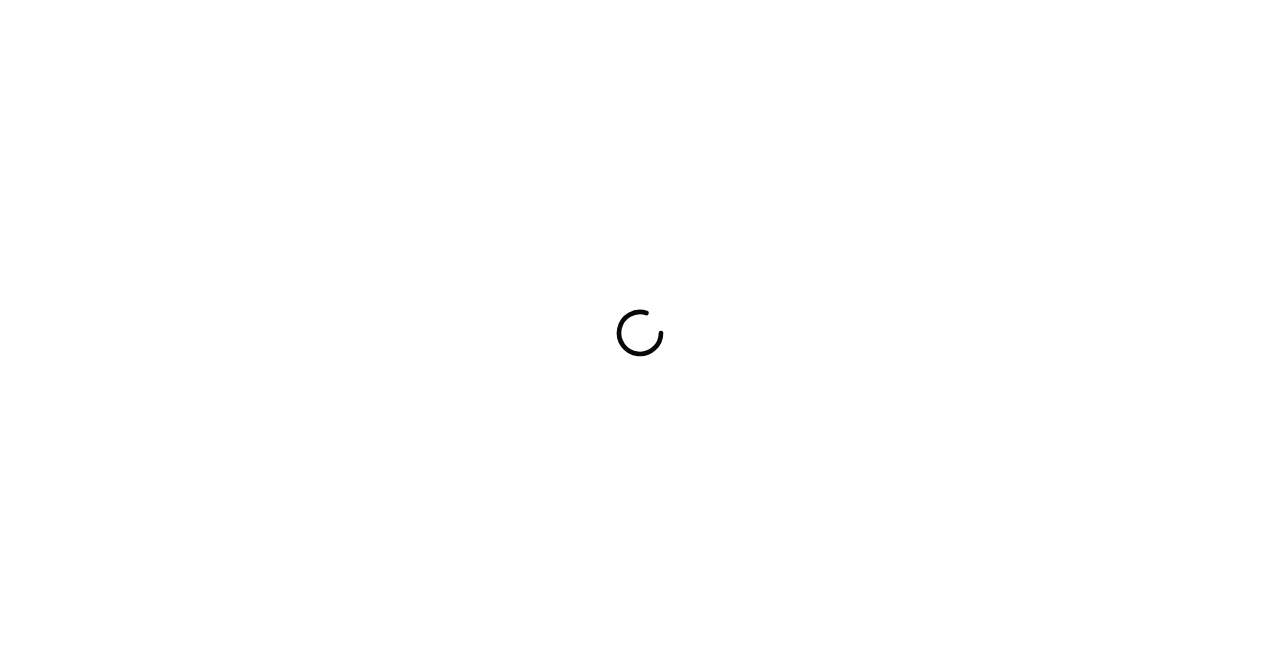 scroll, scrollTop: 0, scrollLeft: 0, axis: both 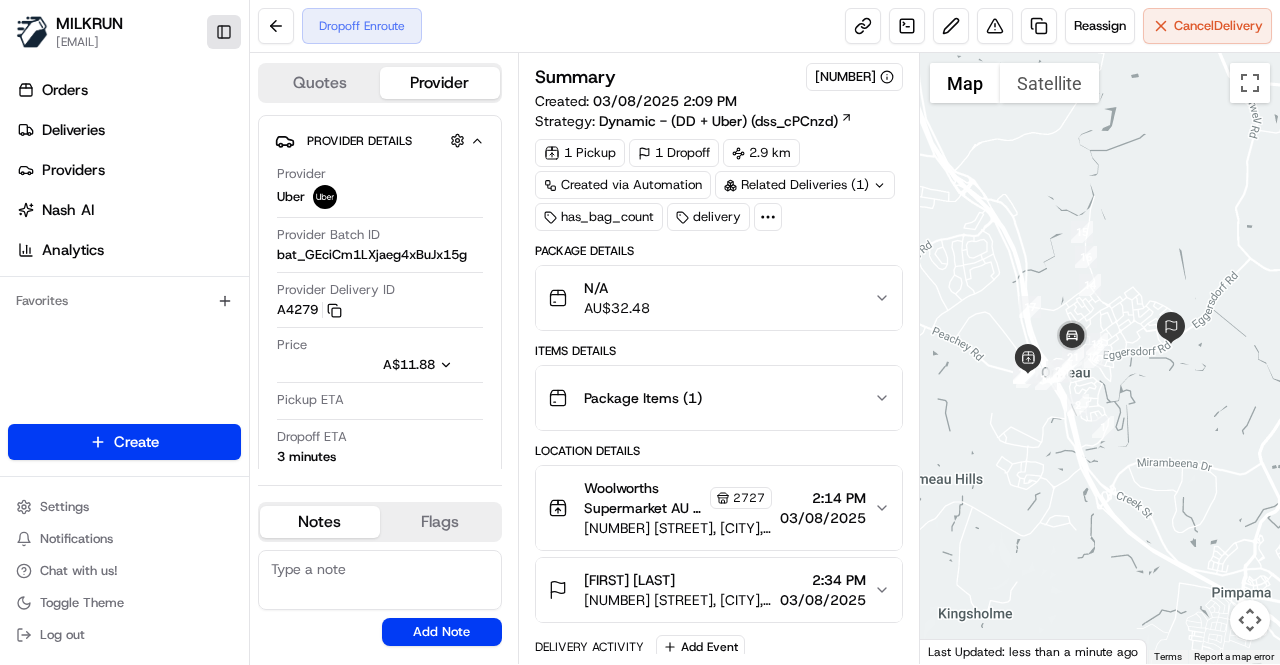 click on "Toggle Sidebar" at bounding box center [224, 32] 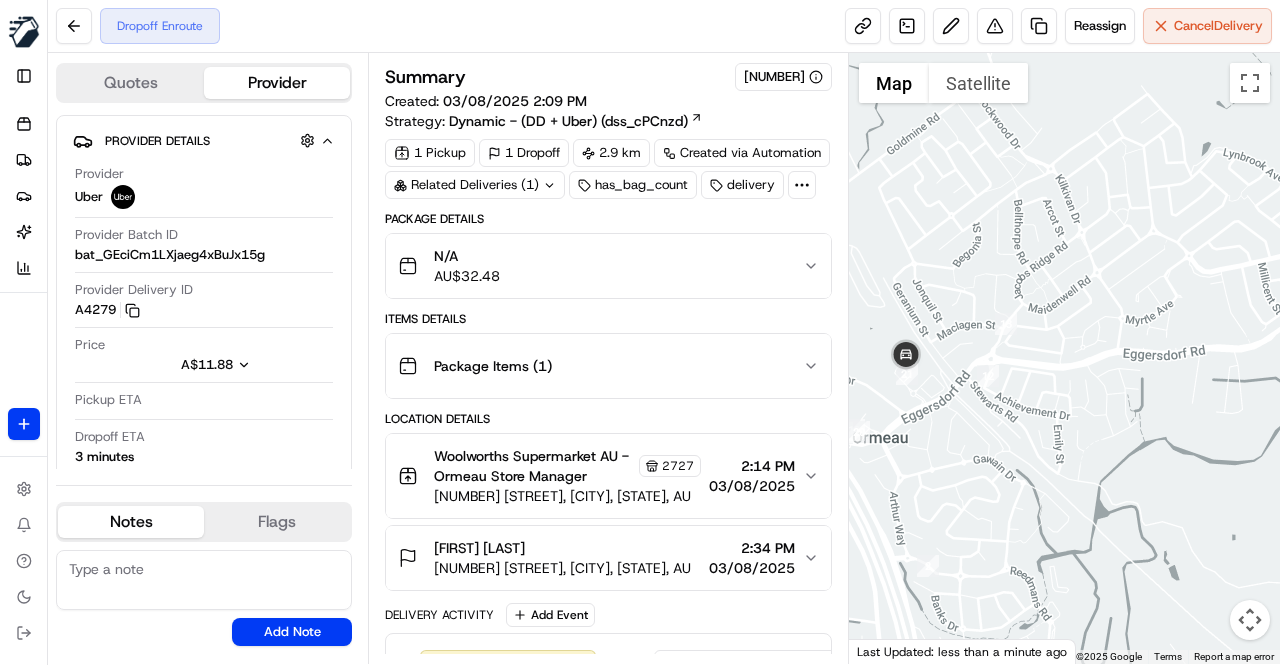 drag, startPoint x: 1094, startPoint y: 389, endPoint x: 814, endPoint y: 522, distance: 309.98227 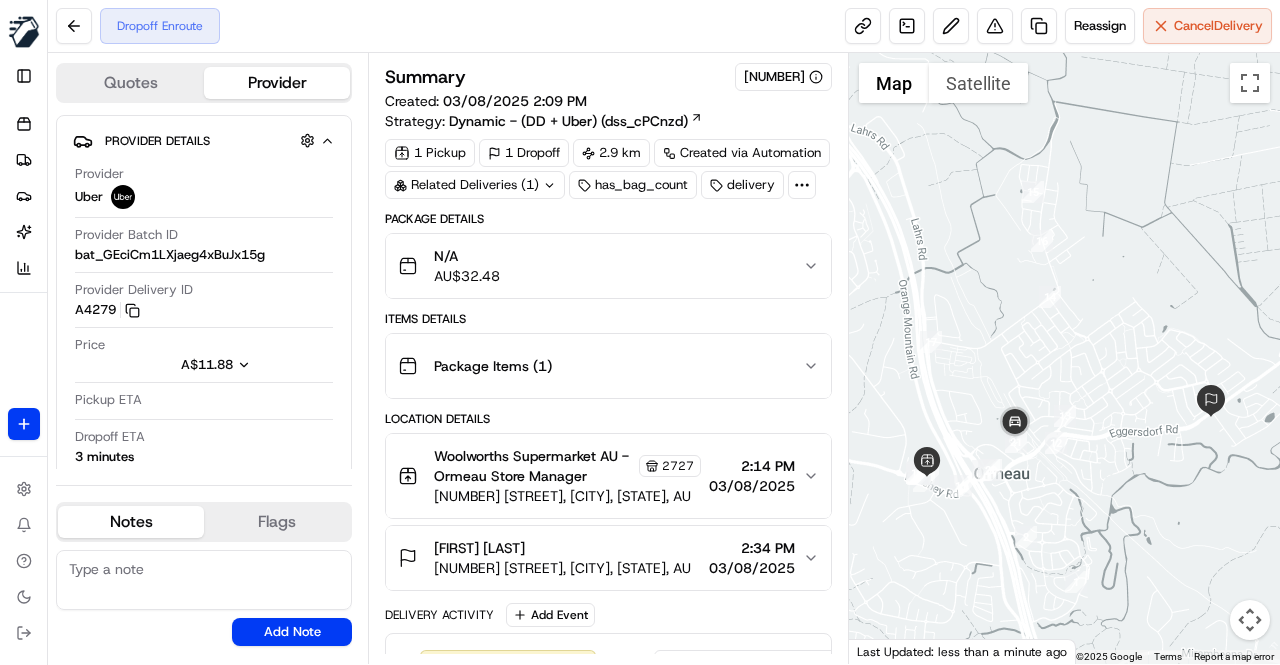 click on "Location Details" at bounding box center (608, 419) 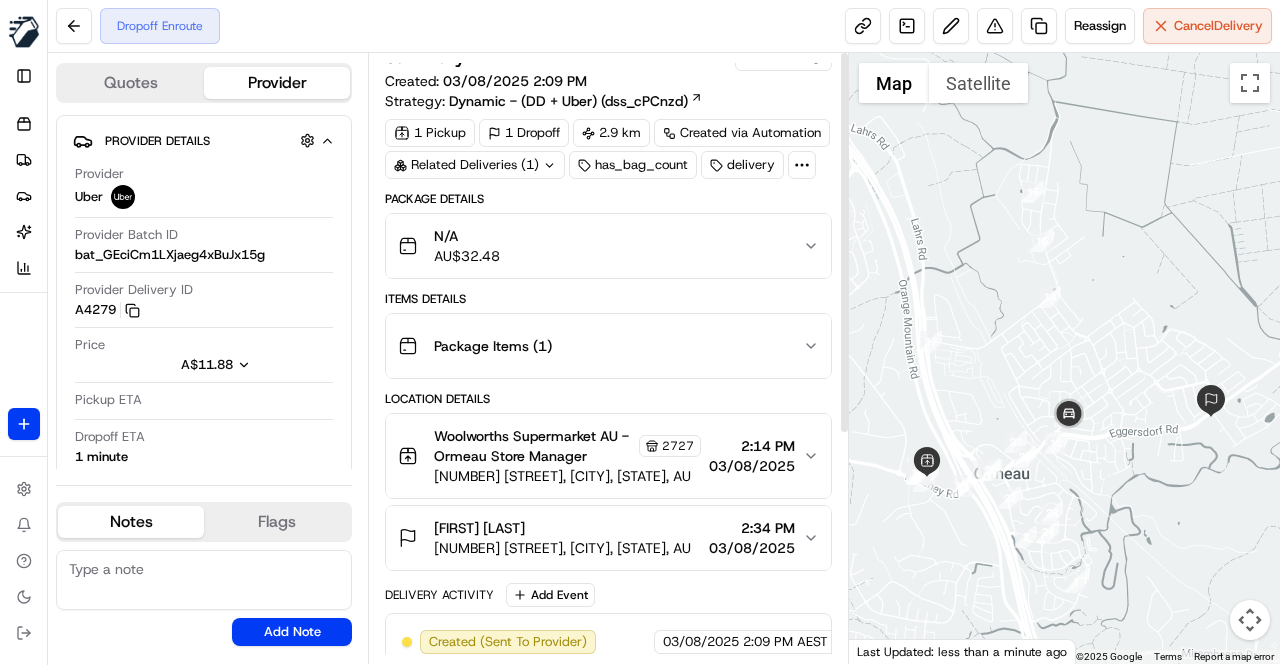 scroll, scrollTop: 0, scrollLeft: 0, axis: both 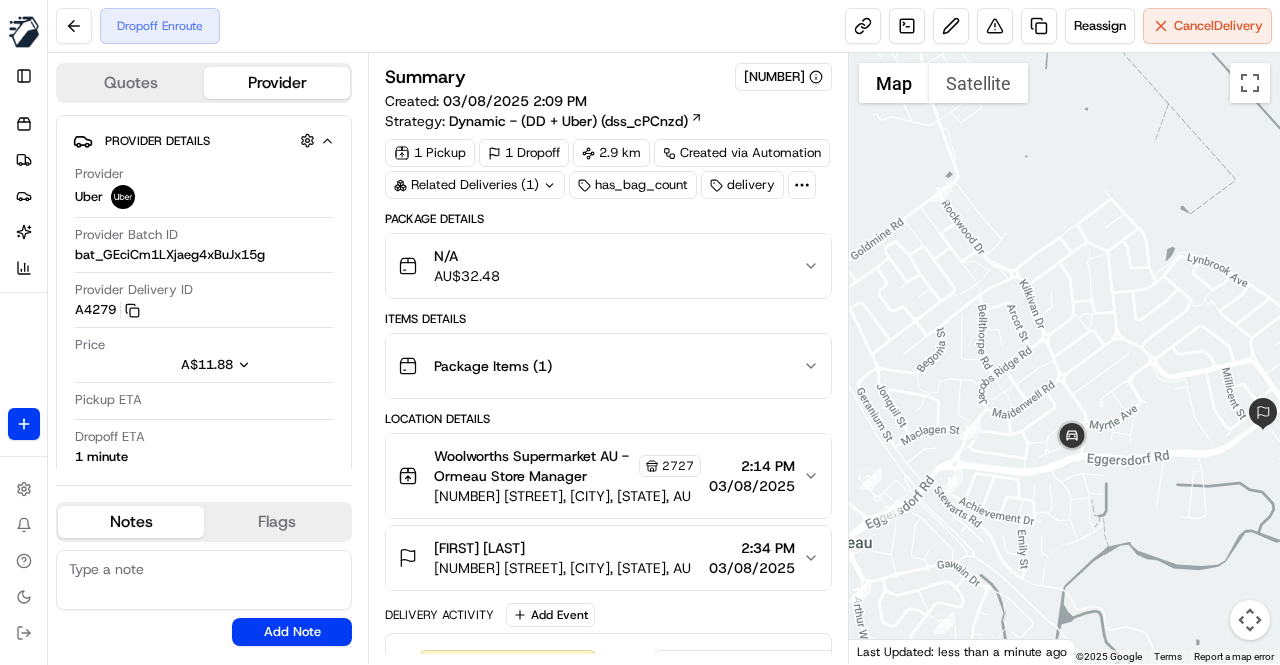 drag, startPoint x: 1164, startPoint y: 473, endPoint x: 1044, endPoint y: 473, distance: 120 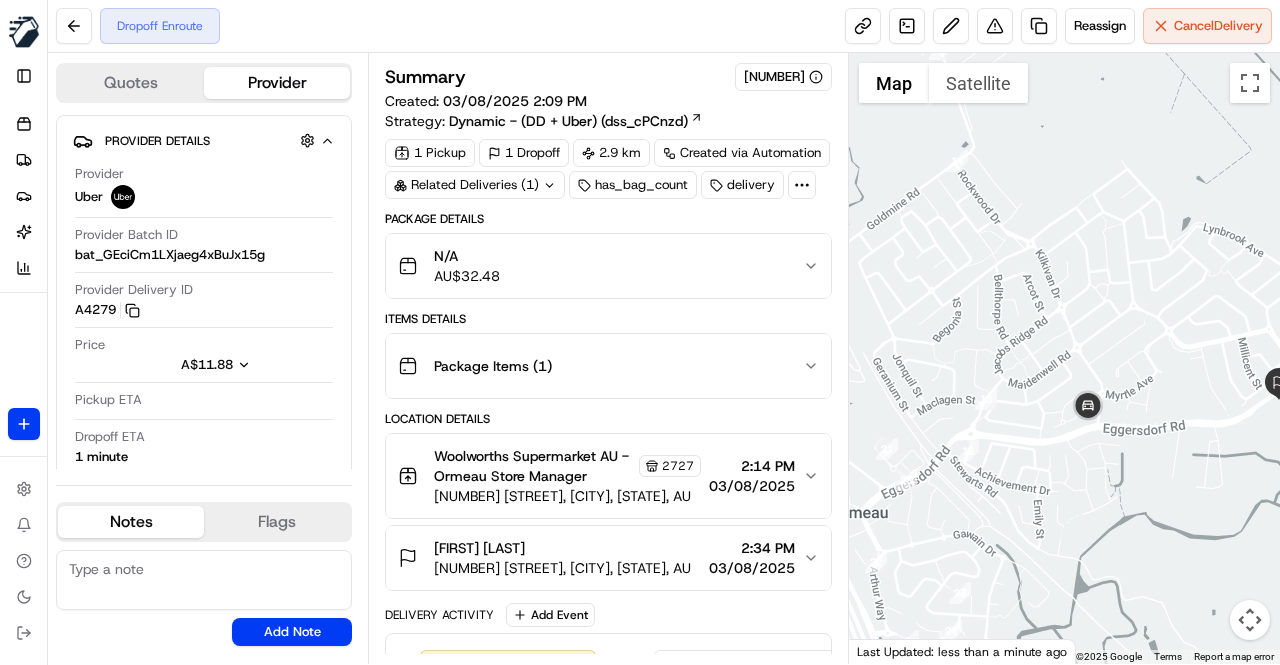drag, startPoint x: 1024, startPoint y: 477, endPoint x: 1046, endPoint y: 446, distance: 38.013157 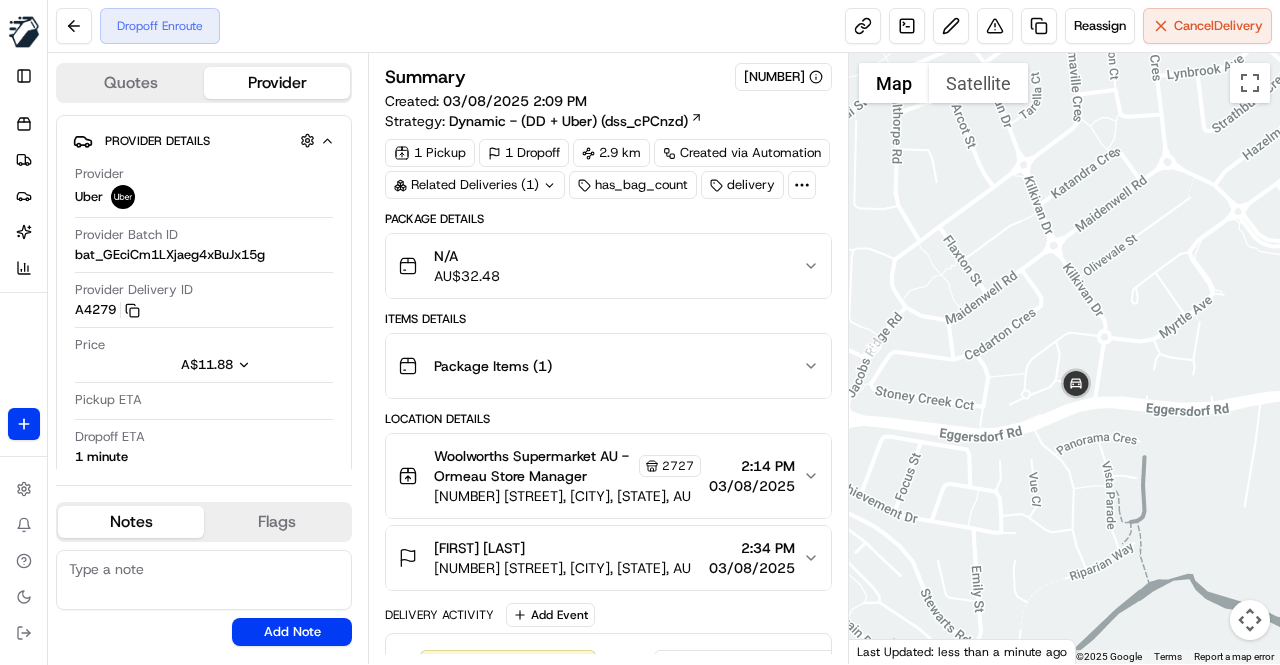 click on "Package Details" at bounding box center (608, 219) 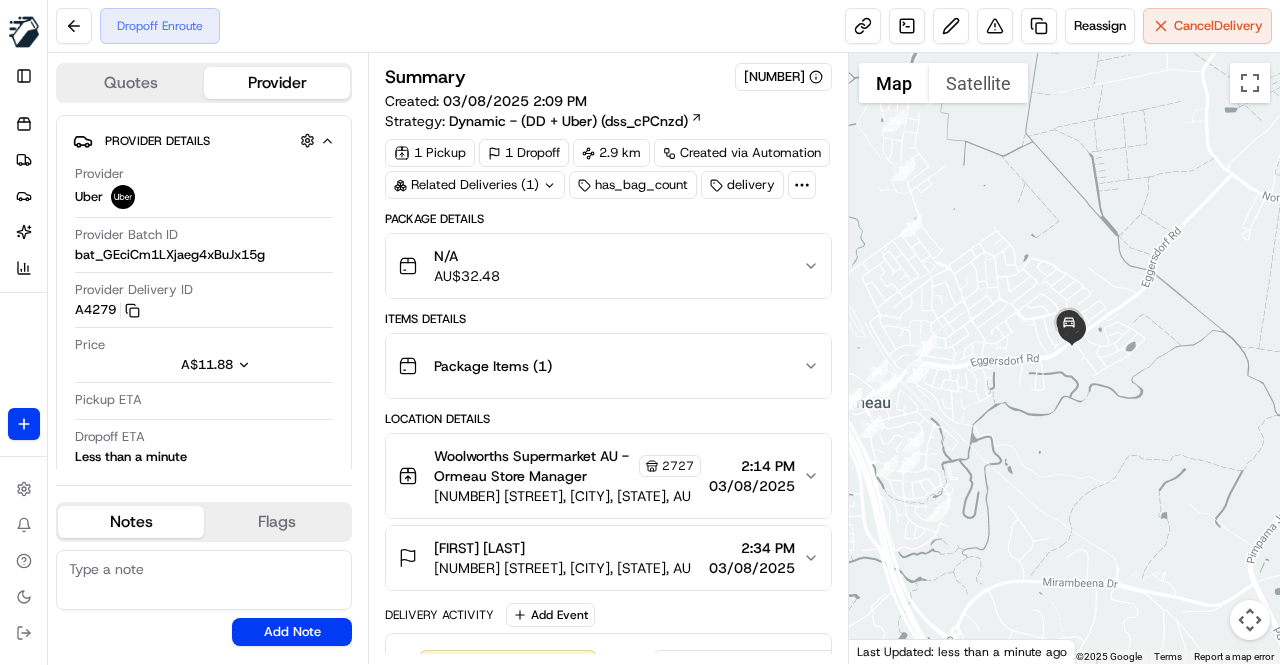 drag, startPoint x: 1135, startPoint y: 395, endPoint x: 1024, endPoint y: 381, distance: 111.8794 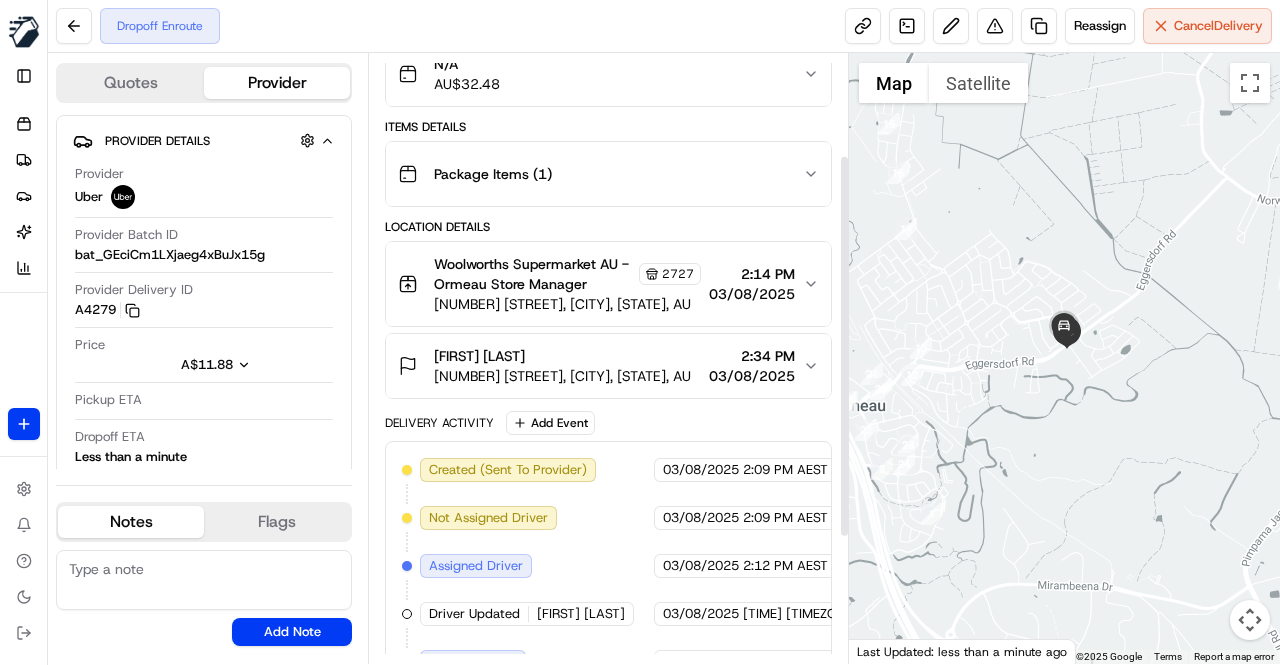 scroll, scrollTop: 162, scrollLeft: 0, axis: vertical 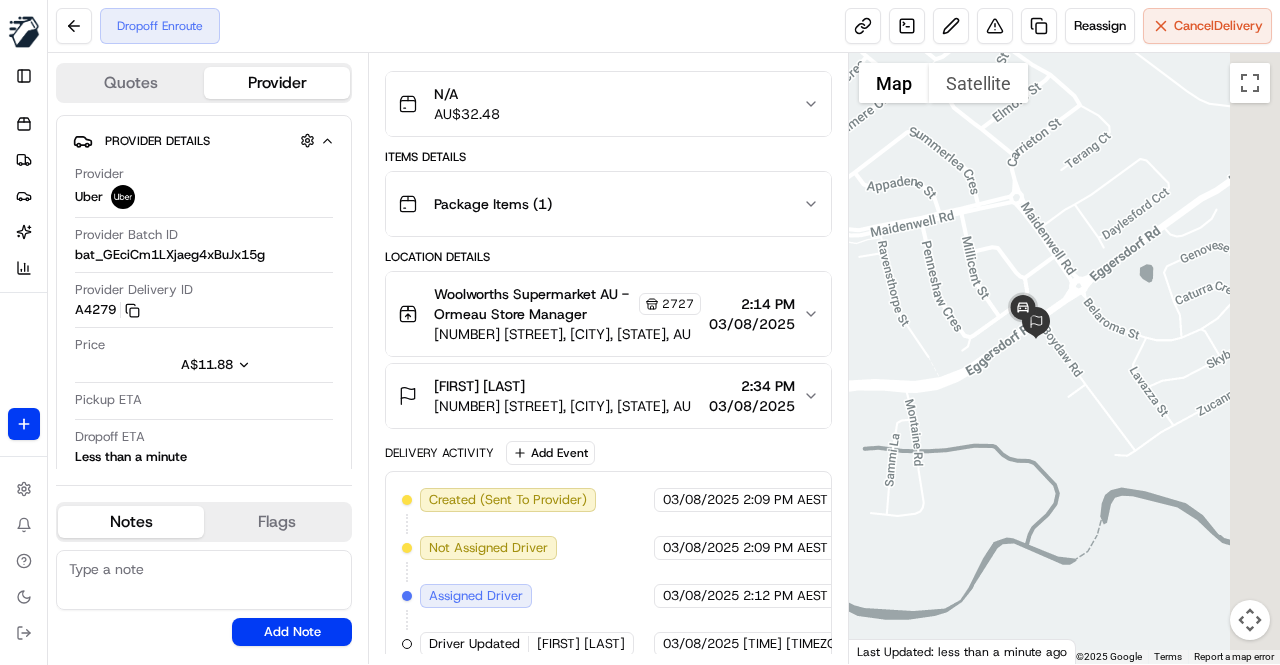 drag, startPoint x: 1135, startPoint y: 348, endPoint x: 1017, endPoint y: 403, distance: 130.18832 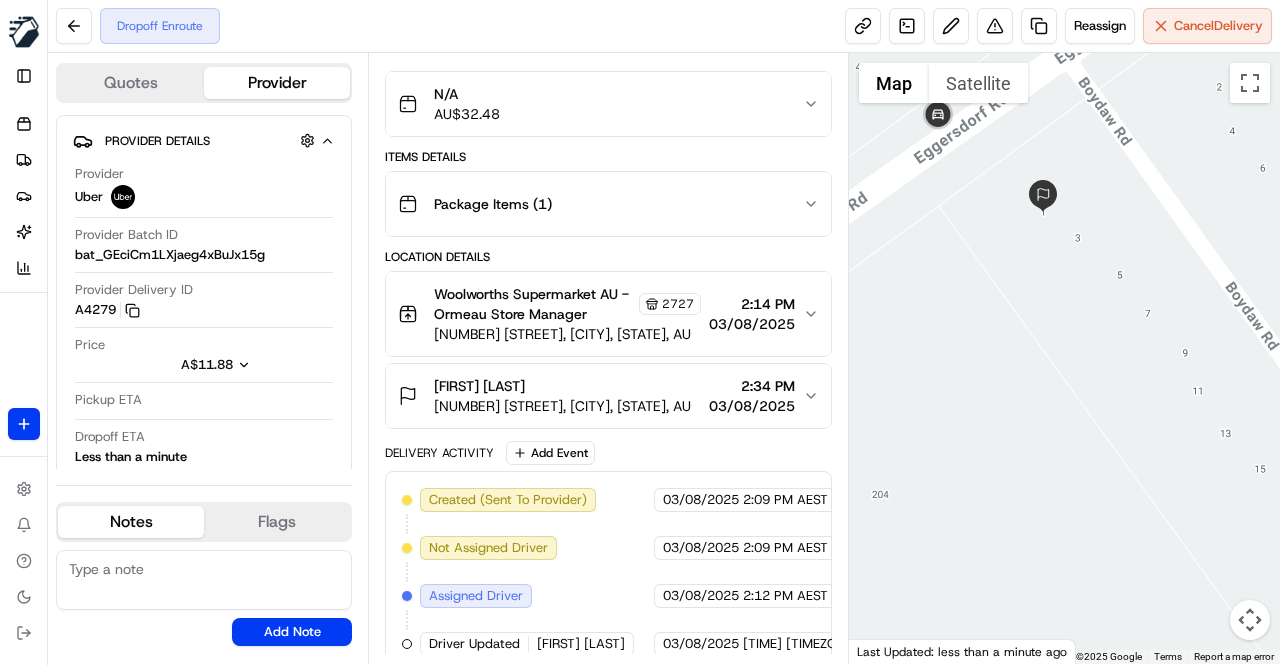 drag, startPoint x: 994, startPoint y: 315, endPoint x: 972, endPoint y: 416, distance: 103.36827 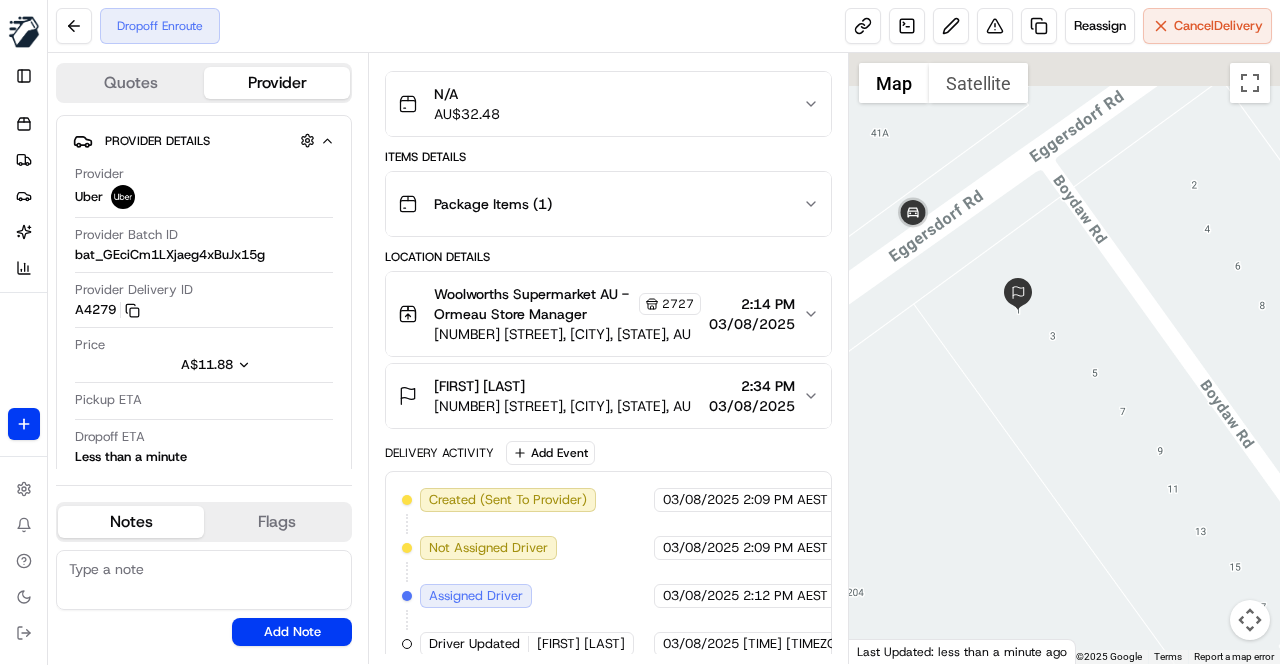 drag, startPoint x: 982, startPoint y: 315, endPoint x: 958, endPoint y: 415, distance: 102.83968 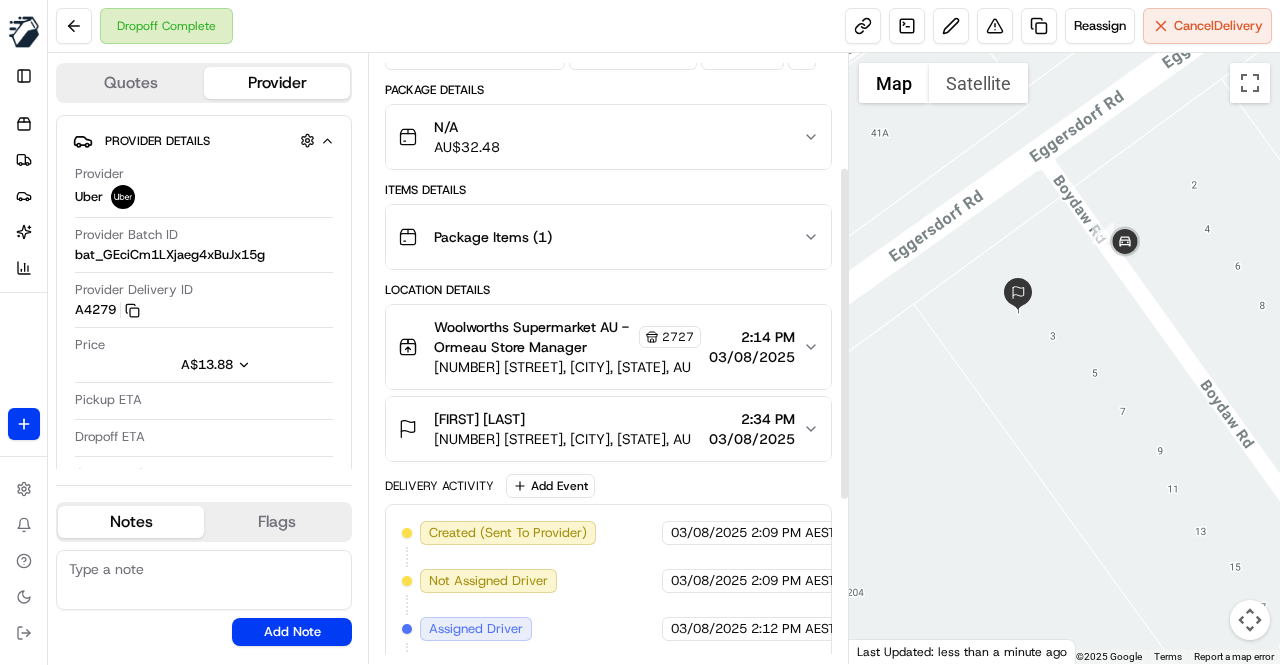 scroll, scrollTop: 104, scrollLeft: 0, axis: vertical 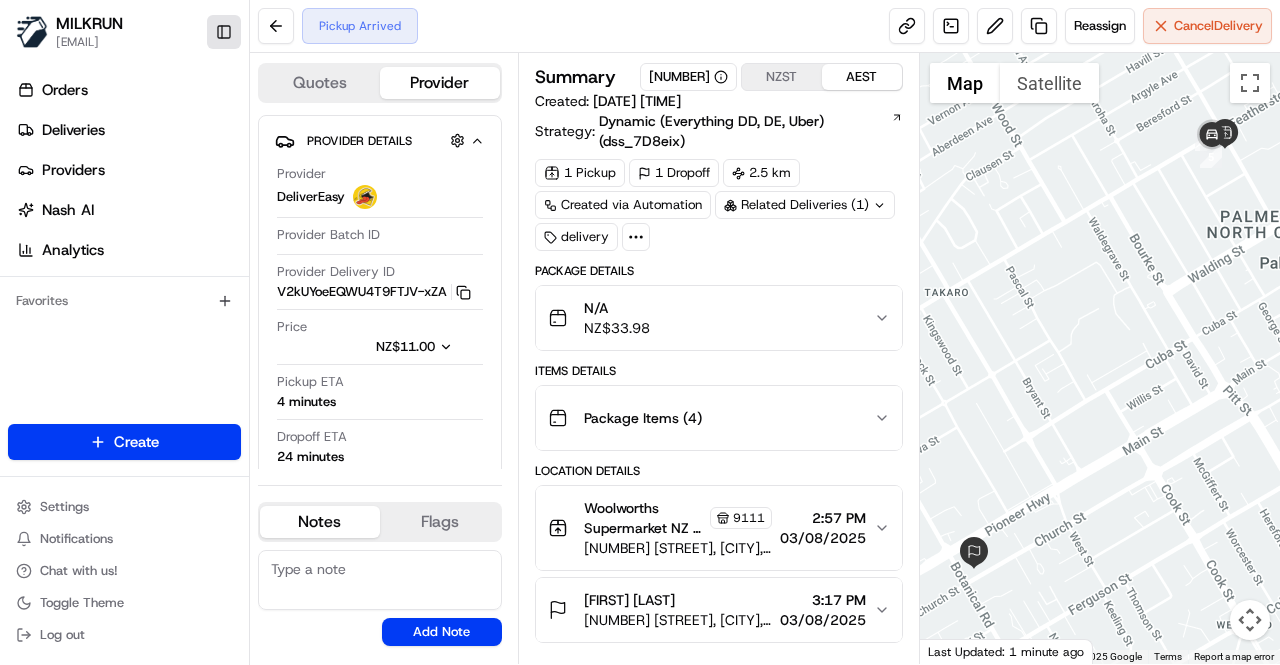 click on "Toggle Sidebar" at bounding box center [224, 32] 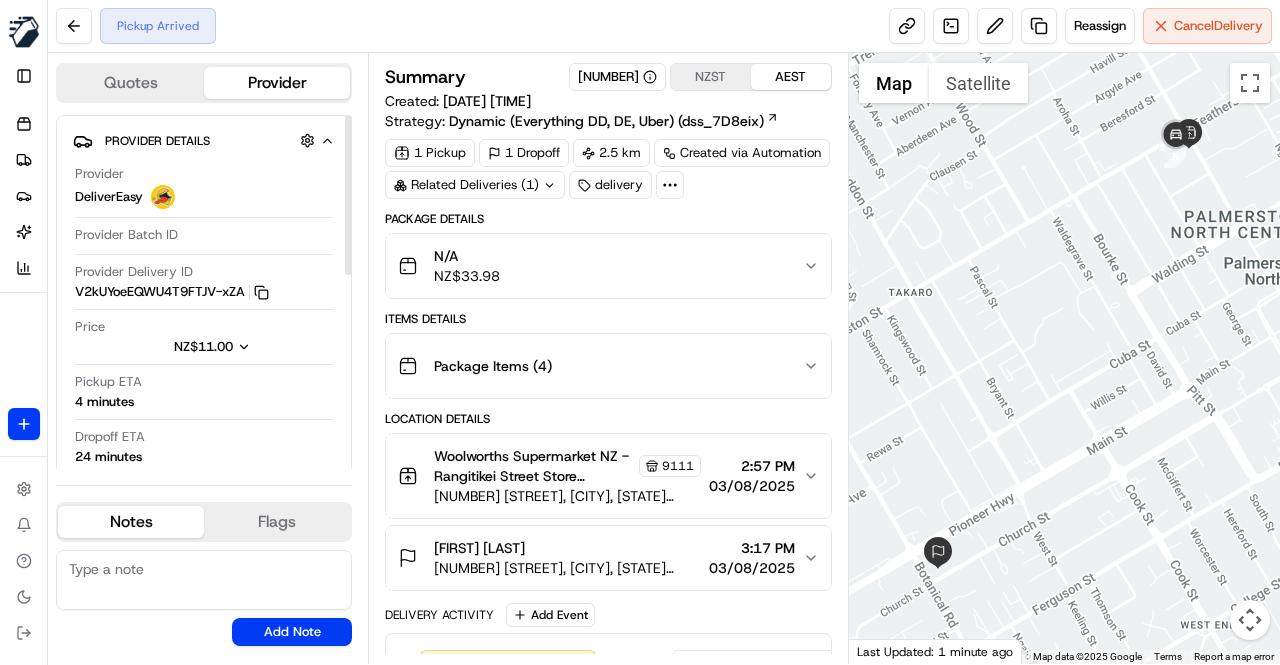 click on "Package Details N/A NZ$ 33.98 Items Details Package Items ( 4 ) Location Details Woolworths Supermarket NZ - Rangitikei Street Store Manager 9111 [NUMBER] [STREET], [CITY], [STATE] [POSTAL_CODE], [COUNTRY] [TIME] [DATE]  [FIRST] [LAST] [NUMBER] [STREET], [CITY], [STATE] [POSTAL_CODE], [COUNTRY] [TIME] [DATE] Delivery Activity Add Event Created (Sent To Provider) DeliverEasy [DATE] [TIME] AEST Not Assigned Driver DeliverEasy [DATE] [TIME] AEST Assigned Driver DeliverEasy [DATE] [TIME] AEST Driver Updated Delivereasy driver DeliverEasy [DATE] [TIME] AEST Pickup Enroute DeliverEasy [DATE] [TIME] AEST Pickup Arrived DeliverEasy [DATE] [TIME] AEST" at bounding box center [608, 571] 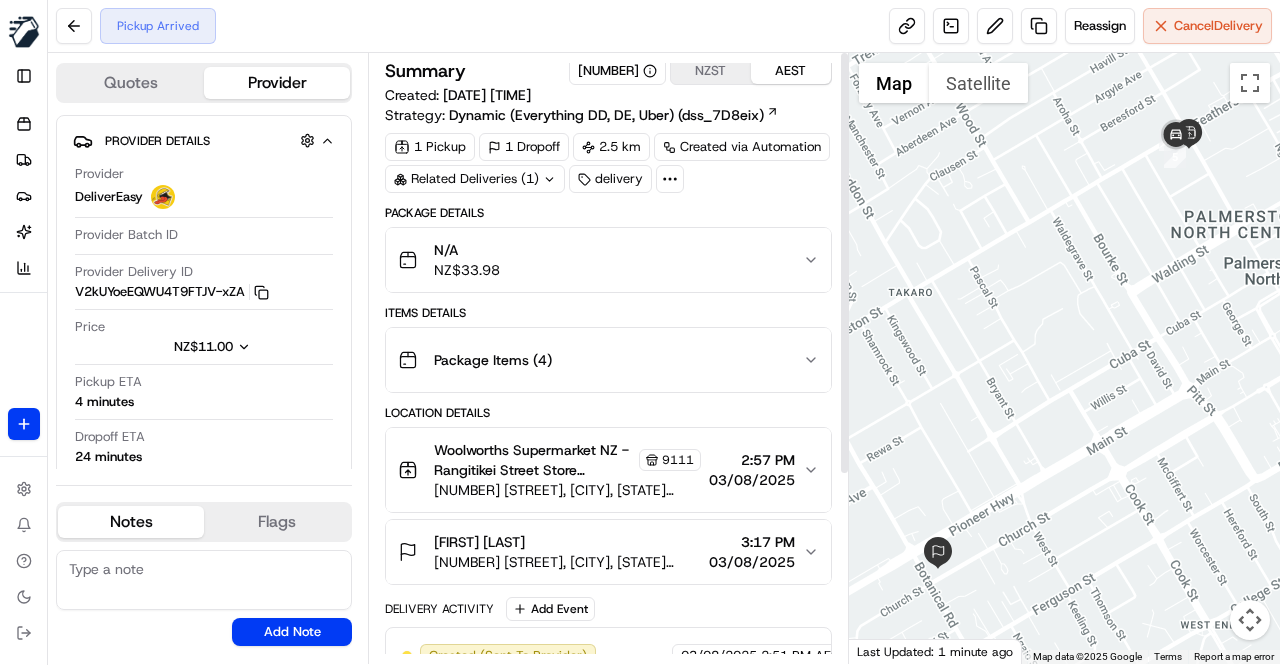 scroll, scrollTop: 0, scrollLeft: 0, axis: both 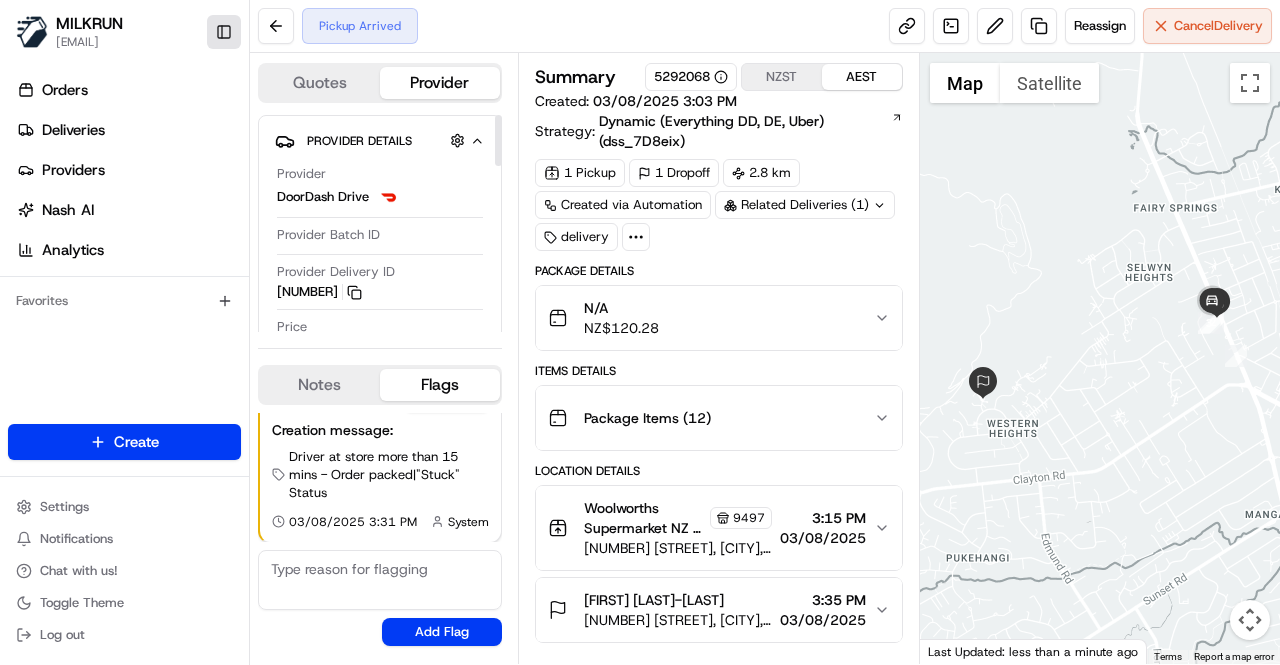 click on "Toggle Sidebar" at bounding box center [224, 32] 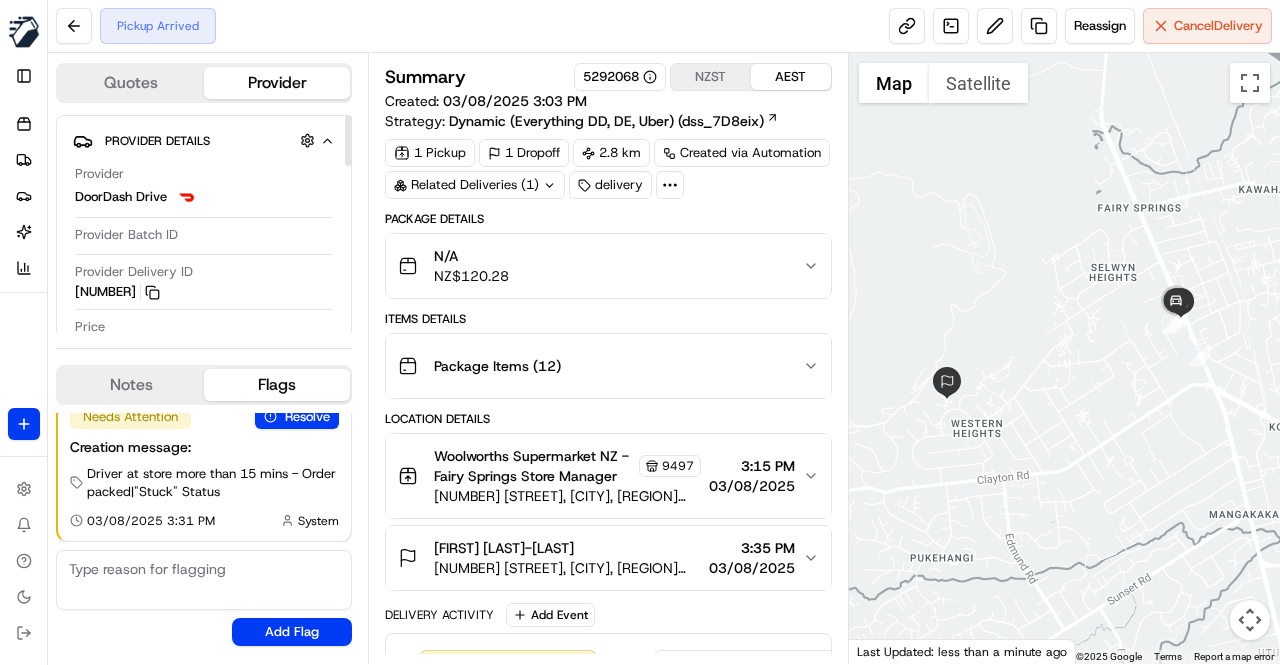 scroll, scrollTop: 20, scrollLeft: 0, axis: vertical 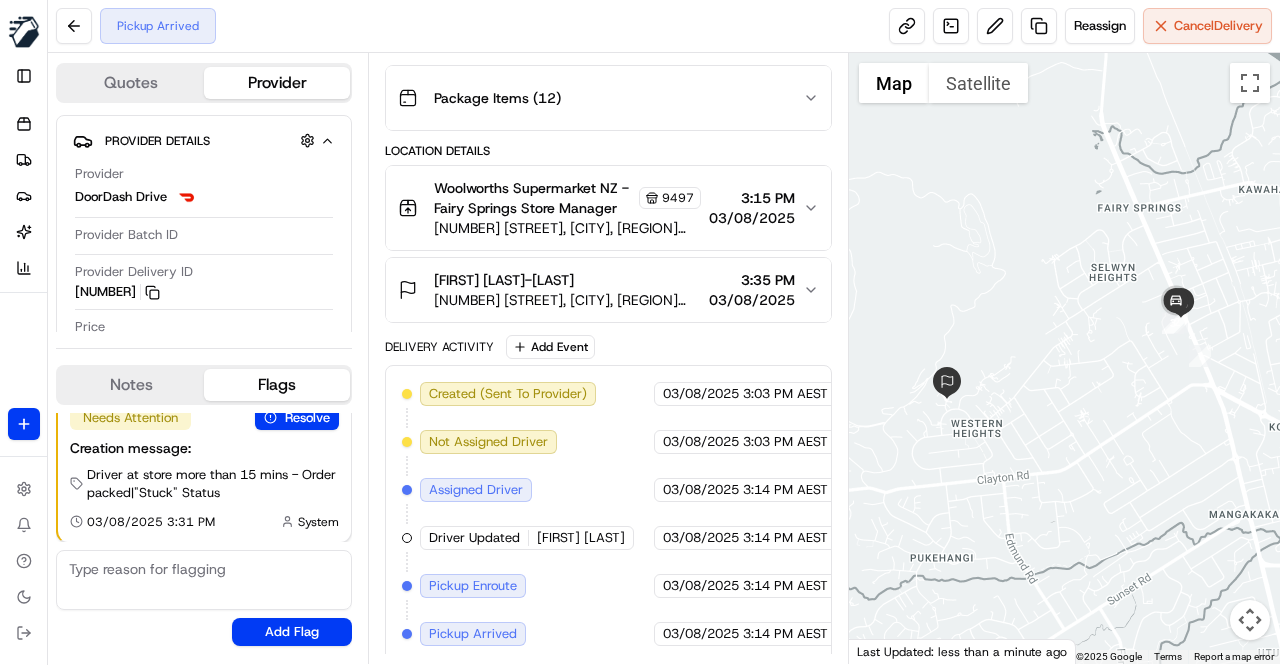 click on "Created (Sent To Provider) DoorDash Drive 03/08/2025 3:03 PM AEST Not Assigned Driver DoorDash Drive 03/08/2025 3:03 PM AEST Assigned Driver DoorDash Drive 03/08/2025 3:14 PM AEST Driver Updated [FIRST] [LAST]. DoorDash Drive 03/08/2025 3:14 PM AEST Pickup Enroute DoorDash Drive 03/08/2025 3:14 PM AEST Pickup Arrived DoorDash Drive 03/08/2025 3:14 PM AEST" at bounding box center [608, 514] 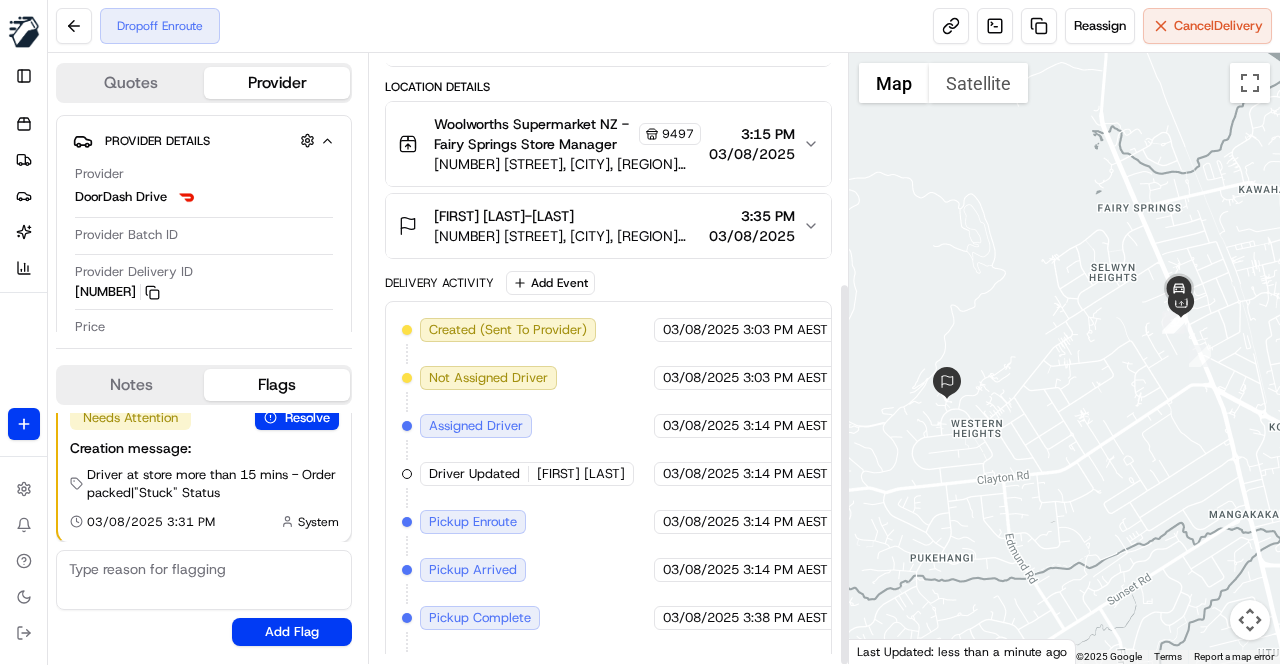 scroll, scrollTop: 362, scrollLeft: 0, axis: vertical 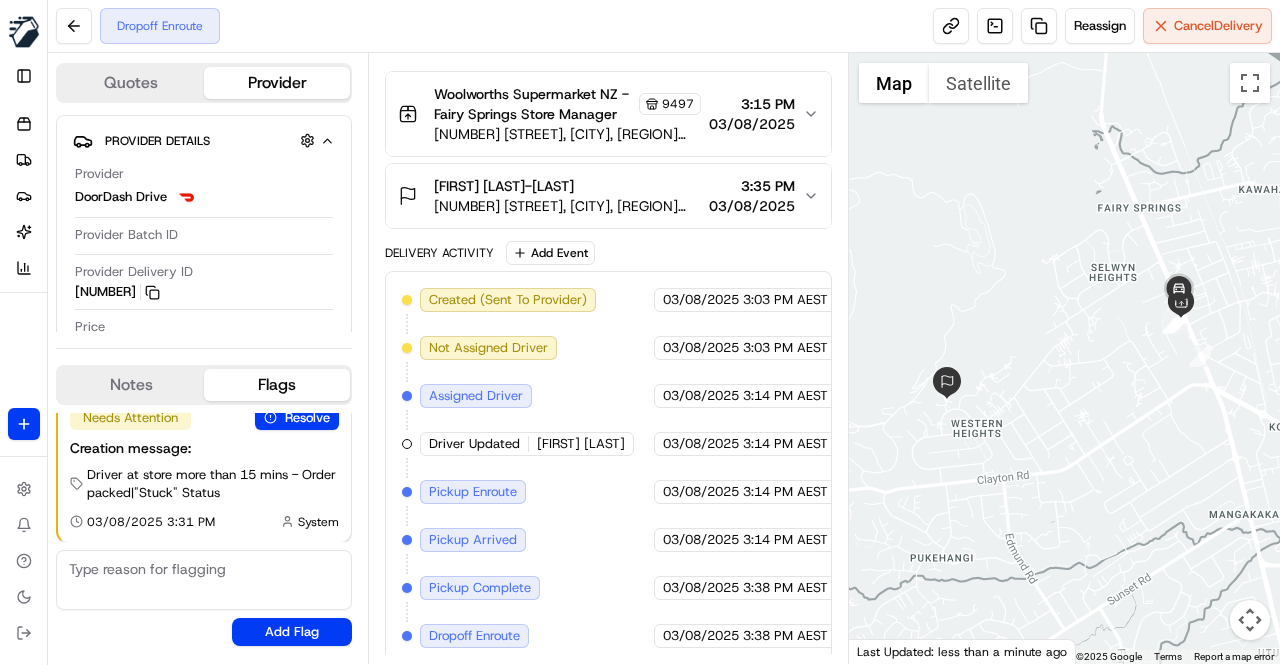 click on "Delivery Activity Add Event" at bounding box center [608, 253] 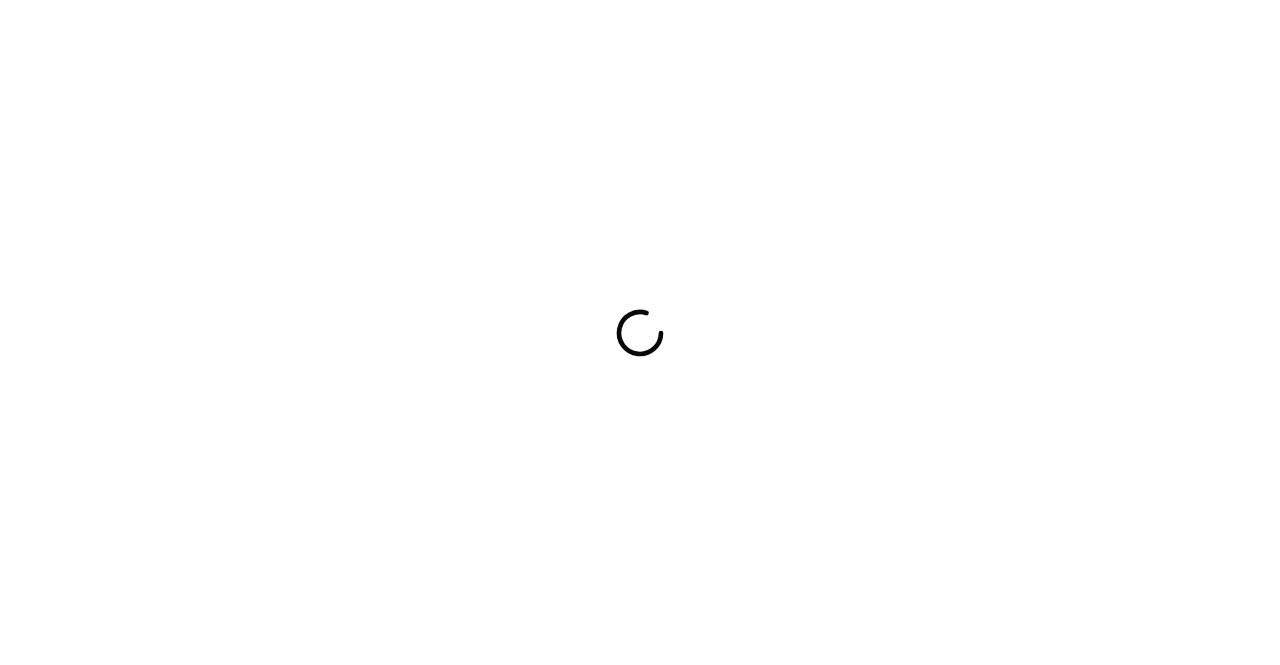 scroll, scrollTop: 0, scrollLeft: 0, axis: both 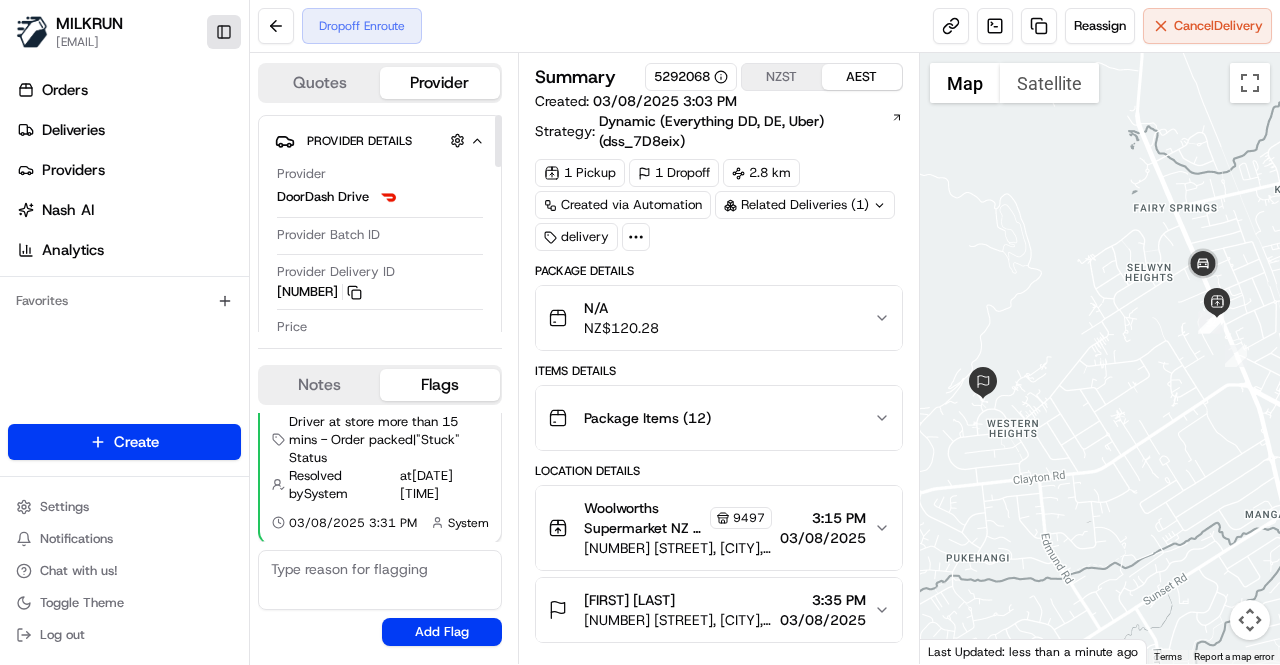 click on "Toggle Sidebar" at bounding box center (224, 32) 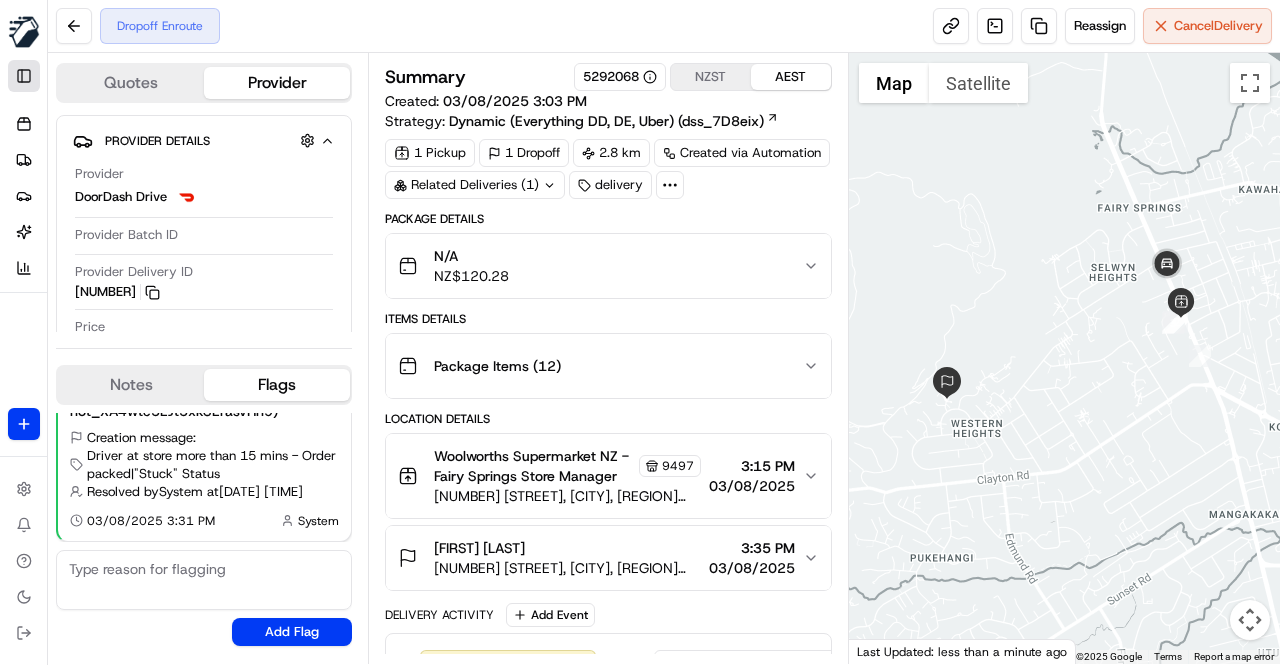 scroll, scrollTop: 93, scrollLeft: 0, axis: vertical 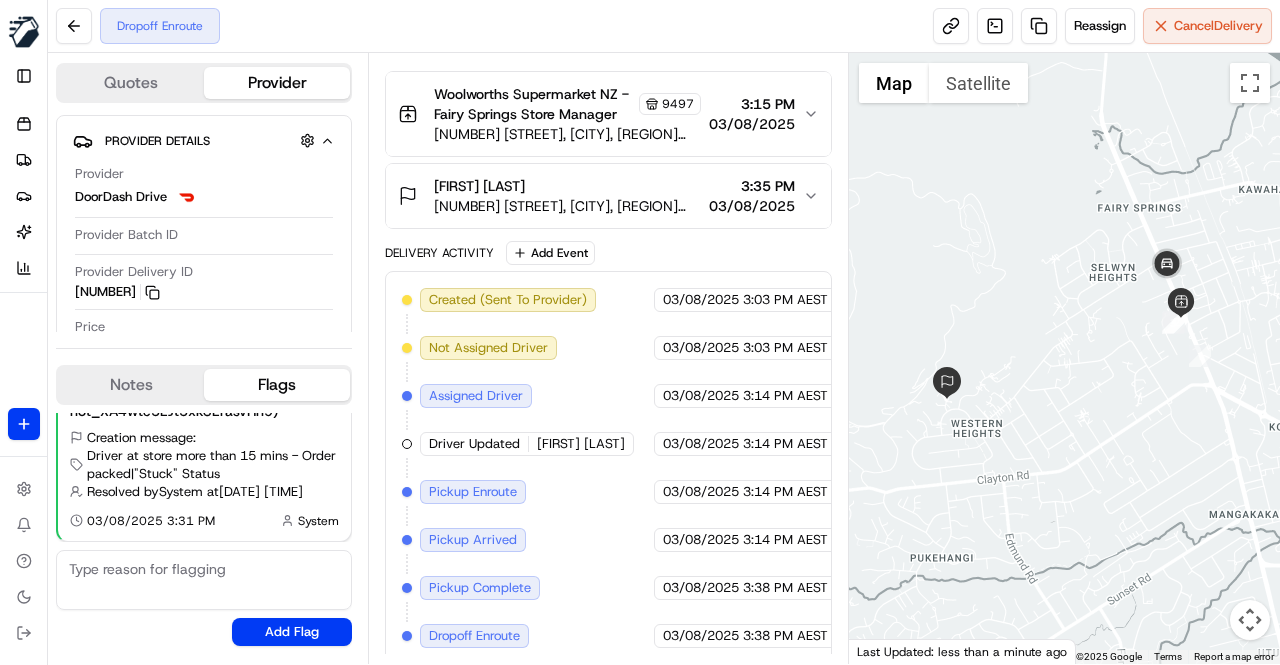 click on "Created (Sent To Provider) DoorDash Drive [DATE] [TIME] AEST Not Assigned Driver DoorDash Drive [DATE] [TIME] AEST Assigned Driver DoorDash Drive [DATE] [TIME] AEST Driver Updated [FIRST] [LAST]. DoorDash Drive [DATE] [TIME] AEST Pickup Enroute DoorDash Drive [DATE] [TIME] AEST Pickup Arrived DoorDash Drive [DATE] [TIME] AEST Pickup Complete DoorDash Drive [DATE] [TIME] AEST Dropoff Enroute DoorDash Drive [DATE] [TIME] AEST" at bounding box center (608, 468) 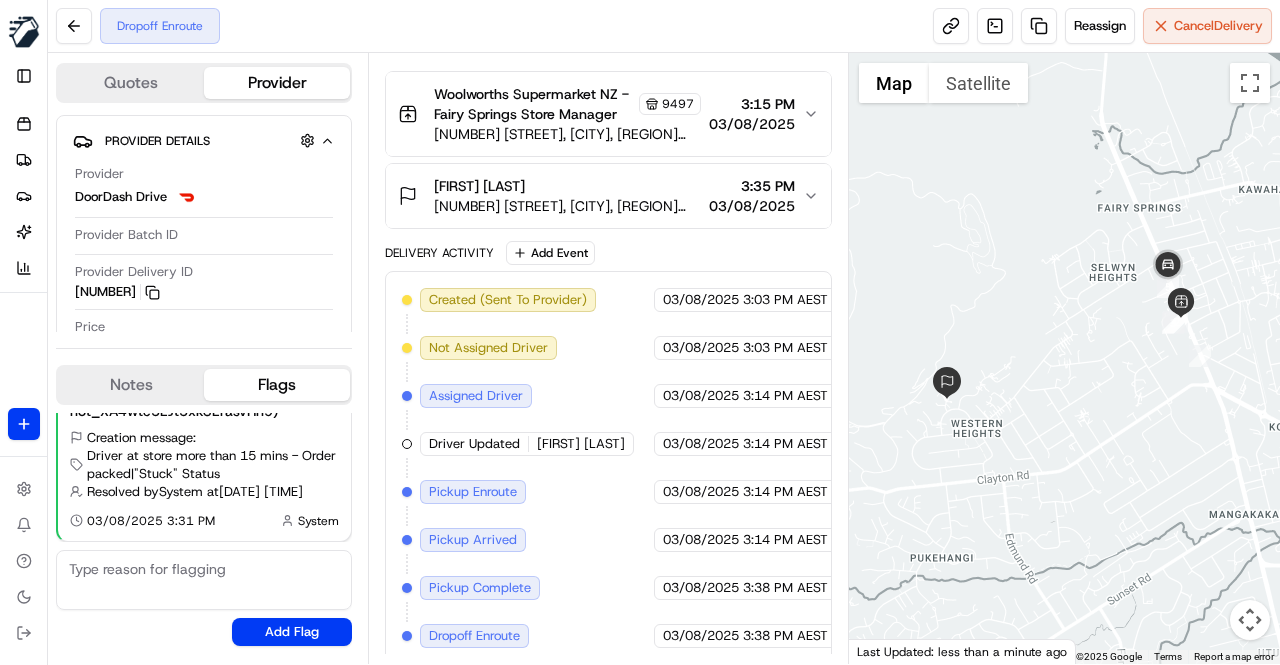 click on "Delivery Activity Add Event" at bounding box center [608, 253] 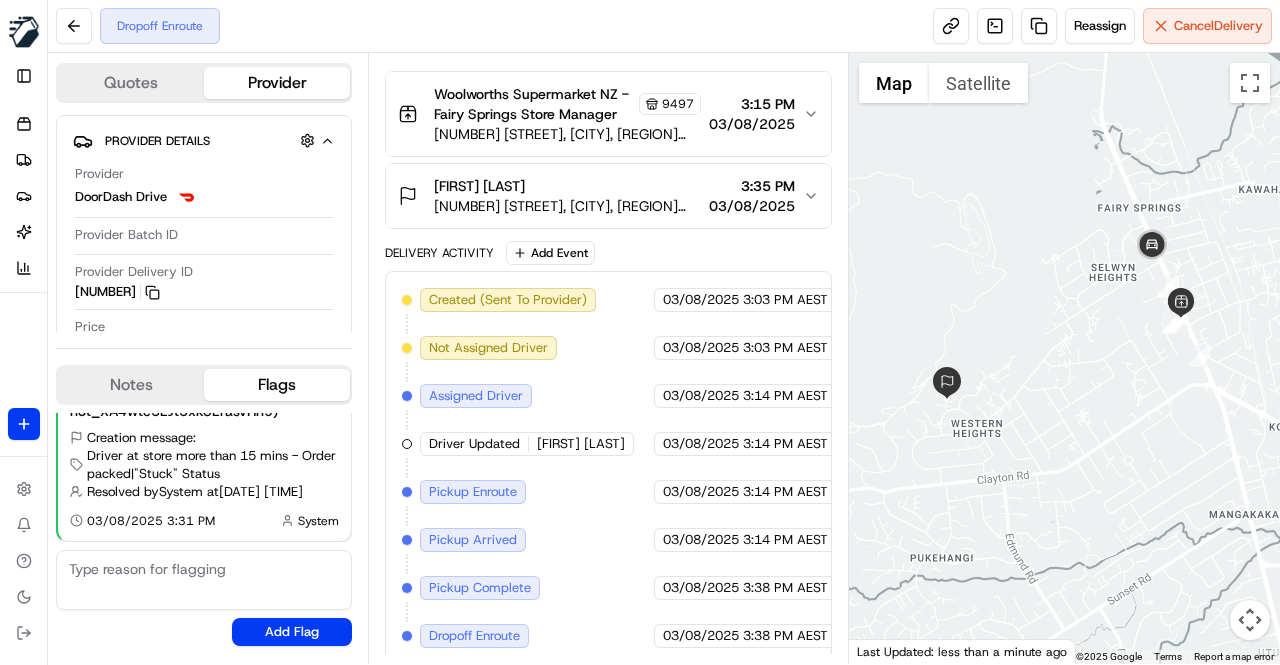 click on "Dropoff Enroute Reassign Cancel  Delivery" at bounding box center (664, 26) 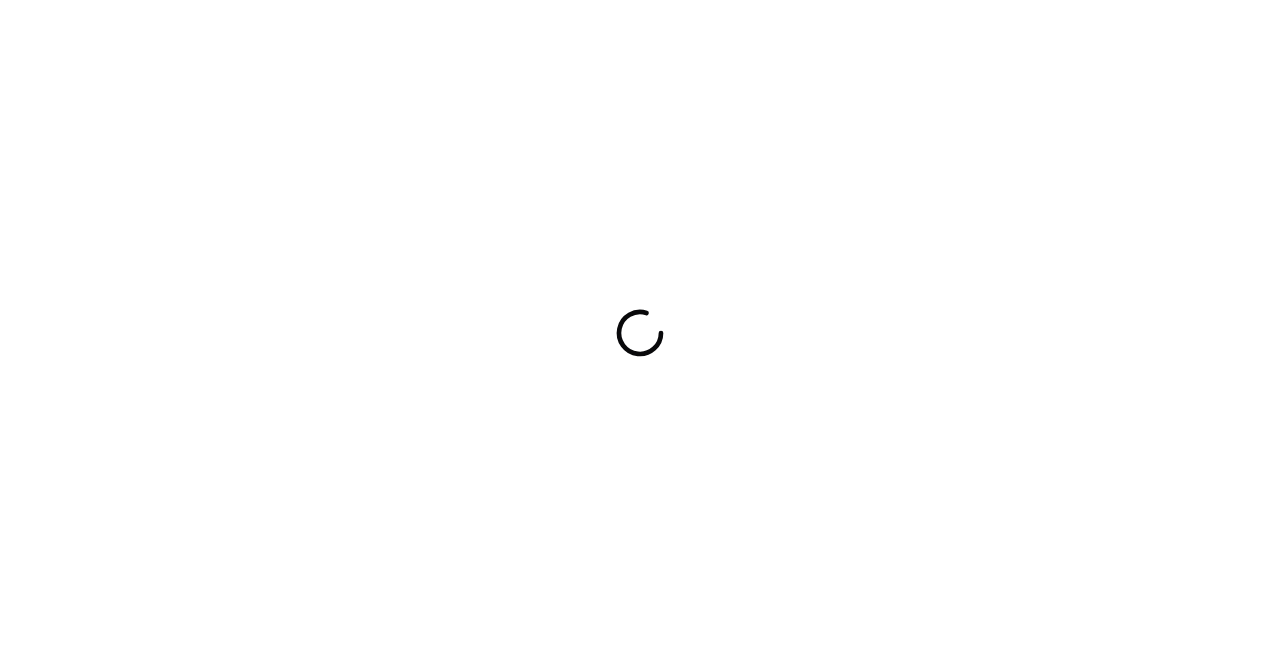 scroll, scrollTop: 0, scrollLeft: 0, axis: both 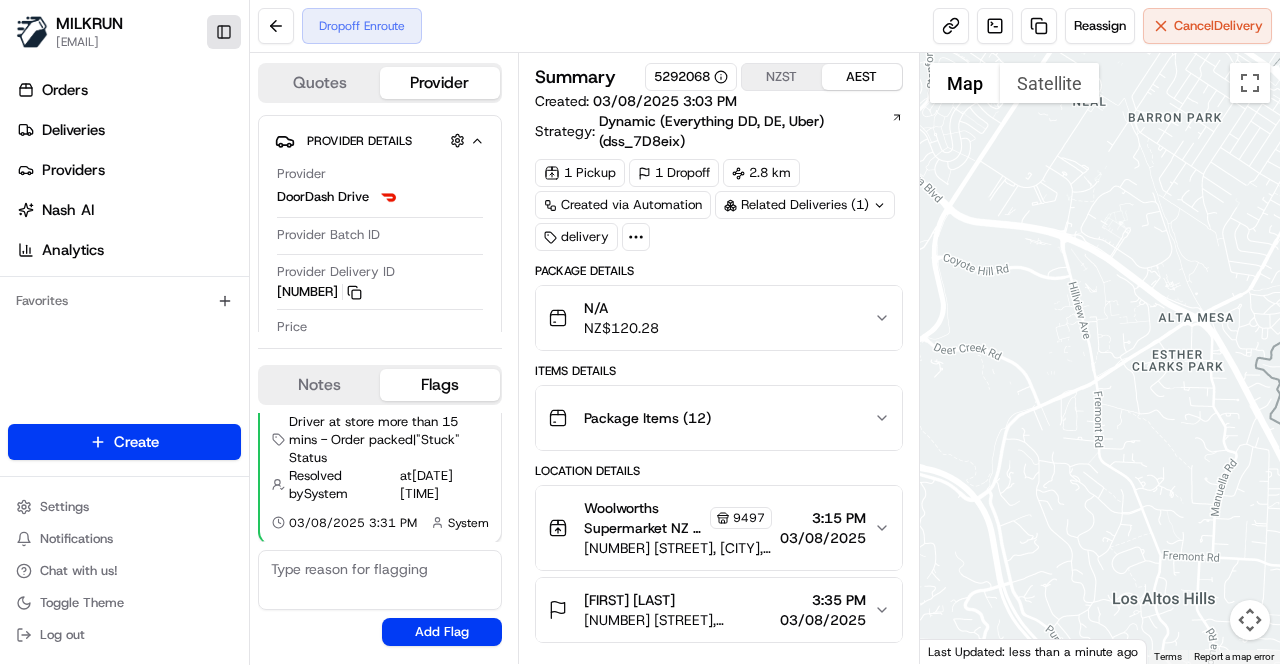 click on "Toggle Sidebar" at bounding box center [224, 32] 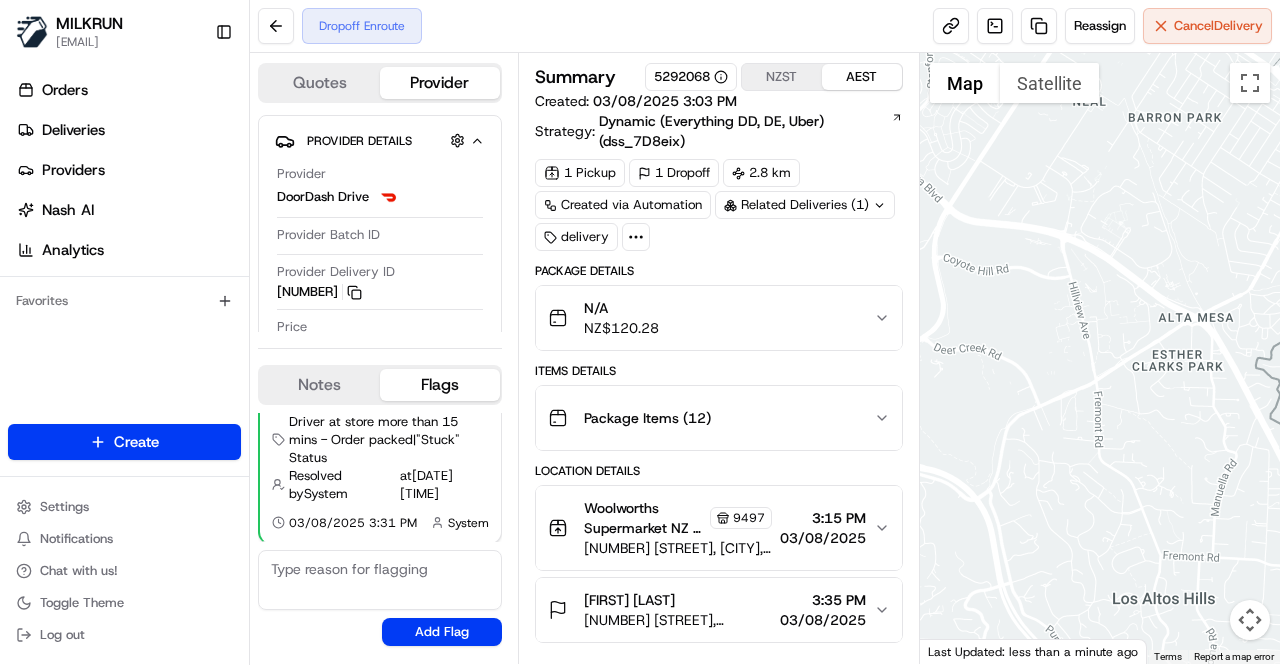 scroll, scrollTop: 93, scrollLeft: 0, axis: vertical 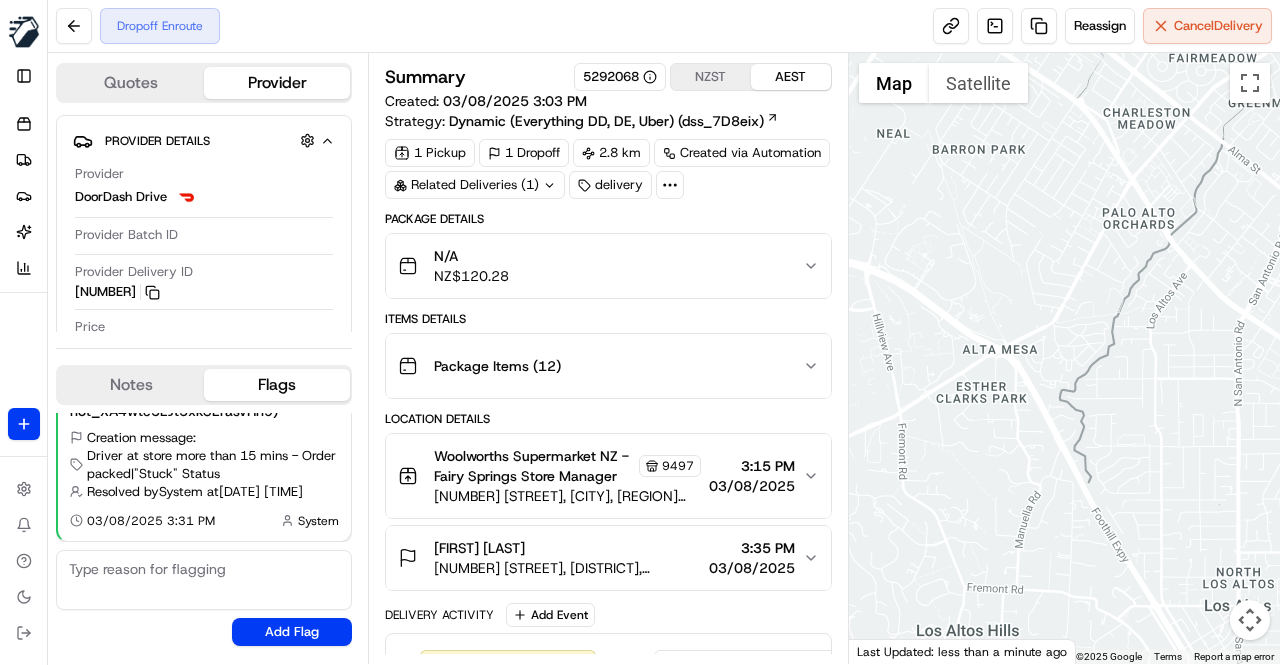 drag, startPoint x: 1046, startPoint y: 372, endPoint x: 884, endPoint y: 405, distance: 165.32695 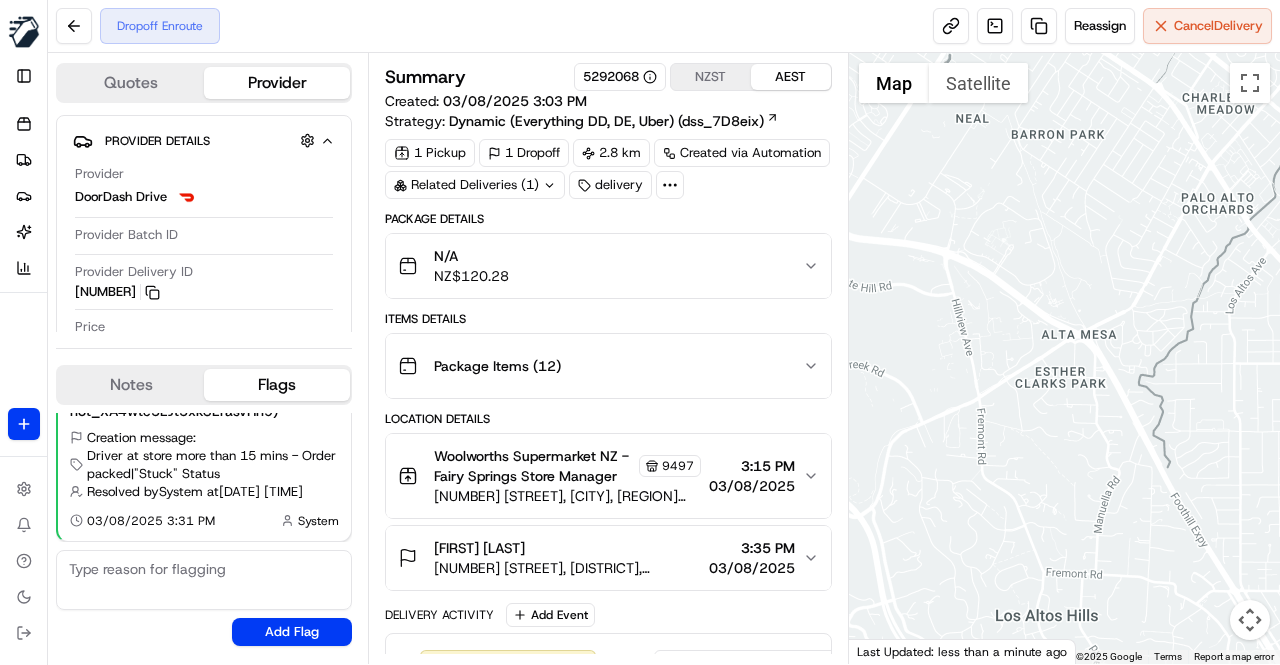 drag, startPoint x: 924, startPoint y: 393, endPoint x: 1003, endPoint y: 376, distance: 80.80842 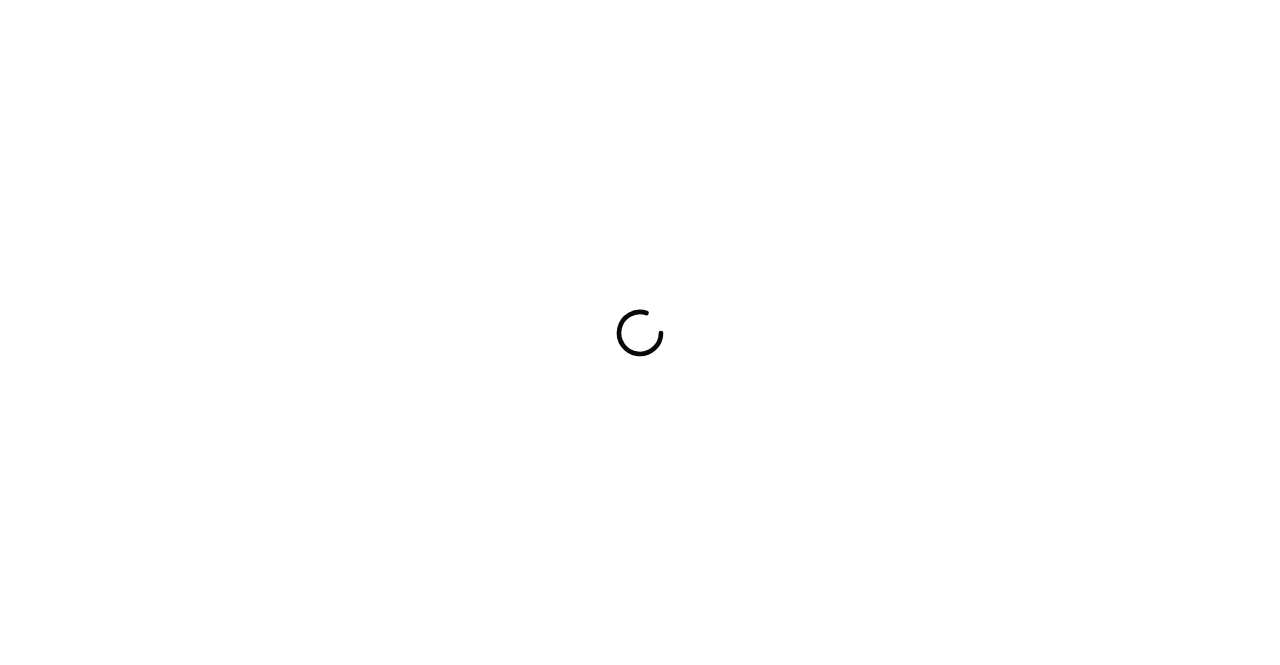 scroll, scrollTop: 0, scrollLeft: 0, axis: both 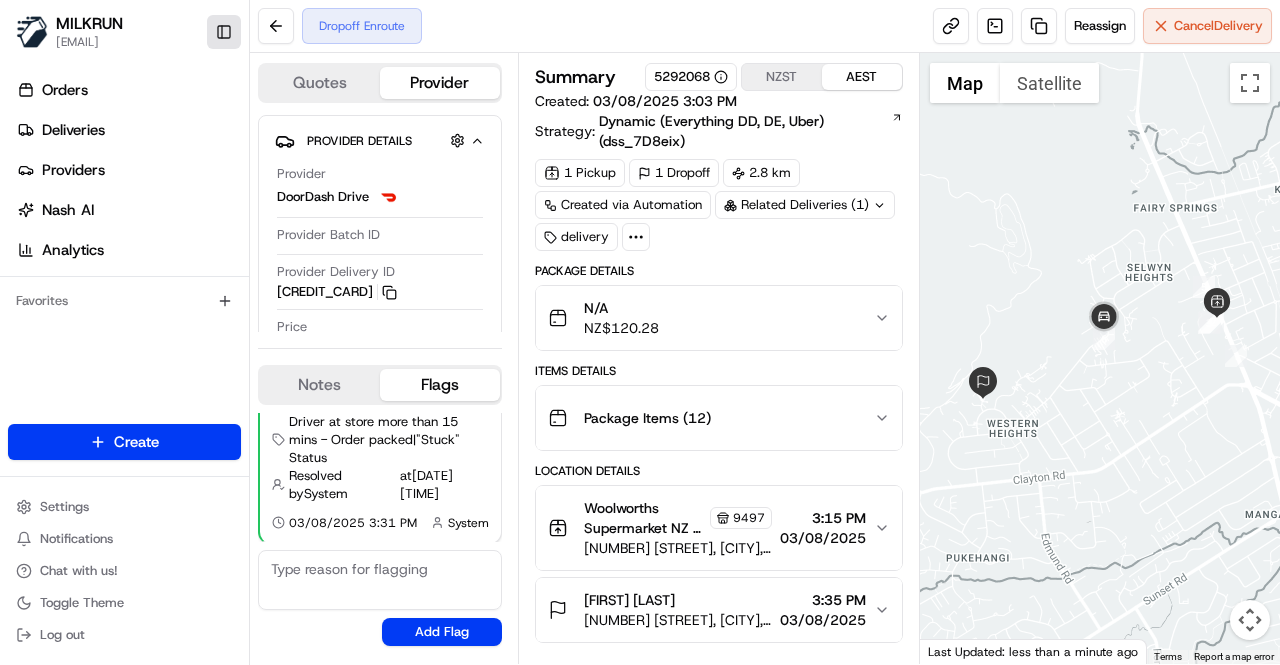 click on "Toggle Sidebar" at bounding box center [224, 32] 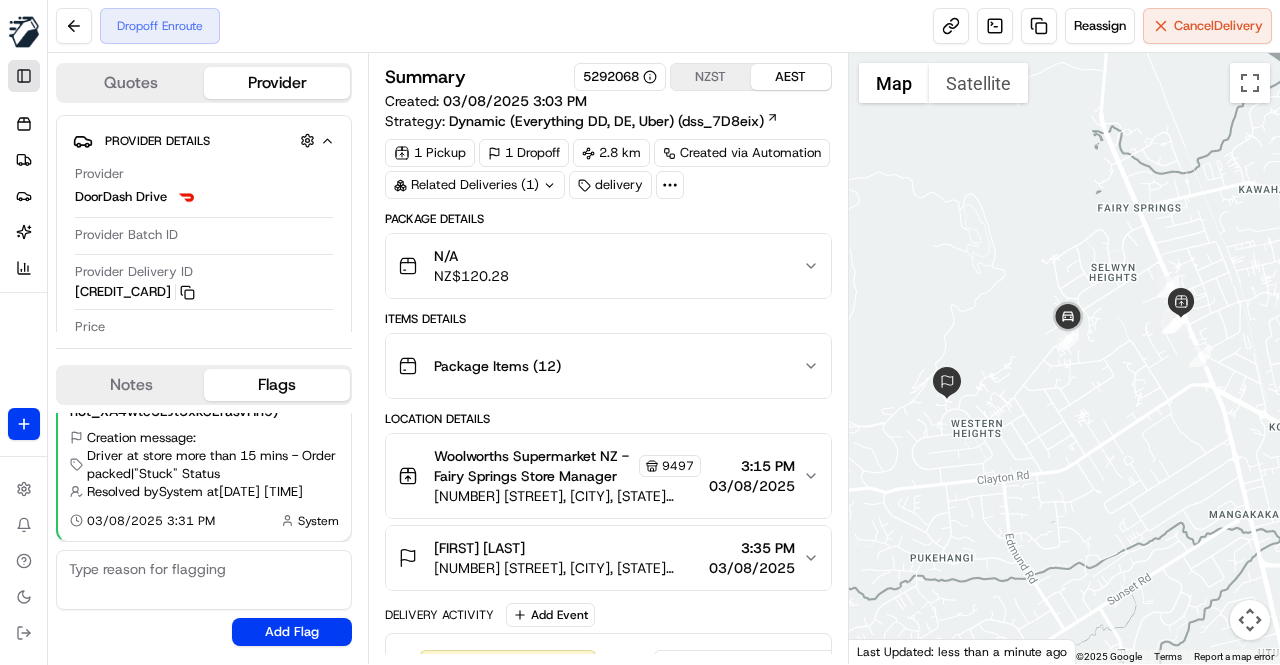 scroll, scrollTop: 93, scrollLeft: 0, axis: vertical 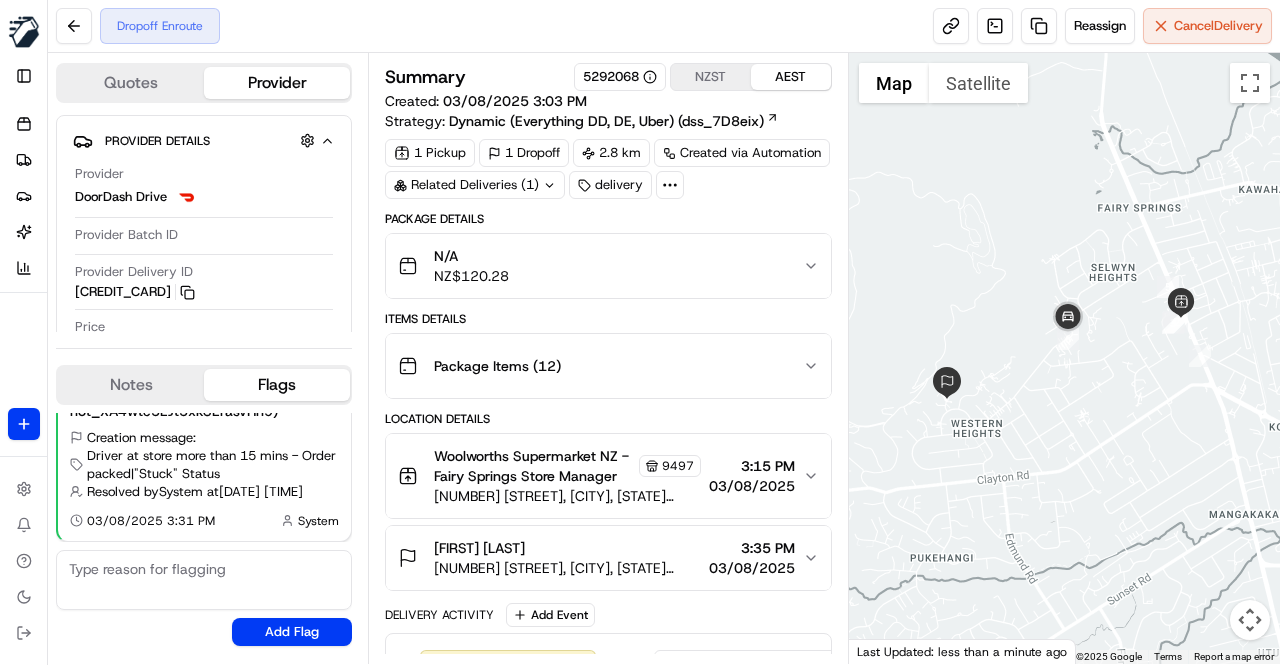 click on "Dropoff Enroute Reassign Cancel  Delivery" at bounding box center [664, 26] 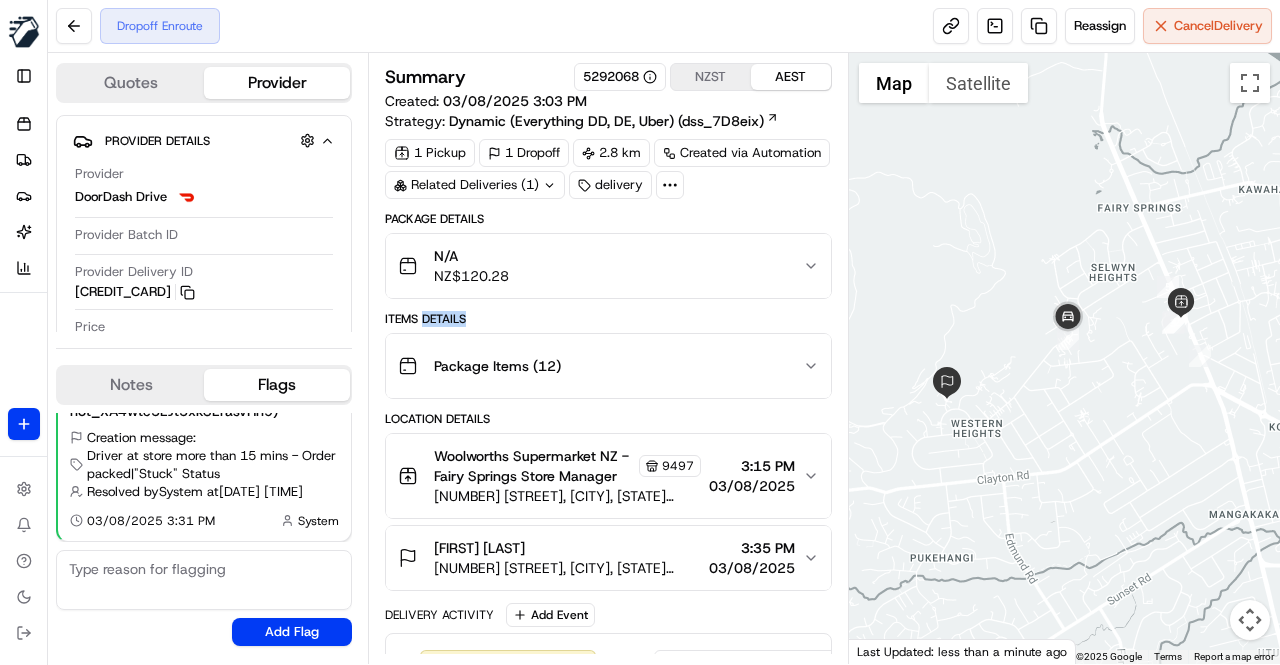 click on "Items Details" at bounding box center [608, 319] 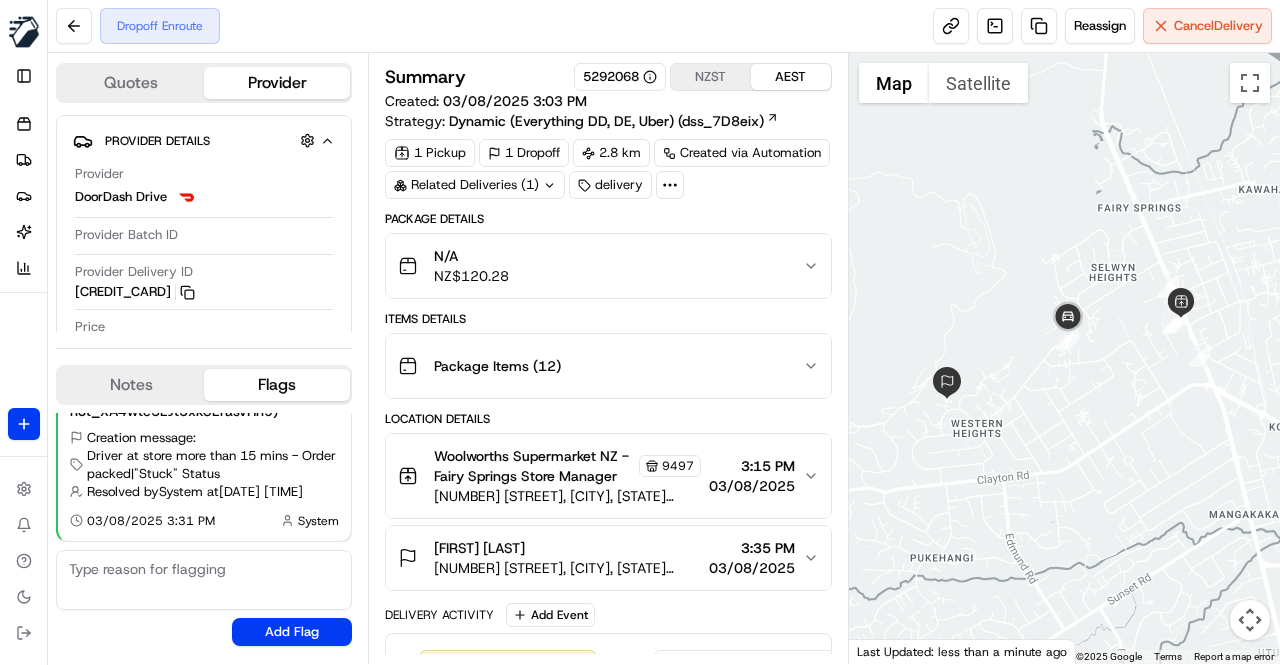 click on "Items Details" at bounding box center (608, 319) 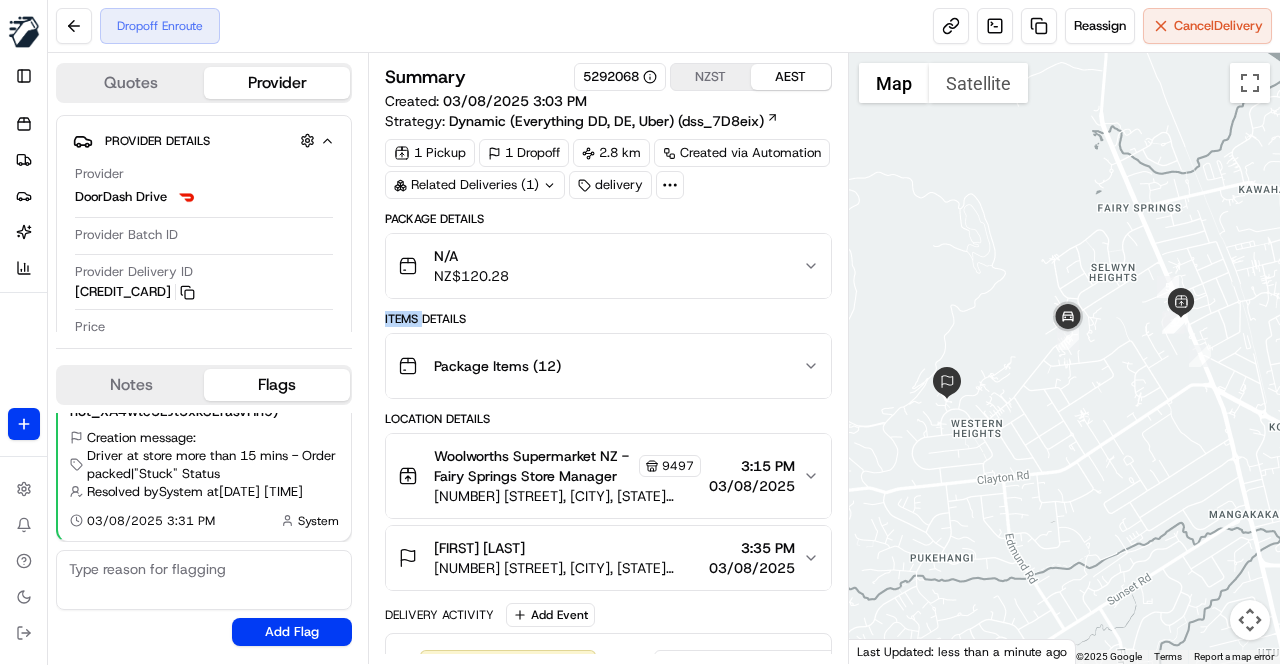 click on "Items Details" at bounding box center [608, 319] 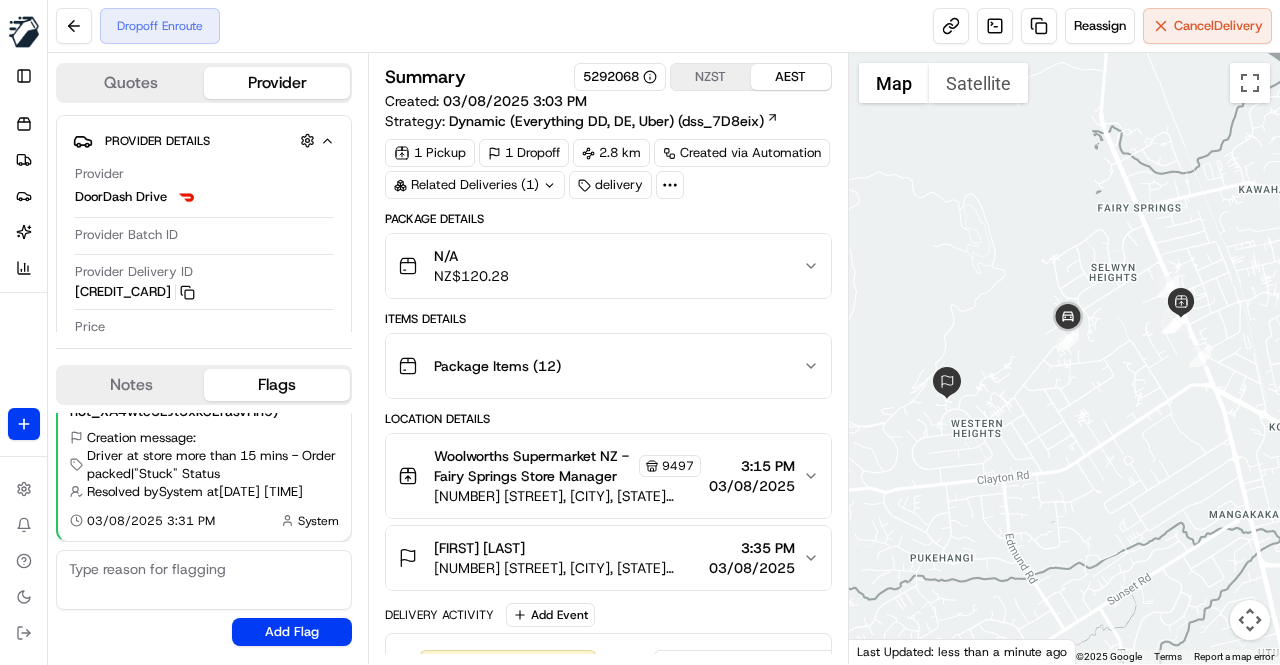 click on "Items Details" at bounding box center [608, 319] 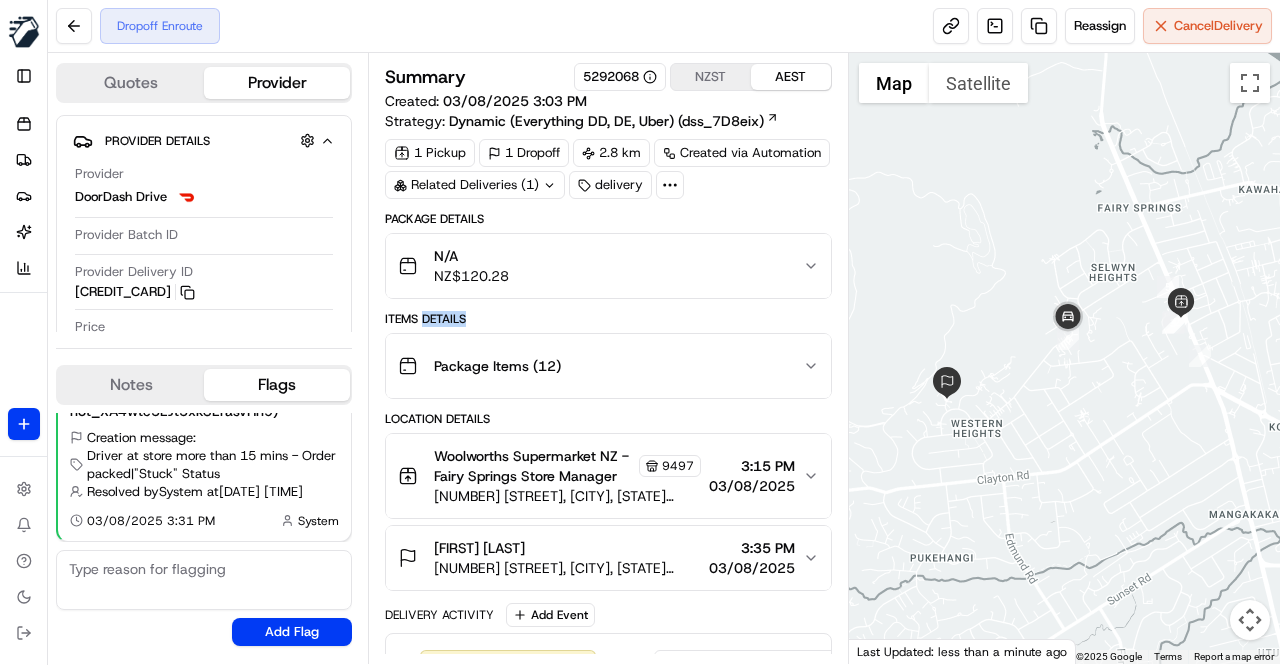 click on "Items Details" at bounding box center (608, 319) 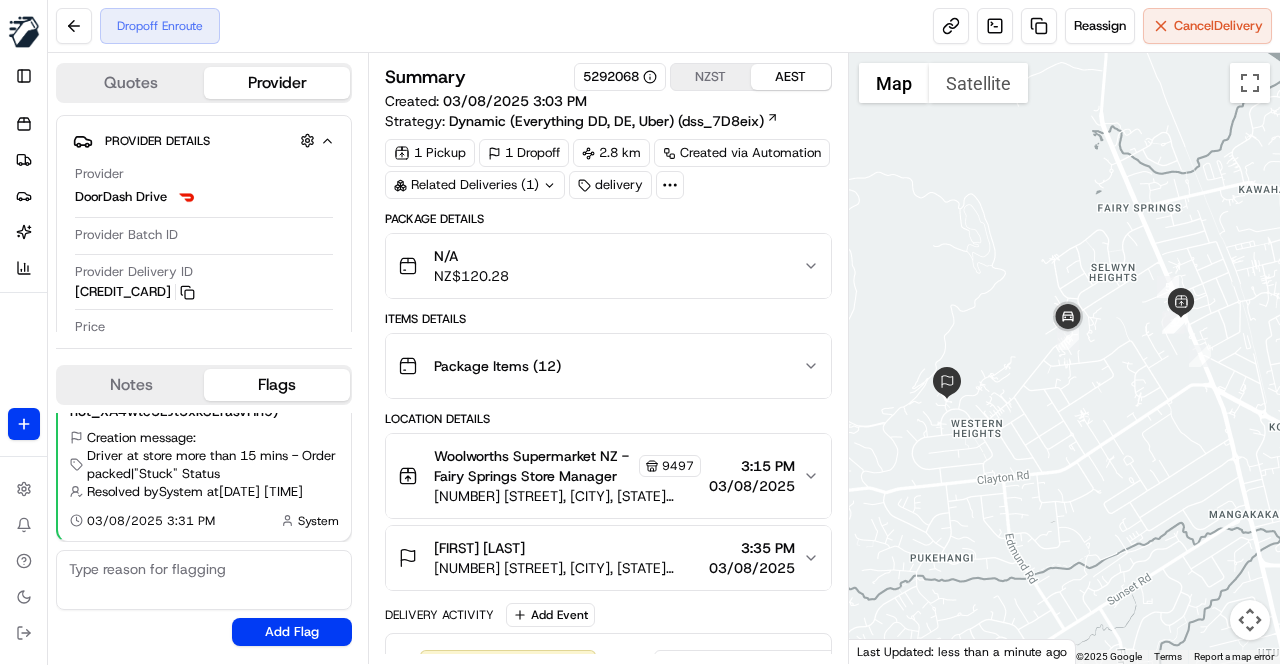 click on "Items Details" at bounding box center [608, 319] 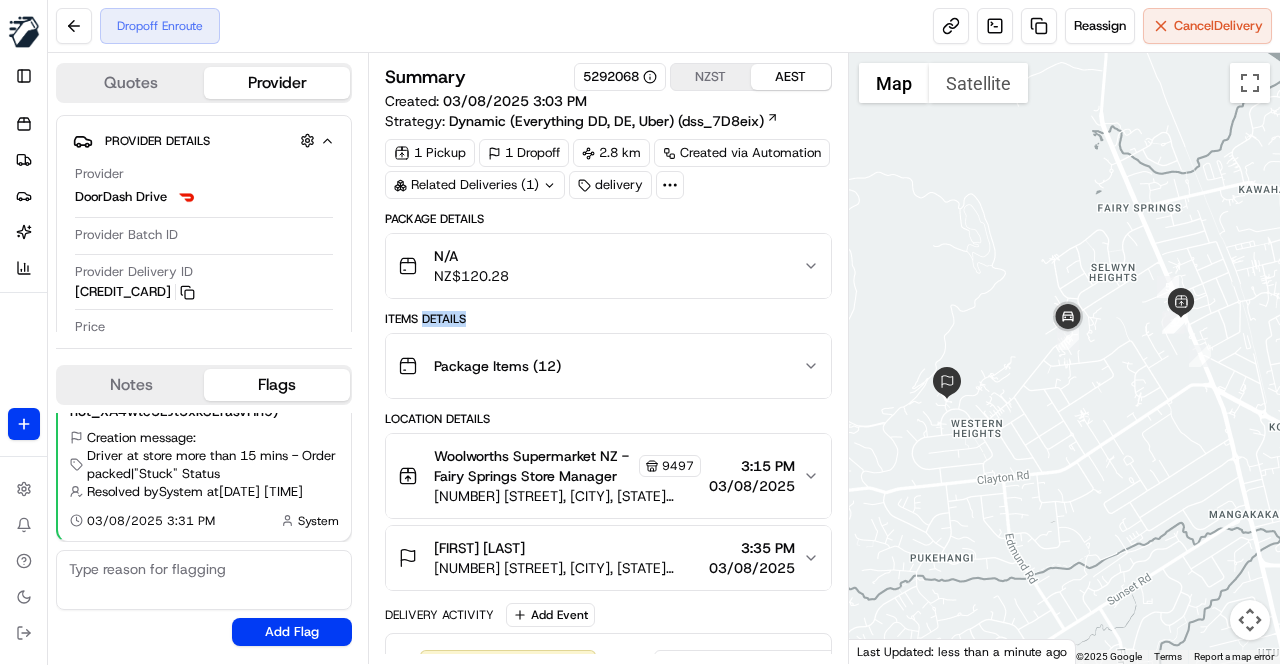 click on "Items Details" at bounding box center [608, 319] 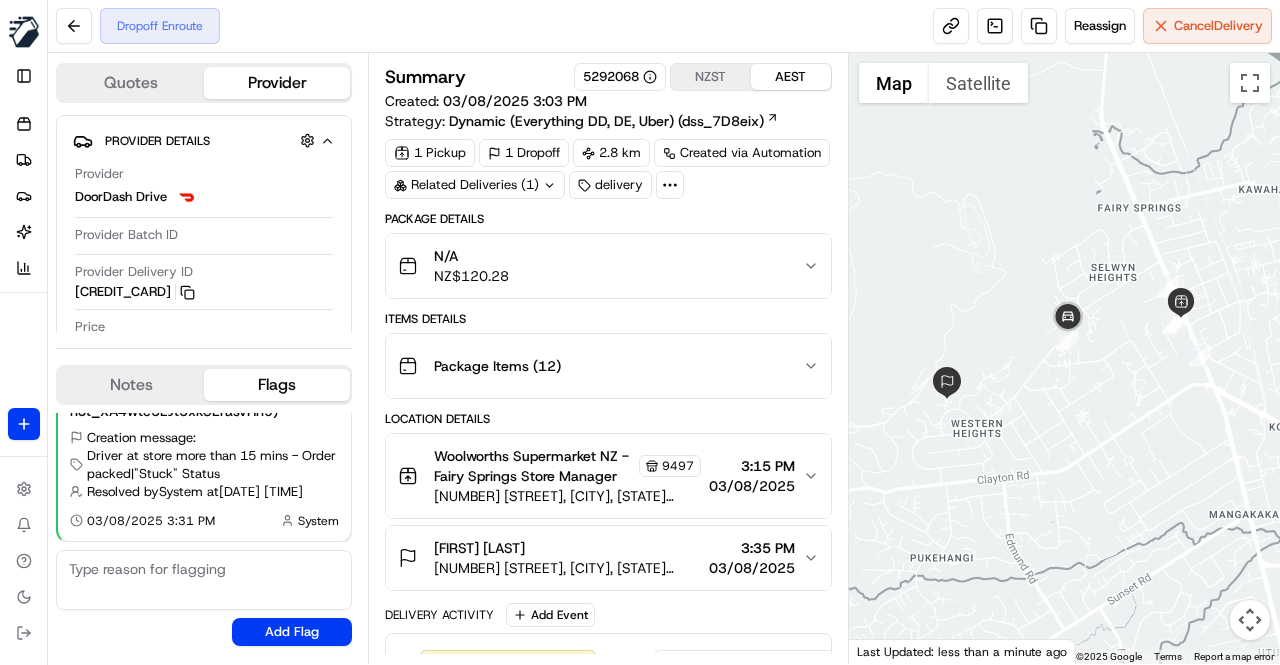 click on "Items Details" at bounding box center [608, 319] 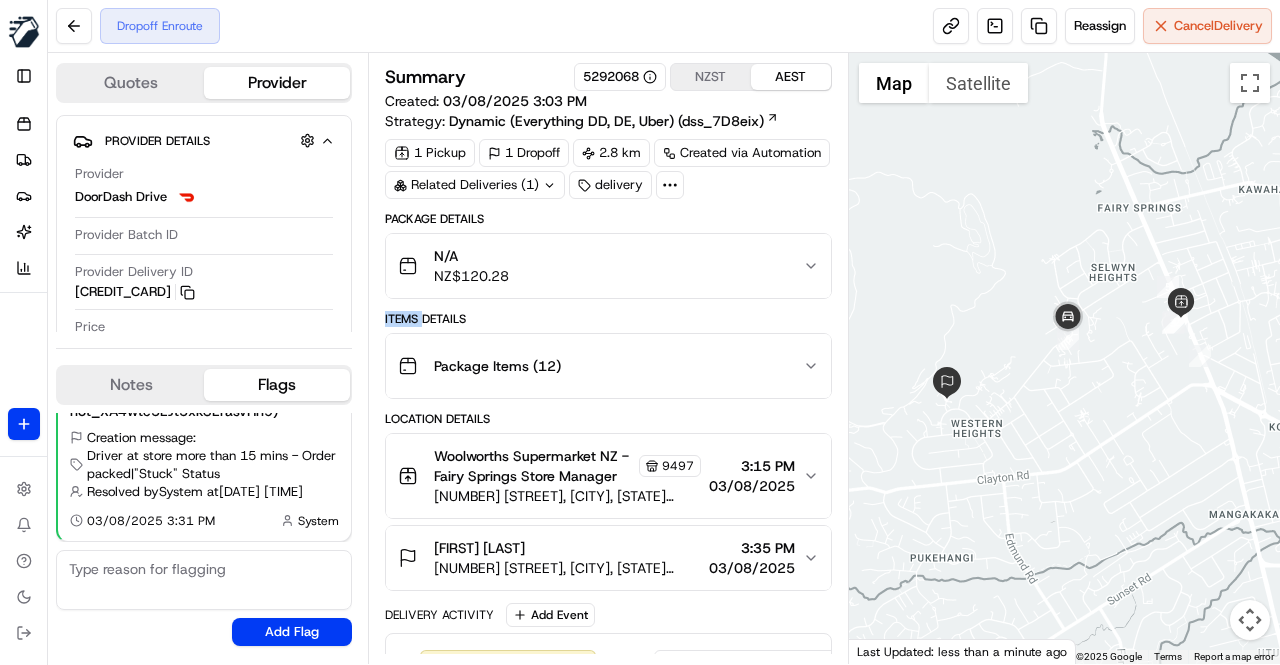 click on "Items Details" at bounding box center [608, 319] 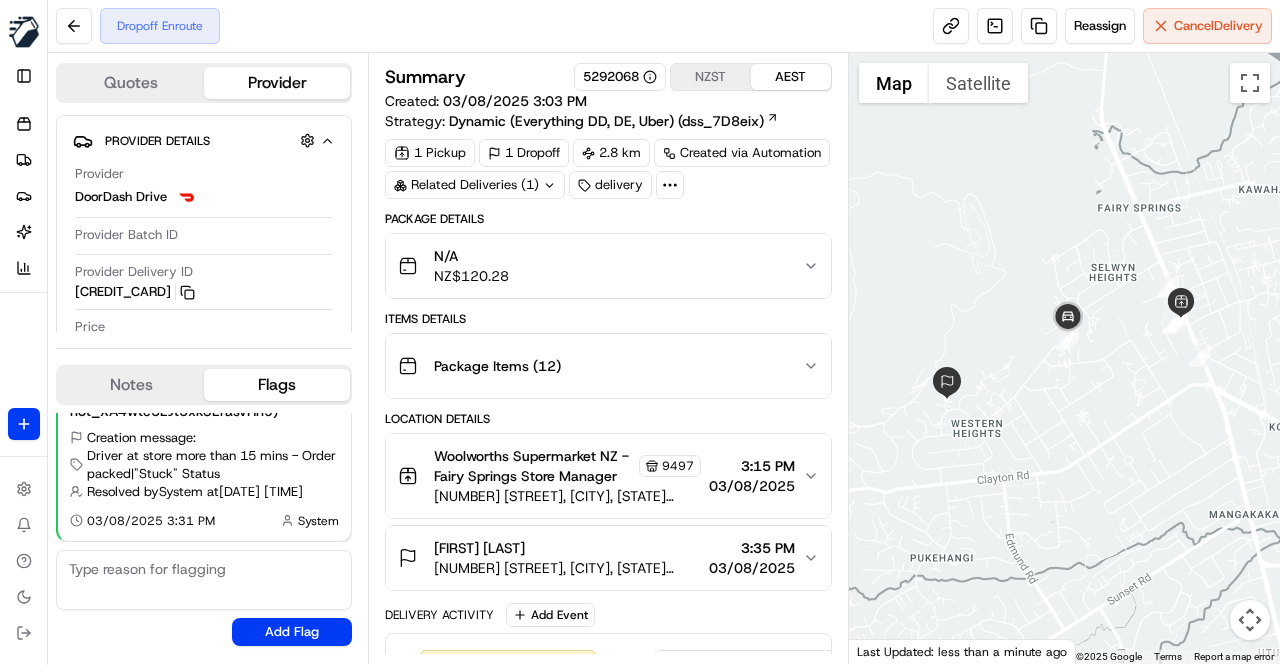 click on "Items Details" at bounding box center (608, 319) 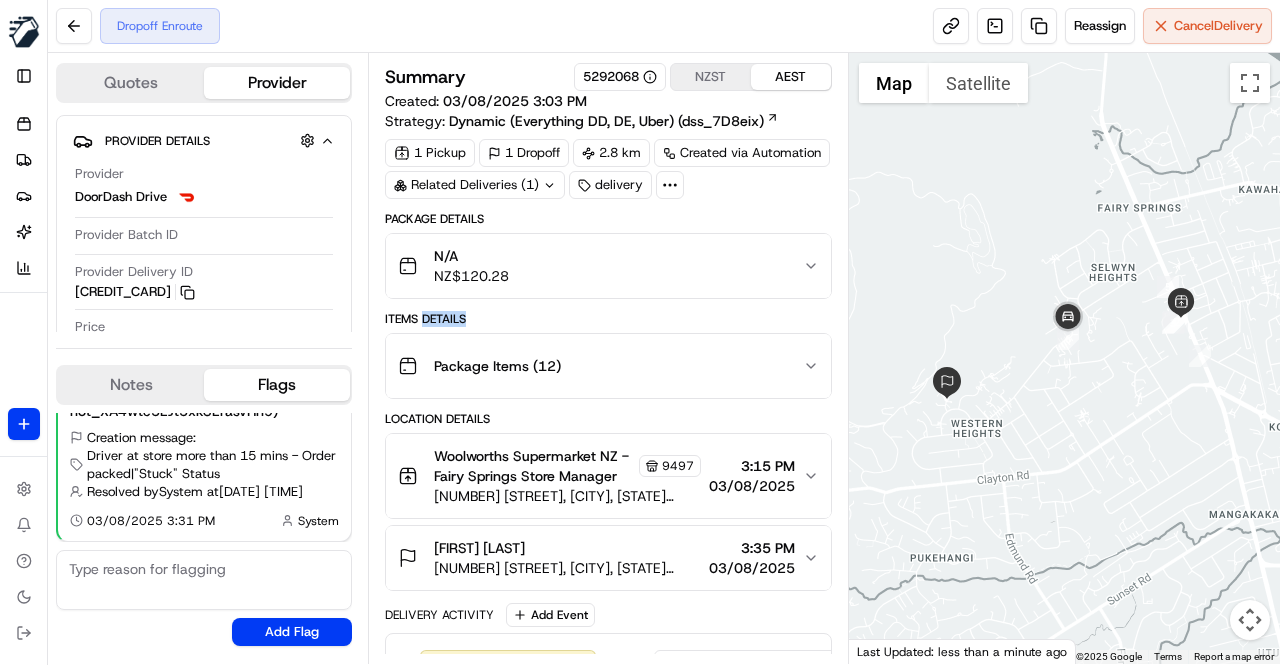 click on "Items Details" at bounding box center [608, 319] 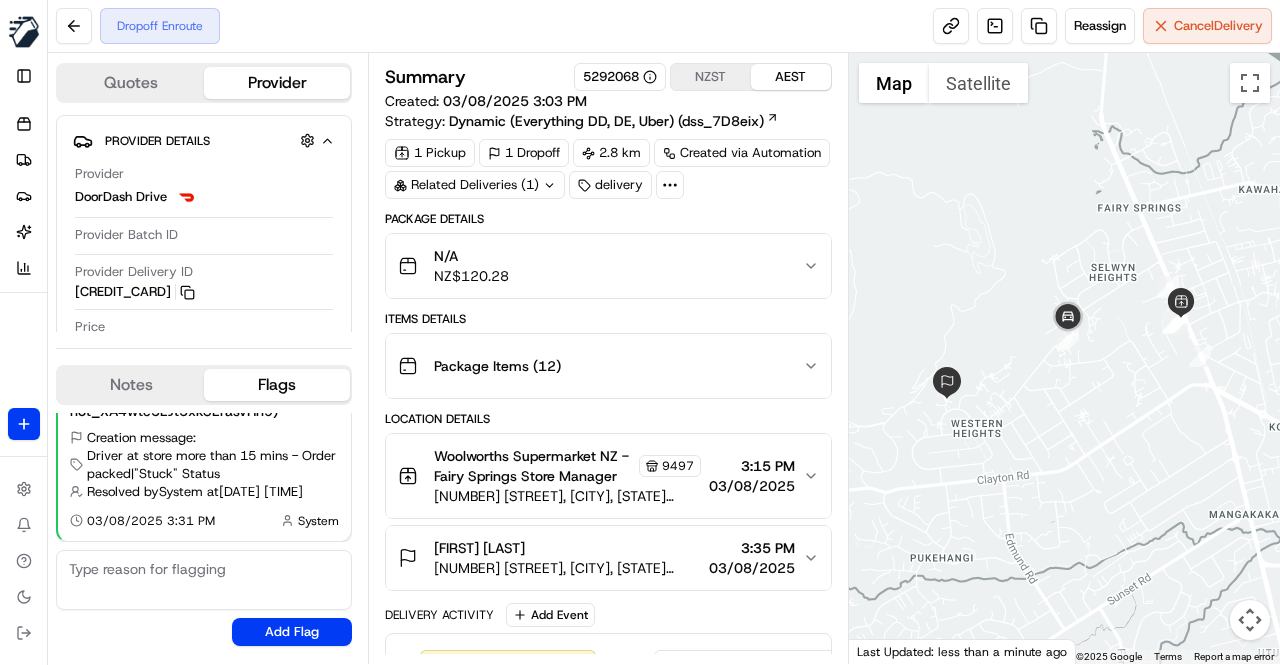 click on "Items Details" at bounding box center [608, 319] 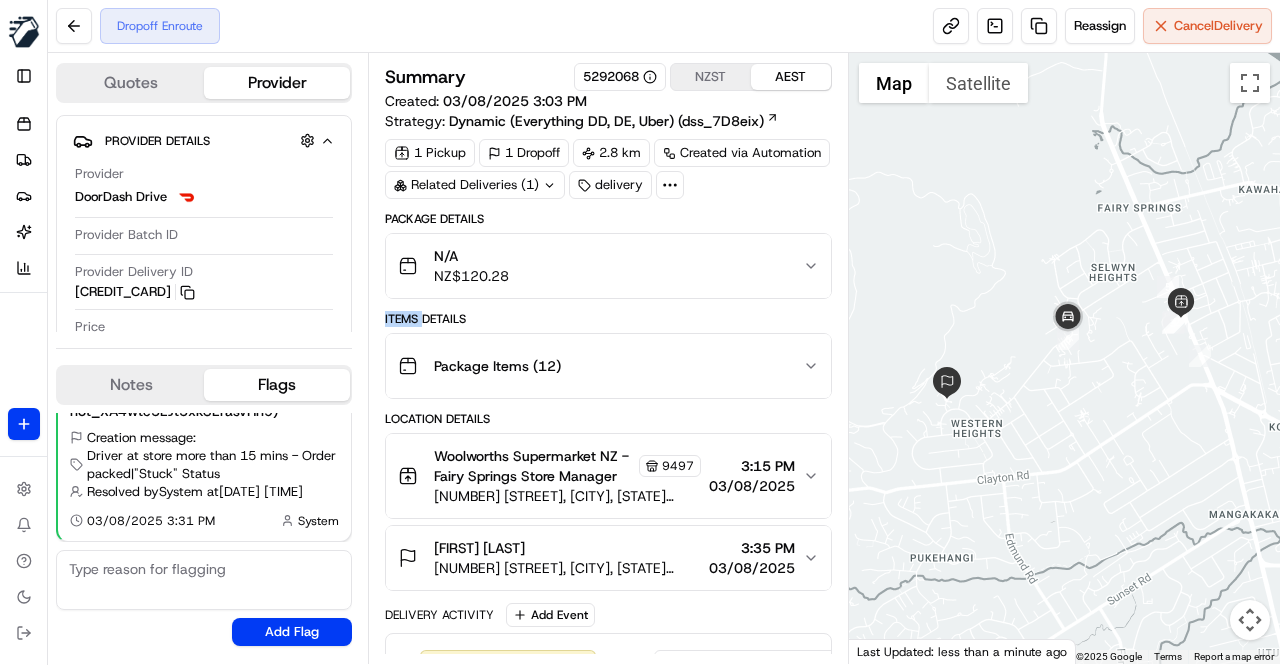 click on "Items Details" at bounding box center (608, 319) 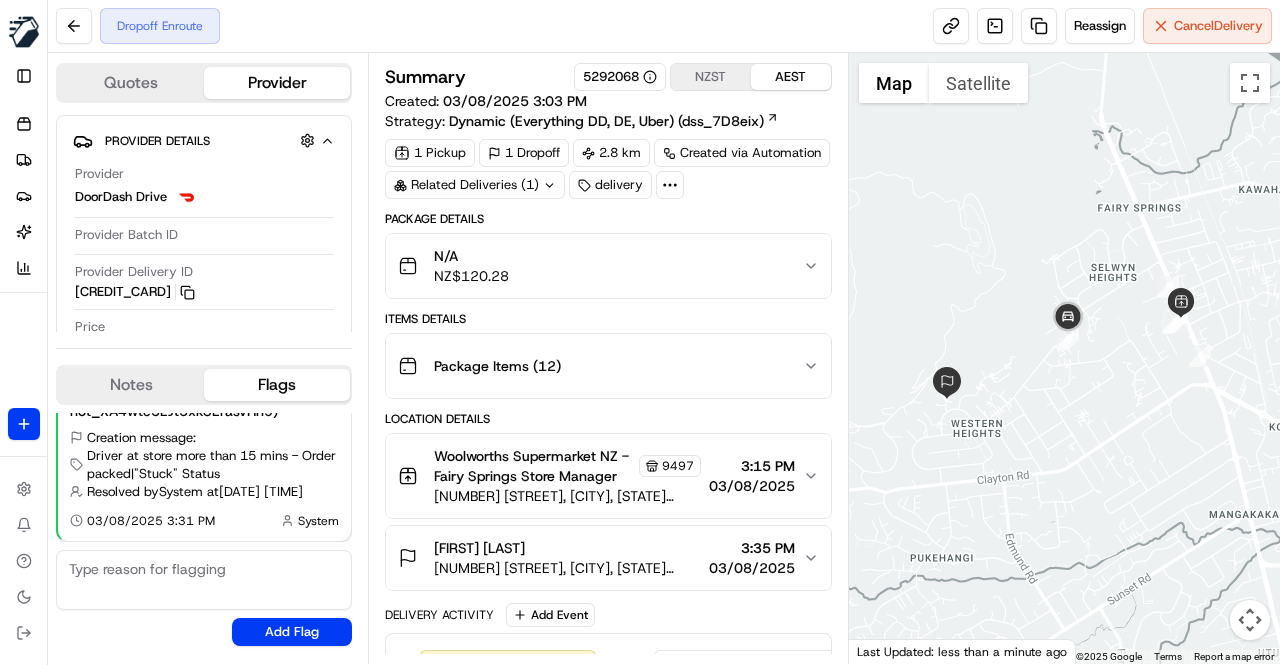 click on "Items Details" at bounding box center [608, 319] 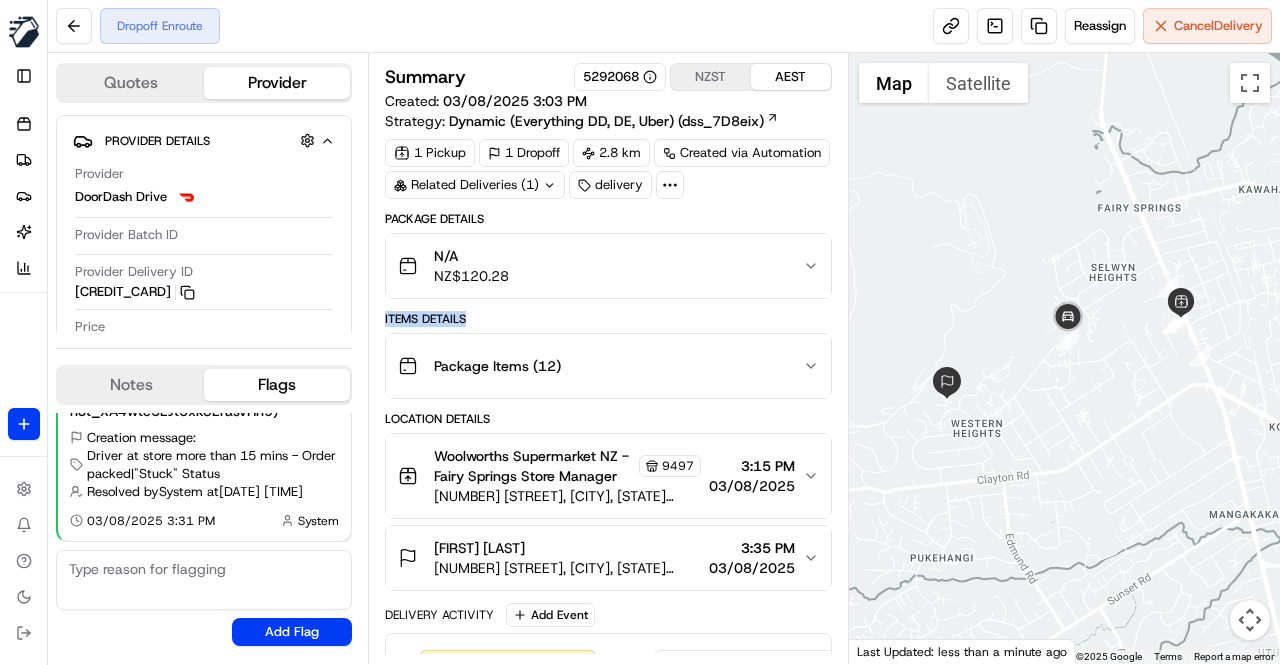 drag, startPoint x: 385, startPoint y: 313, endPoint x: 468, endPoint y: 318, distance: 83.15047 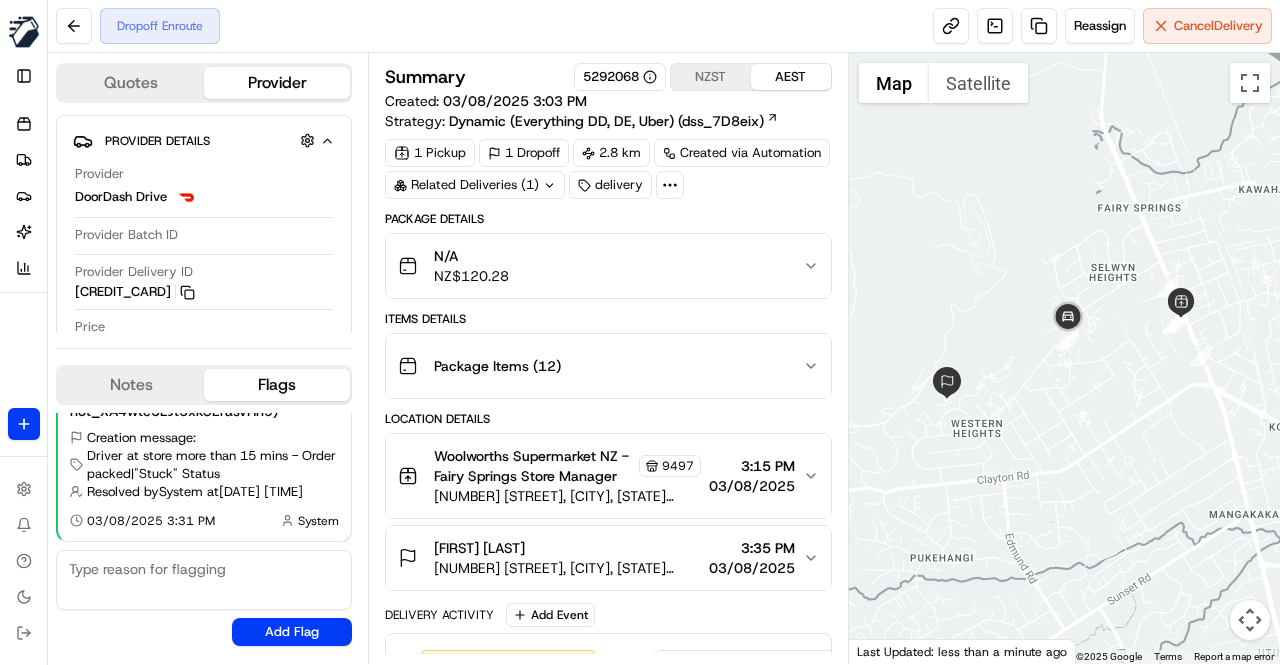 click on "Items Details" at bounding box center (608, 319) 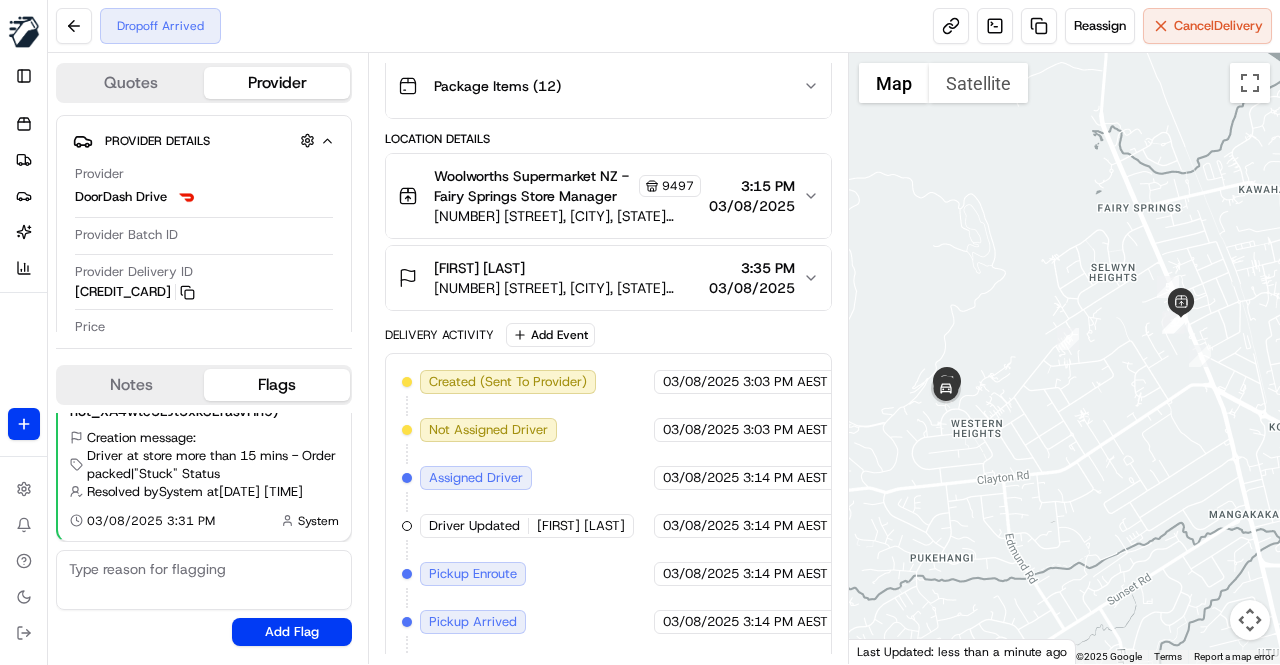 scroll, scrollTop: 410, scrollLeft: 0, axis: vertical 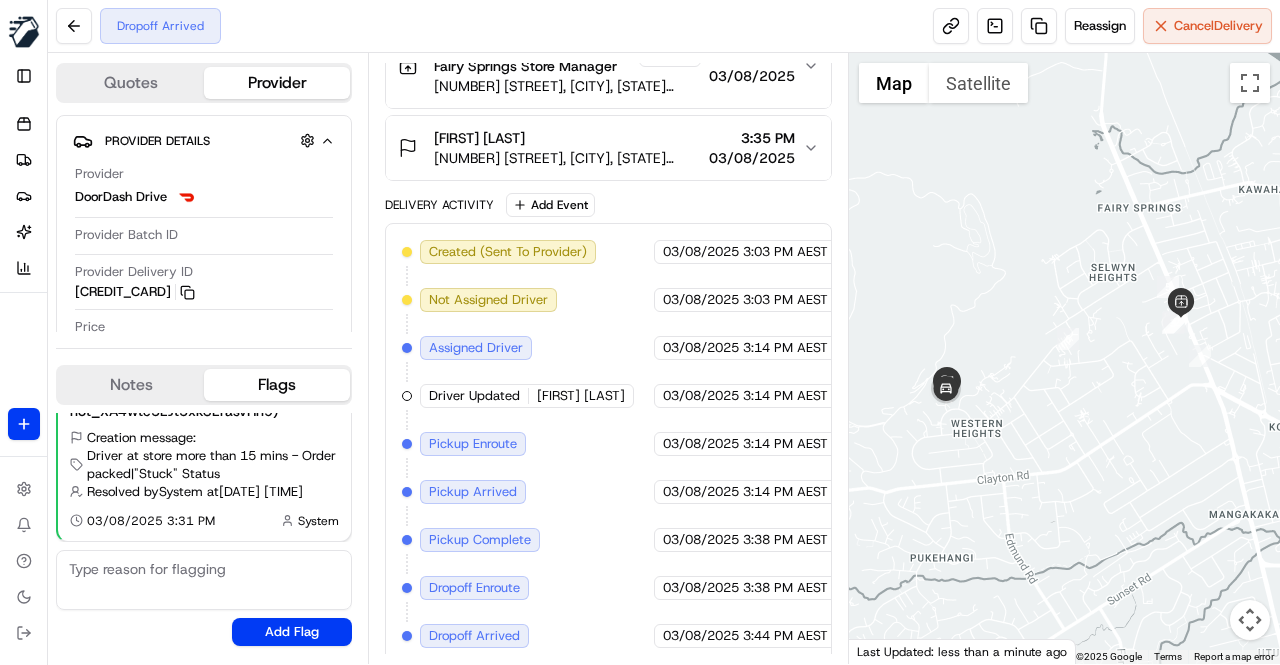 click on "Created (Sent To Provider) DoorDash Drive 03/08/2025 3:03 PM AEST Not Assigned Driver DoorDash Drive 03/08/2025 3:03 PM AEST Assigned Driver DoorDash Drive 03/08/2025 3:14 PM AEST Driver Updated Gurwinder S. DoorDash Drive 03/08/2025 3:14 PM AEST Pickup Enroute DoorDash Drive 03/08/2025 3:14 PM AEST Pickup Arrived DoorDash Drive 03/08/2025 3:14 PM AEST Pickup Complete DoorDash Drive 03/08/2025 3:38 PM AEST Dropoff Enroute DoorDash Drive 03/08/2025 3:38 PM AEST Dropoff Arrived DoorDash Drive 03/08/2025 3:44 PM AEST" at bounding box center (608, 444) 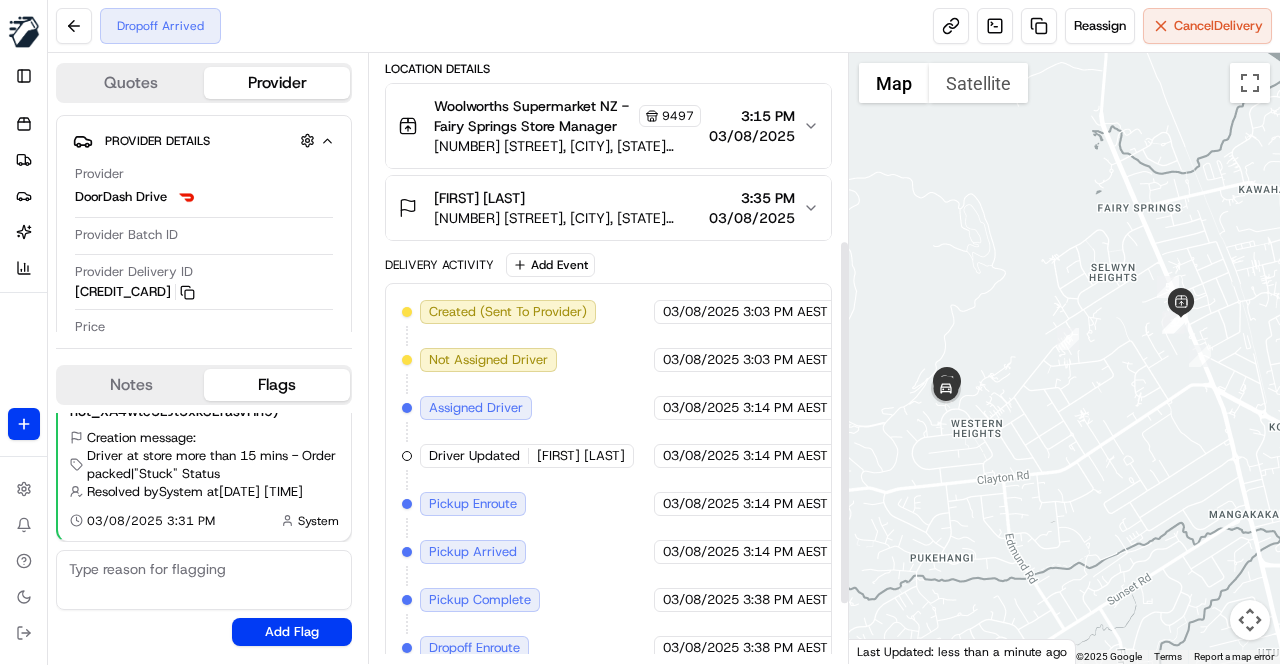 scroll, scrollTop: 310, scrollLeft: 0, axis: vertical 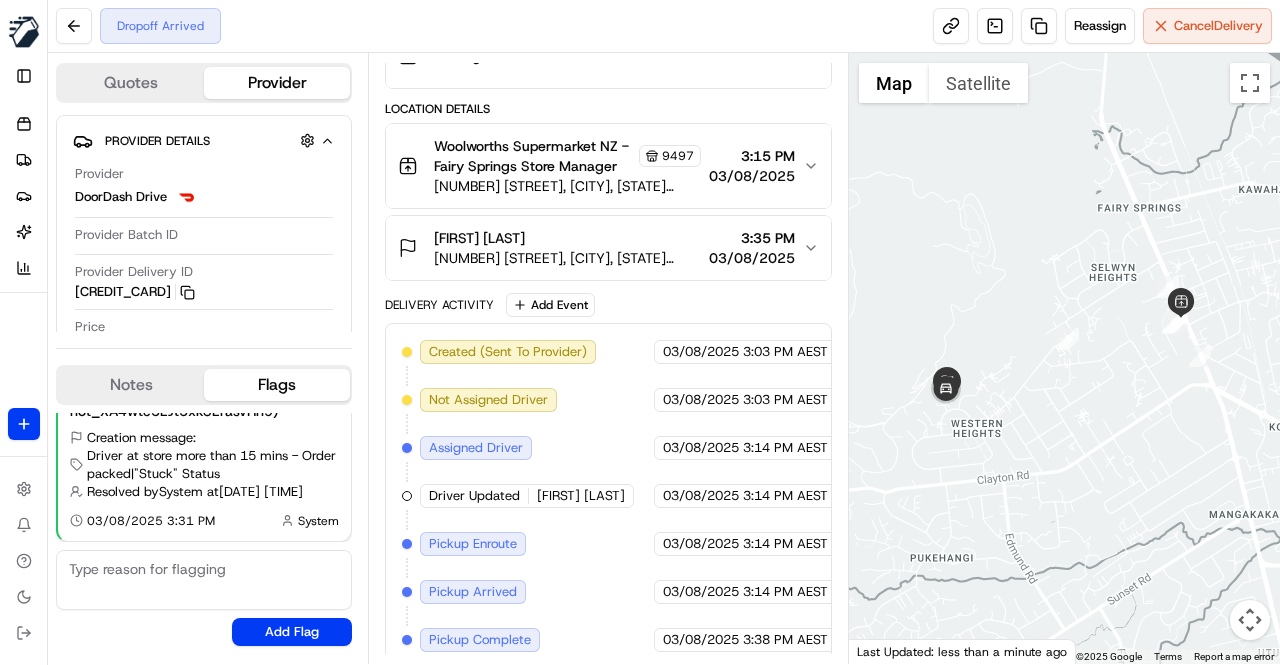 click on "7 Edward Street, Western Heights, Bay of Plenty 3015, NZ" at bounding box center [567, 258] 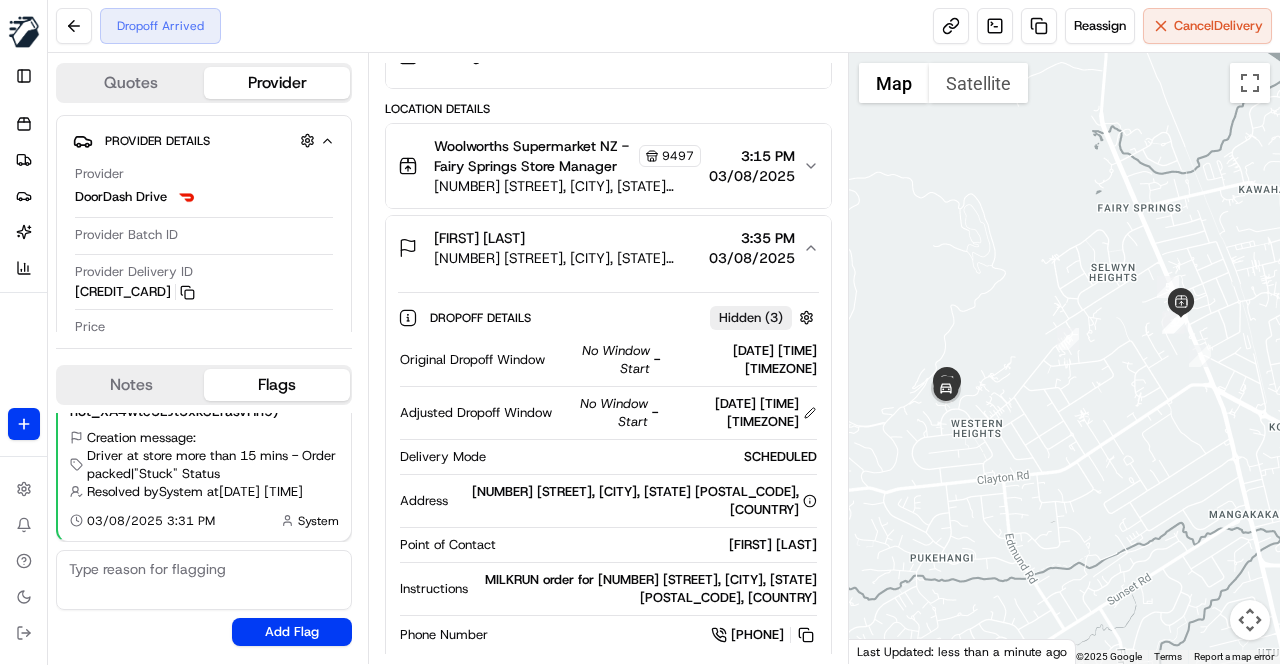 click on "7 Edward Street, Western Heights, Bay of Plenty 3015, NZ" at bounding box center [567, 258] 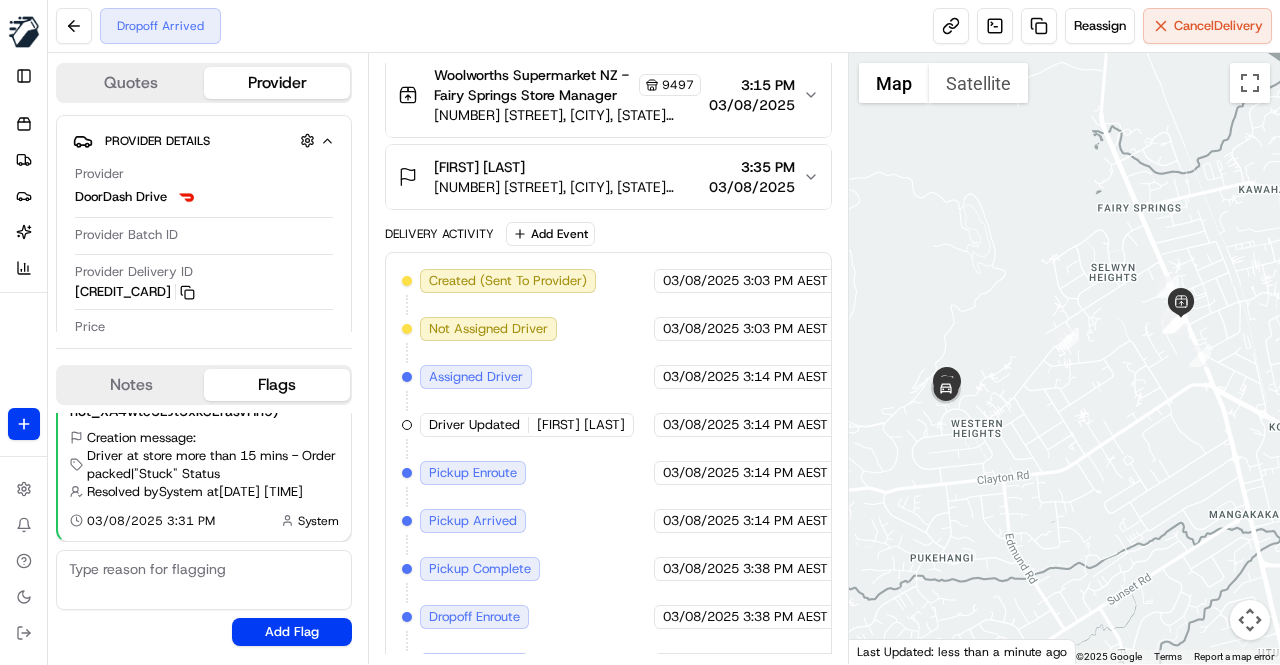 scroll, scrollTop: 410, scrollLeft: 0, axis: vertical 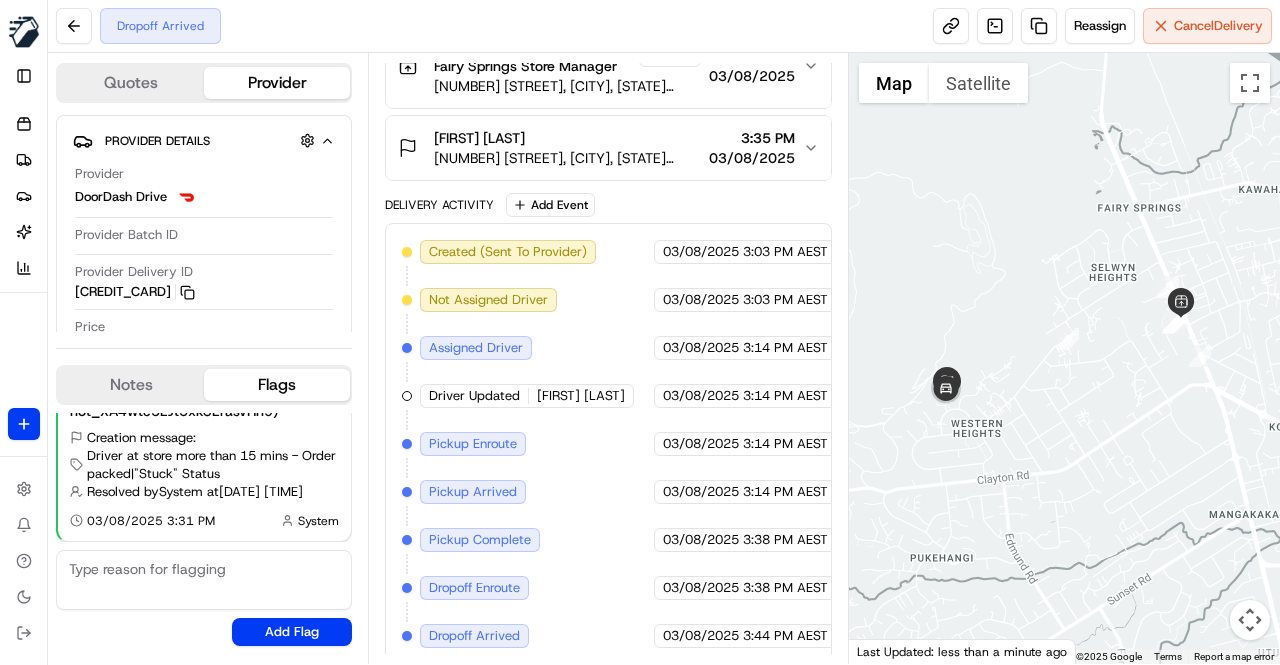click on "Created (Sent To Provider) DoorDash Drive 03/08/2025 3:03 PM AEST Not Assigned Driver DoorDash Drive 03/08/2025 3:03 PM AEST Assigned Driver DoorDash Drive 03/08/2025 3:14 PM AEST Driver Updated Gurwinder S. DoorDash Drive 03/08/2025 3:14 PM AEST Pickup Enroute DoorDash Drive 03/08/2025 3:14 PM AEST Pickup Arrived DoorDash Drive 03/08/2025 3:14 PM AEST Pickup Complete DoorDash Drive 03/08/2025 3:38 PM AEST Dropoff Enroute DoorDash Drive 03/08/2025 3:38 PM AEST Dropoff Arrived DoorDash Drive 03/08/2025 3:44 PM AEST" at bounding box center (608, 444) 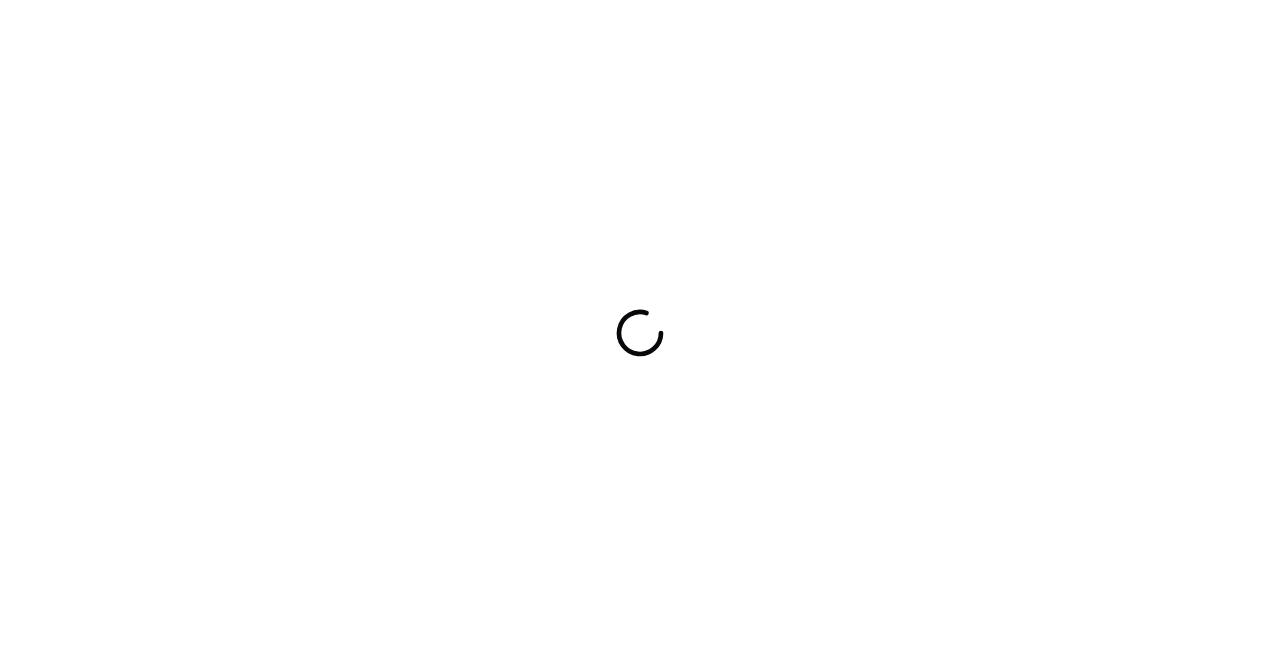 scroll, scrollTop: 0, scrollLeft: 0, axis: both 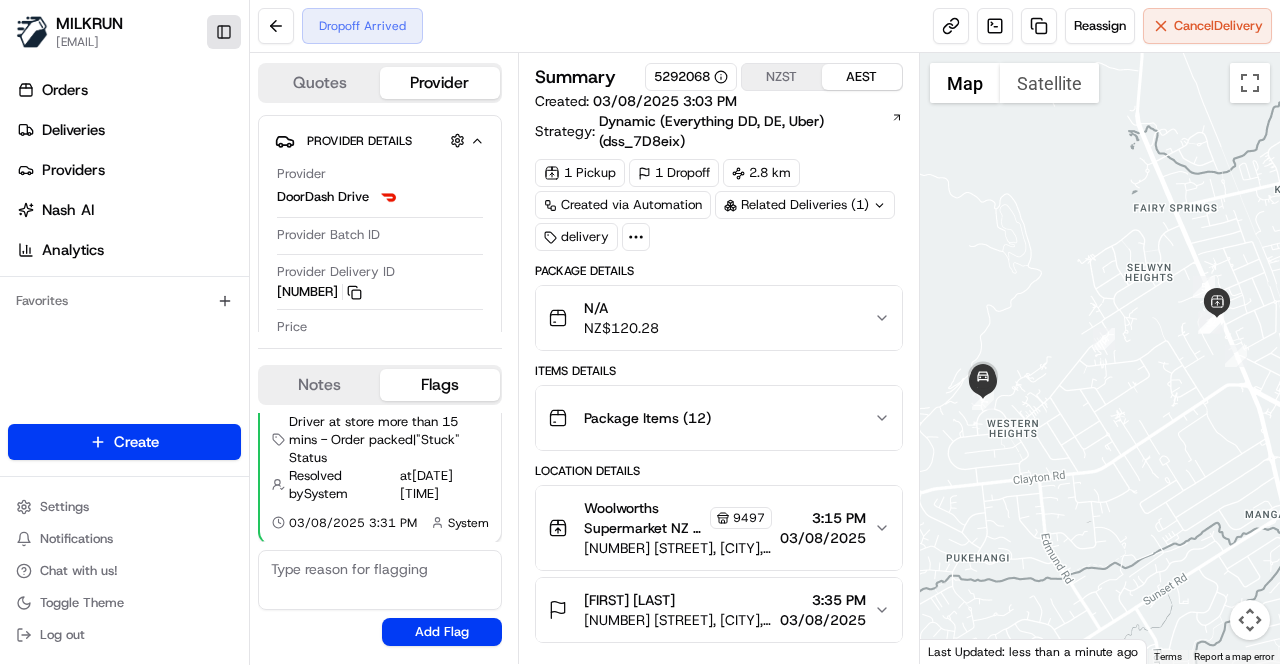 click on "Toggle Sidebar" at bounding box center (224, 32) 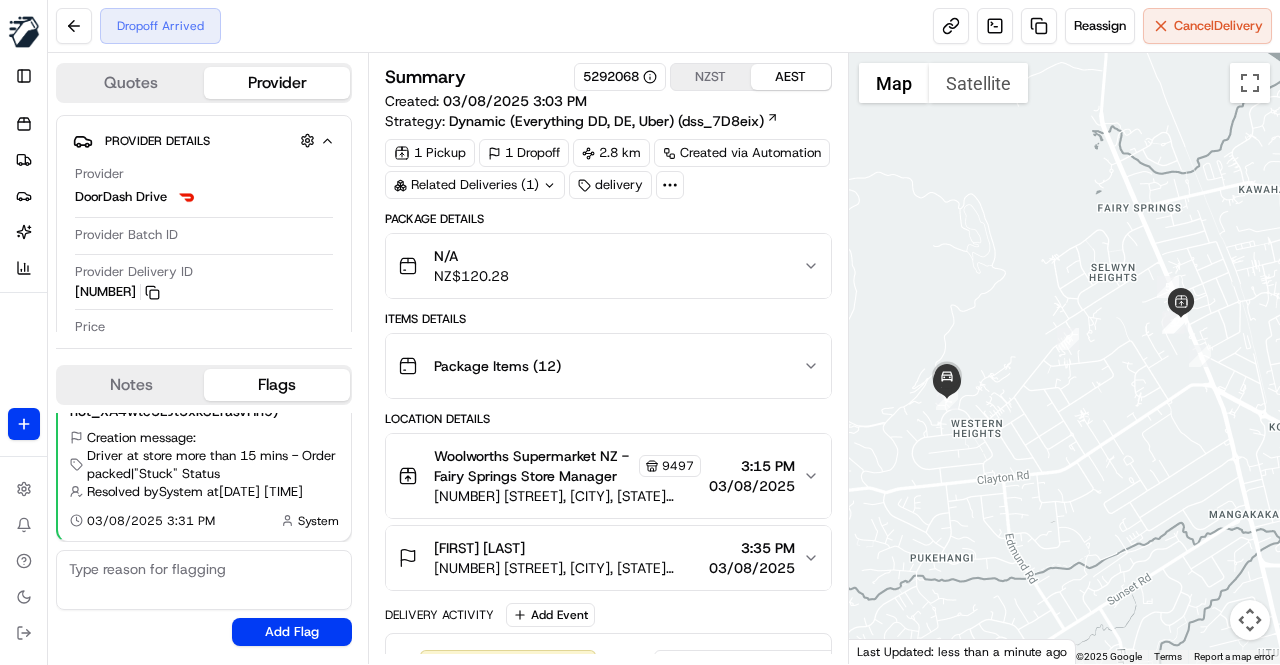 scroll, scrollTop: 93, scrollLeft: 0, axis: vertical 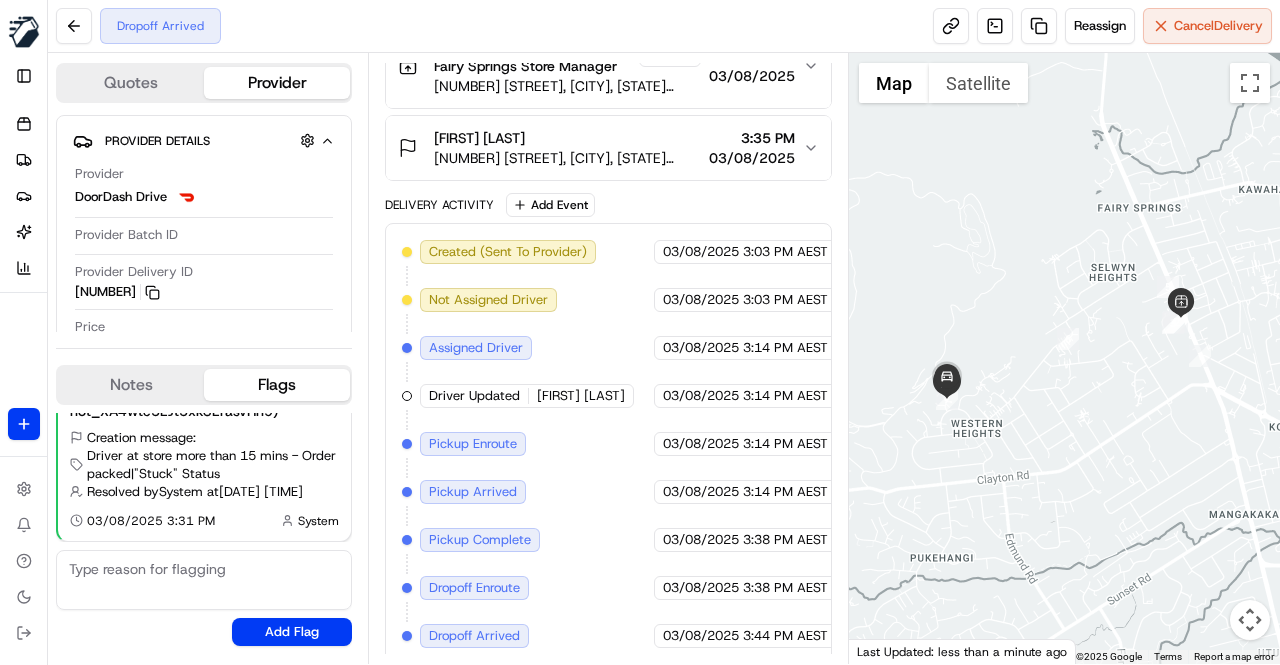 click on "Created (Sent To Provider) DoorDash Drive [DATE] [TIME] [TIMEZONE] Not Assigned Driver DoorDash Drive [DATE] [TIME] [TIMEZONE] Assigned Driver DoorDash Drive [DATE] [TIME] [TIMEZONE] Driver Updated [NAME] [LAST]. DoorDash Drive [DATE] [TIME] [TIMEZONE] Pickup Enroute DoorDash Drive [DATE] [TIME] [TIMEZONE] Pickup Arrived DoorDash Drive [DATE] [TIME] [TIMEZONE] Pickup Complete DoorDash Drive [DATE] [TIME] [TIMEZONE] Dropoff Enroute DoorDash Drive [DATE] [TIME] [TIMEZONE] Dropoff Arrived DoorDash Drive [DATE] [TIME] [TIMEZONE]" at bounding box center (608, 444) 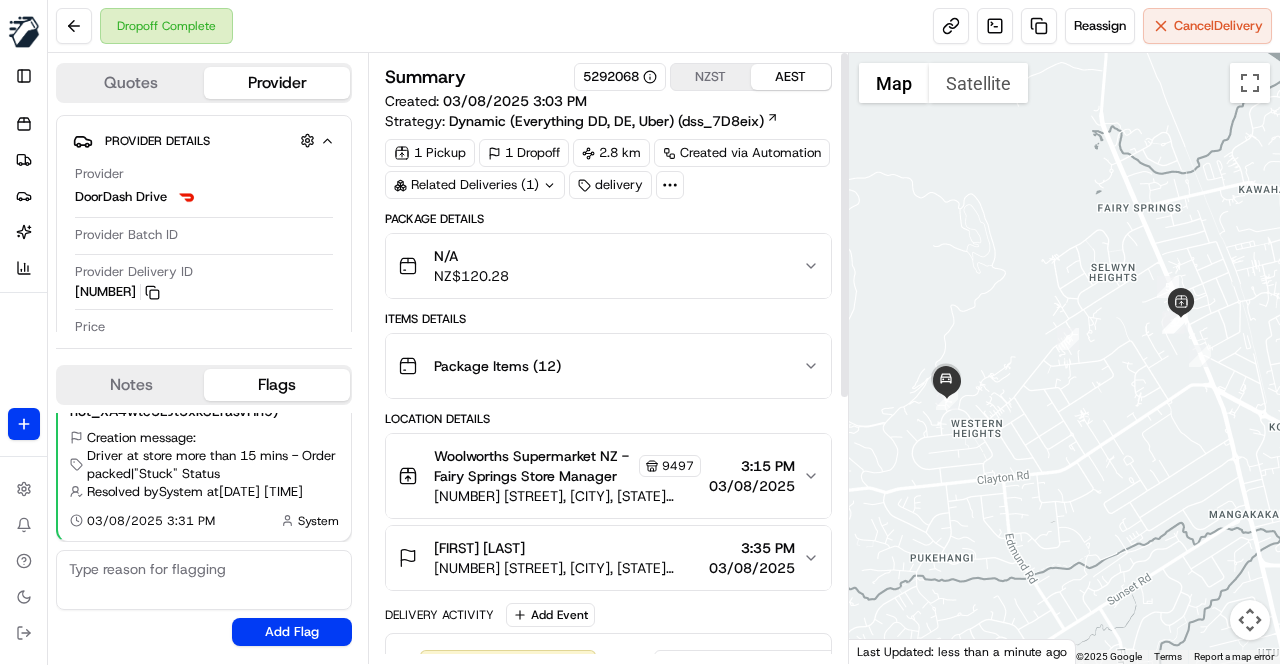scroll, scrollTop: 0, scrollLeft: 0, axis: both 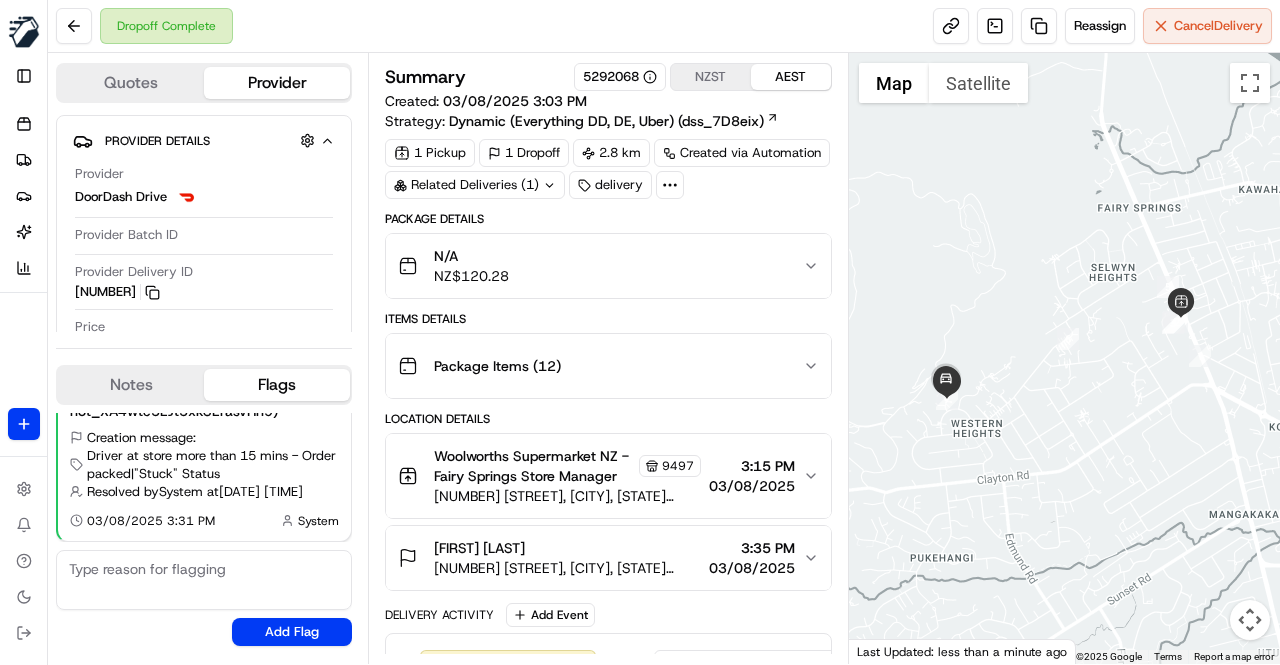 click on "Location Details" at bounding box center [608, 419] 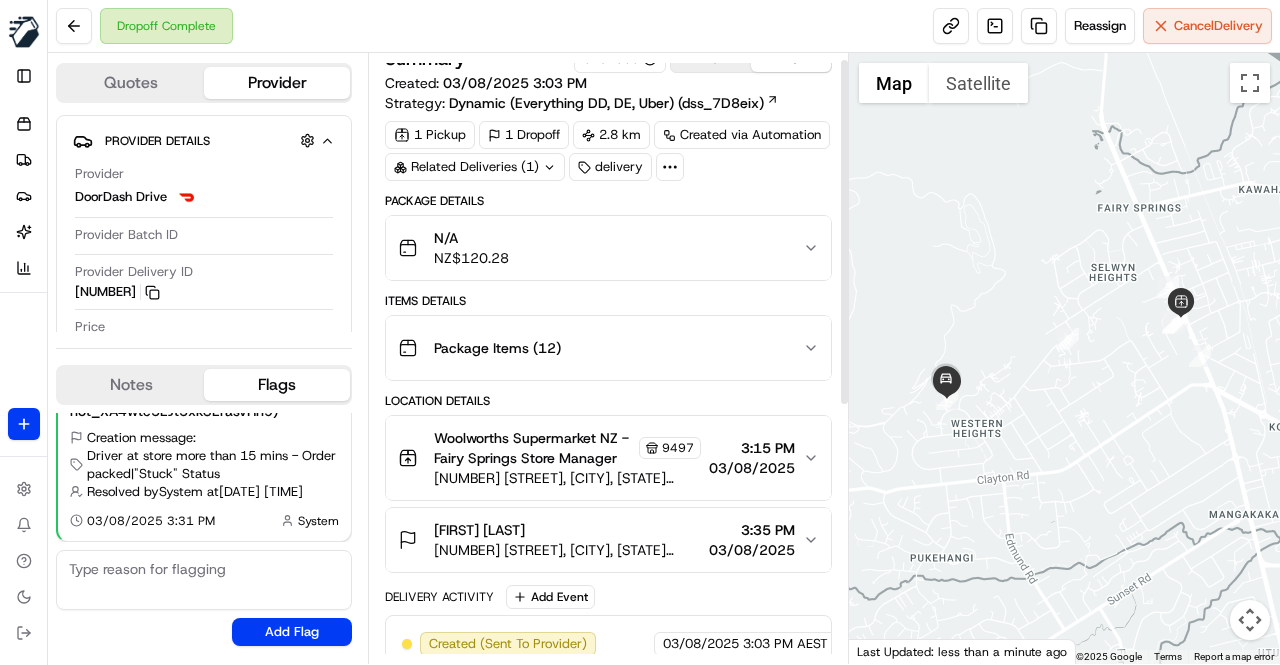 scroll, scrollTop: 0, scrollLeft: 0, axis: both 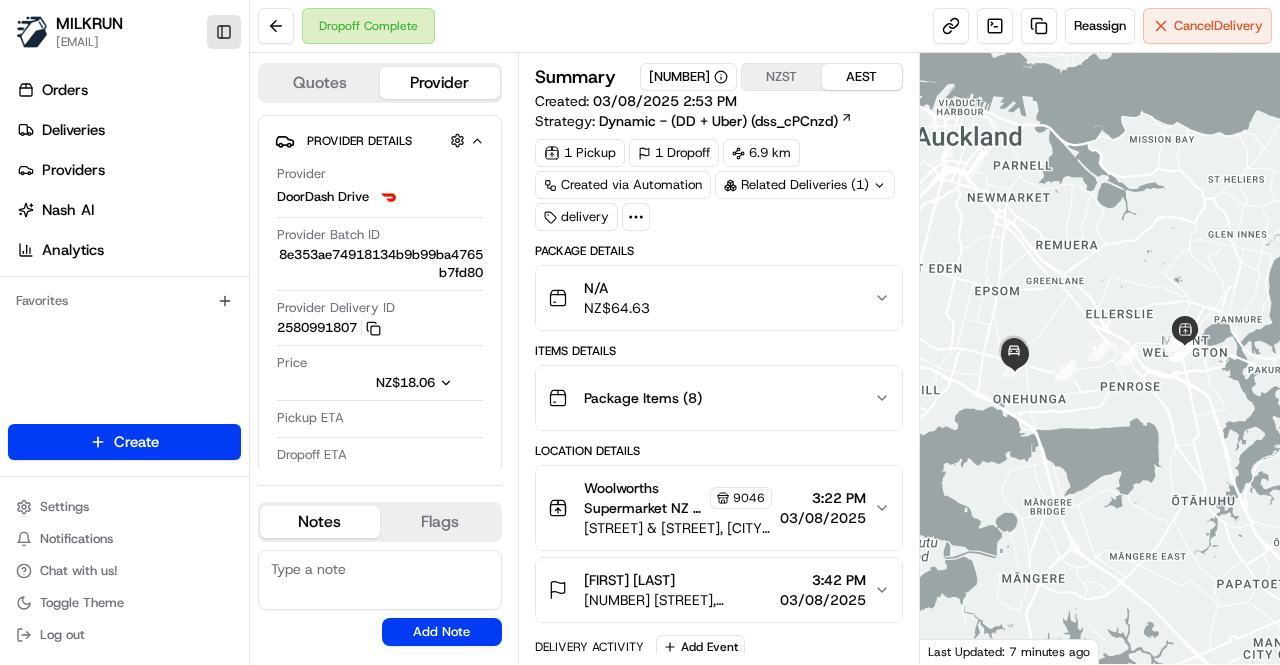 click on "Toggle Sidebar" at bounding box center [224, 32] 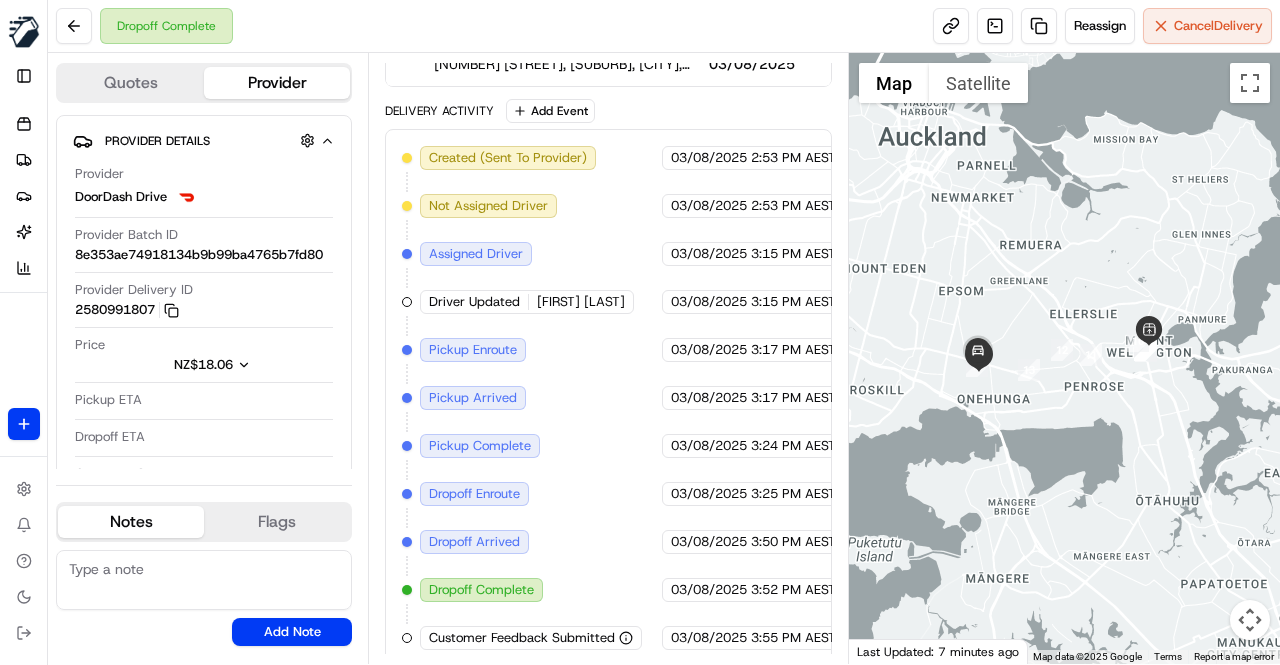 scroll, scrollTop: 204, scrollLeft: 0, axis: vertical 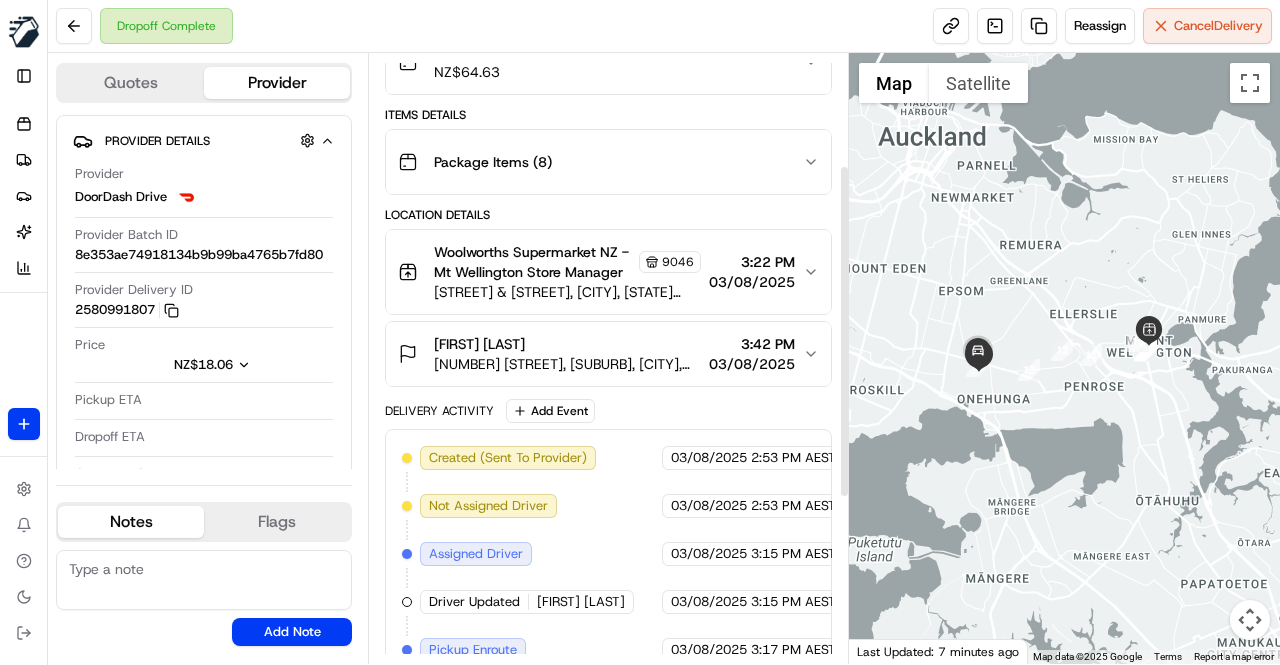 click on "[NUMBER] [STREET], [SUBURB], [CITY], [STATE], [COUNTRY]" at bounding box center [567, 364] 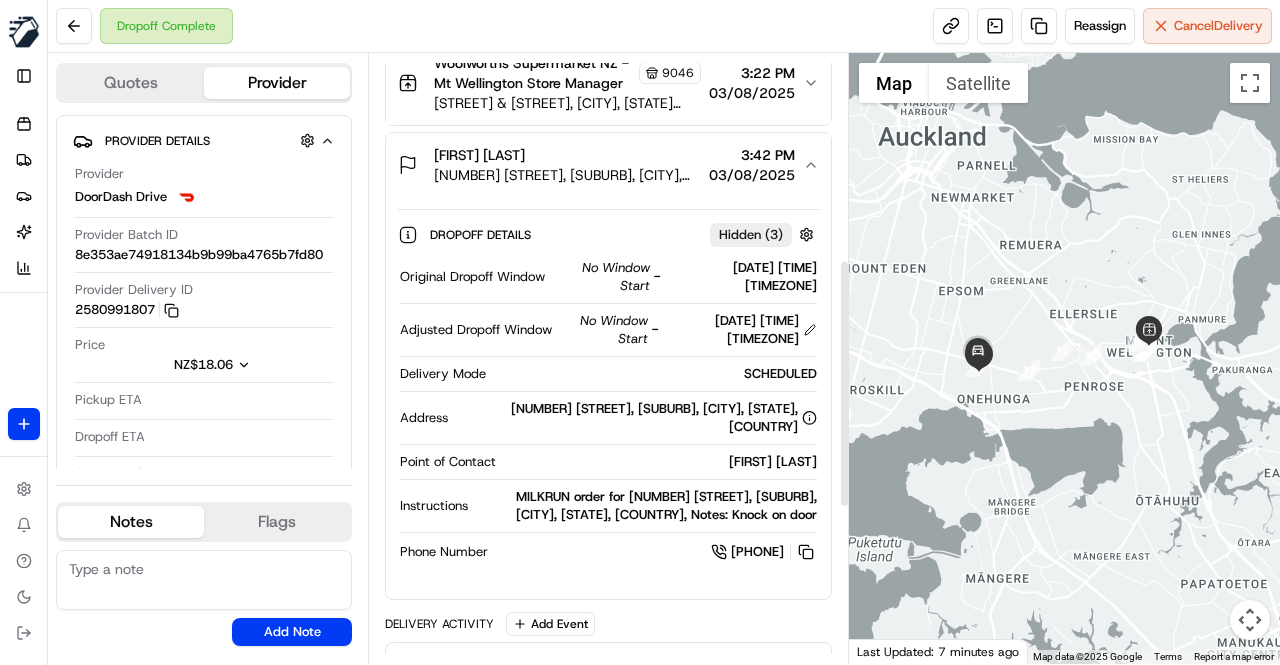 scroll, scrollTop: 504, scrollLeft: 0, axis: vertical 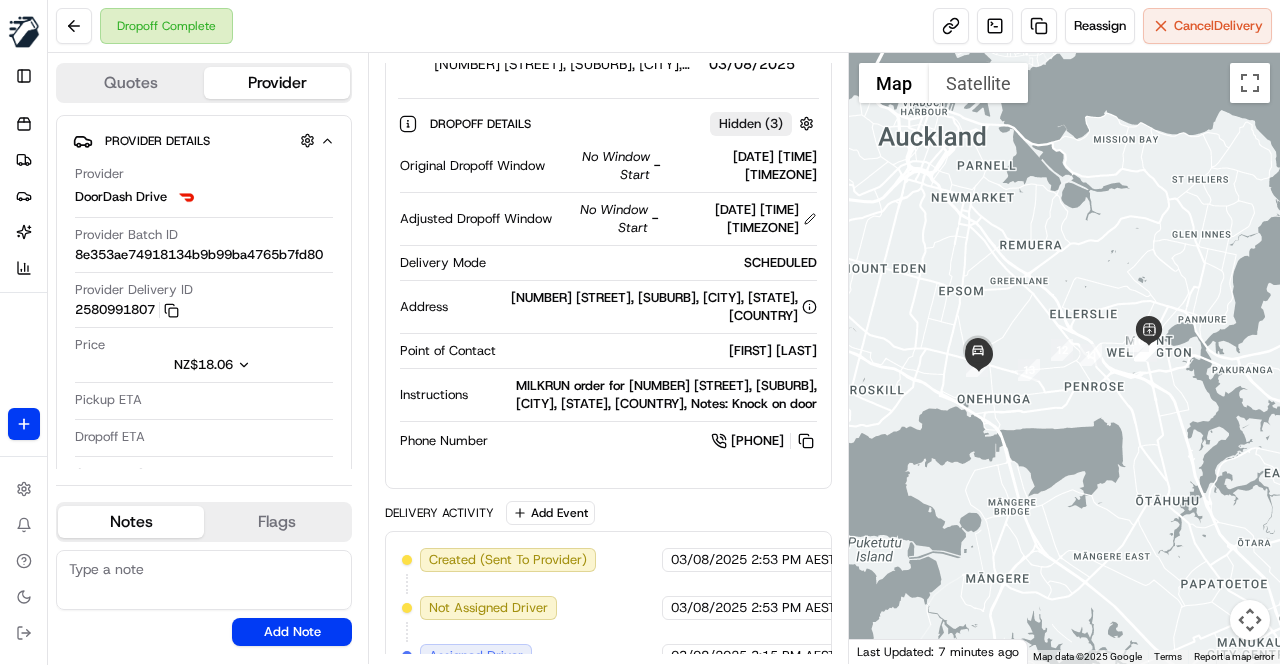 click at bounding box center (1064, 358) 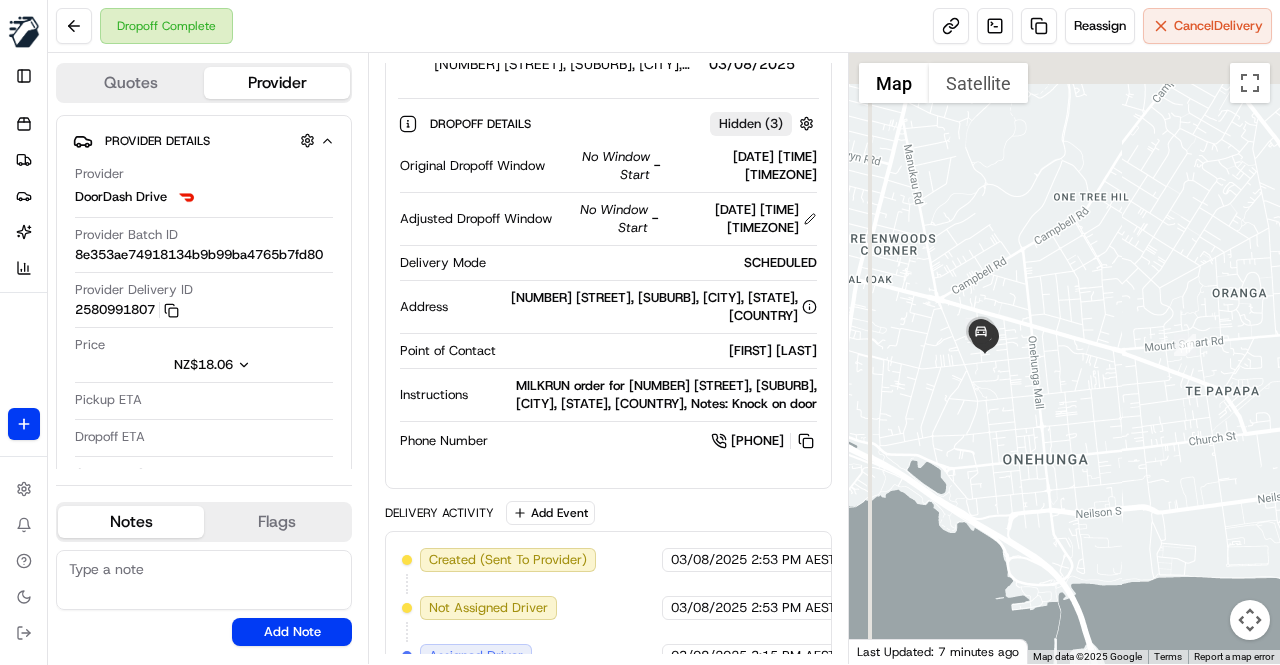 drag, startPoint x: 980, startPoint y: 333, endPoint x: 1018, endPoint y: 473, distance: 145.0655 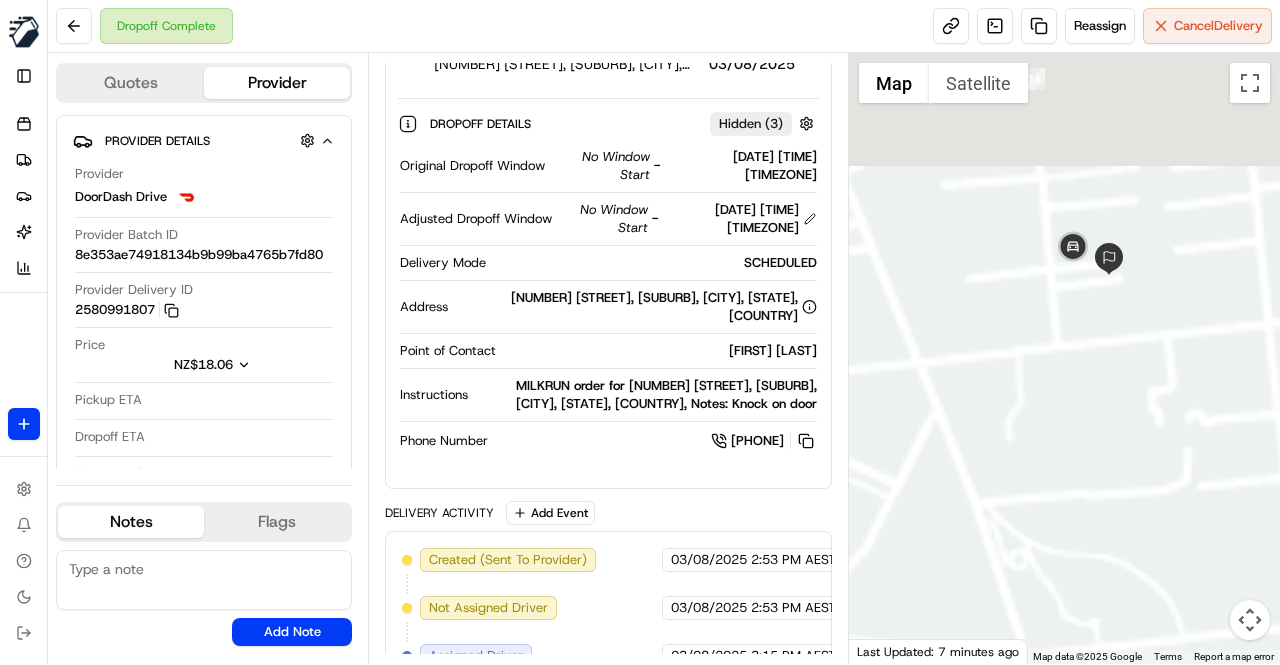 drag, startPoint x: 1092, startPoint y: 312, endPoint x: 1085, endPoint y: 459, distance: 147.16656 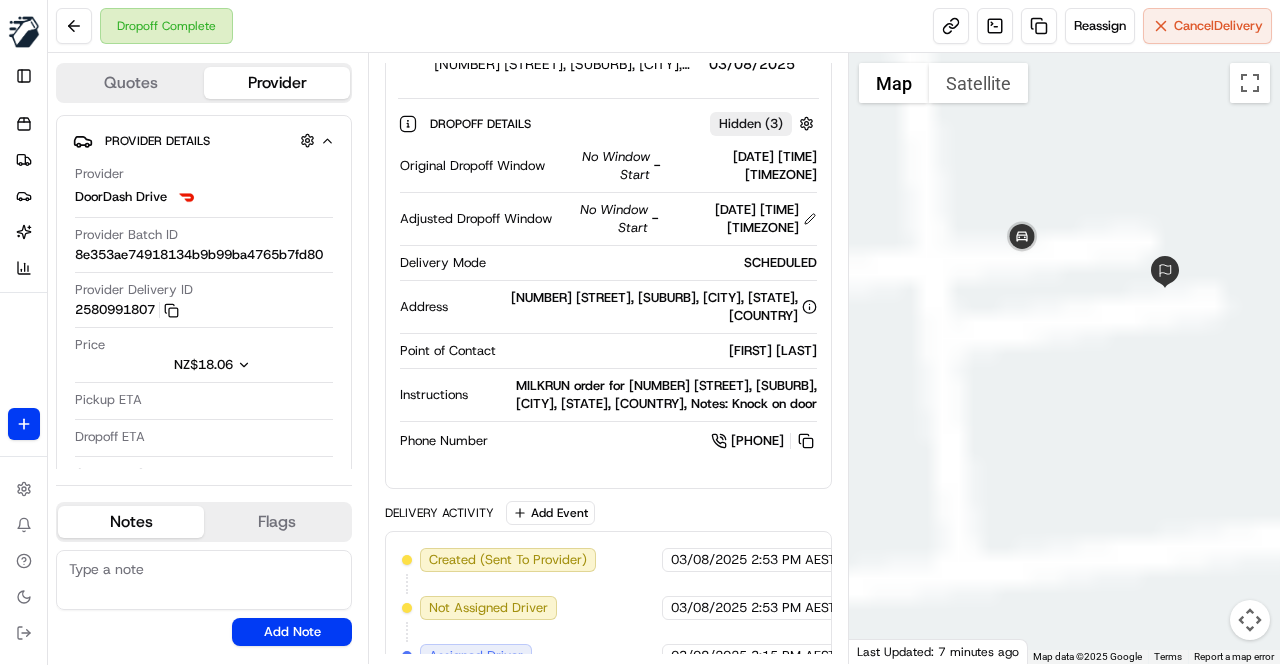 drag, startPoint x: 1068, startPoint y: 317, endPoint x: 1037, endPoint y: 474, distance: 160.03125 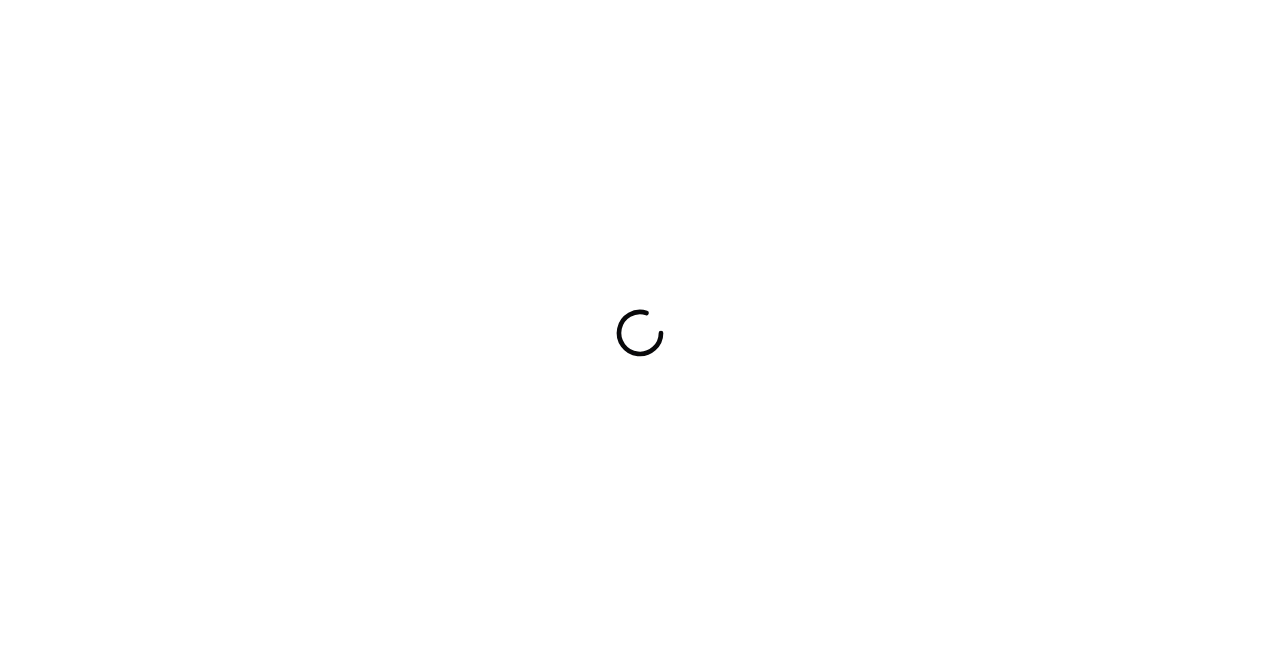 scroll, scrollTop: 0, scrollLeft: 0, axis: both 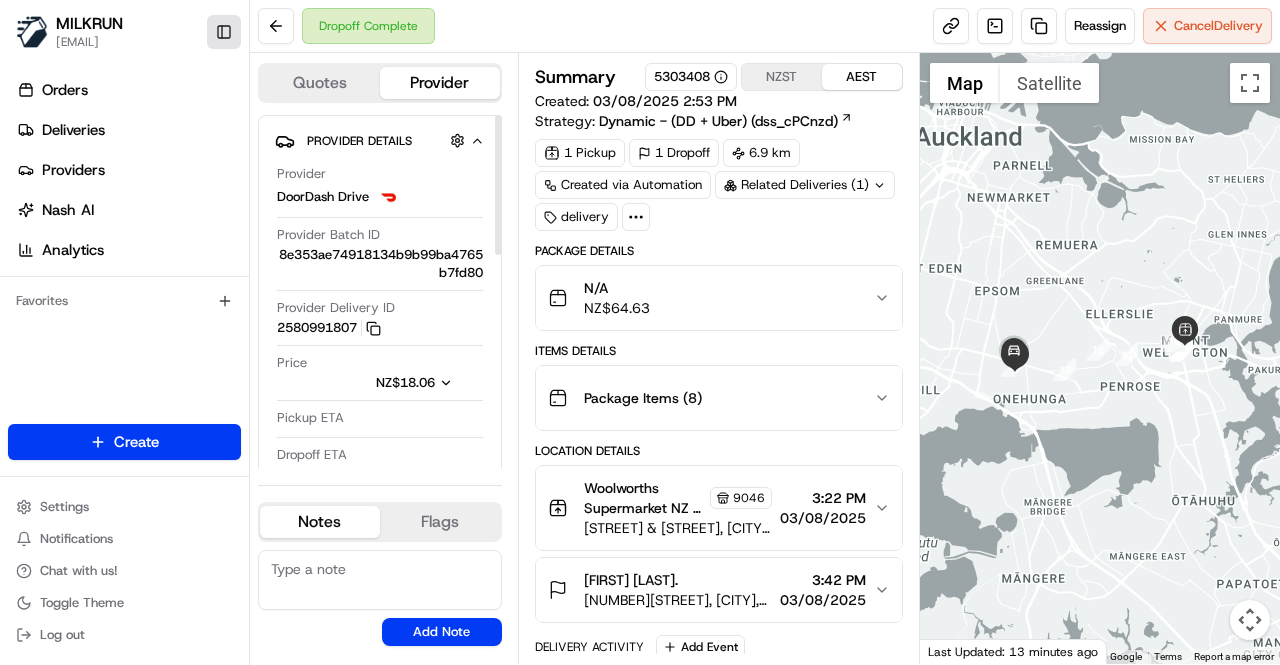 click on "Toggle Sidebar" at bounding box center (224, 32) 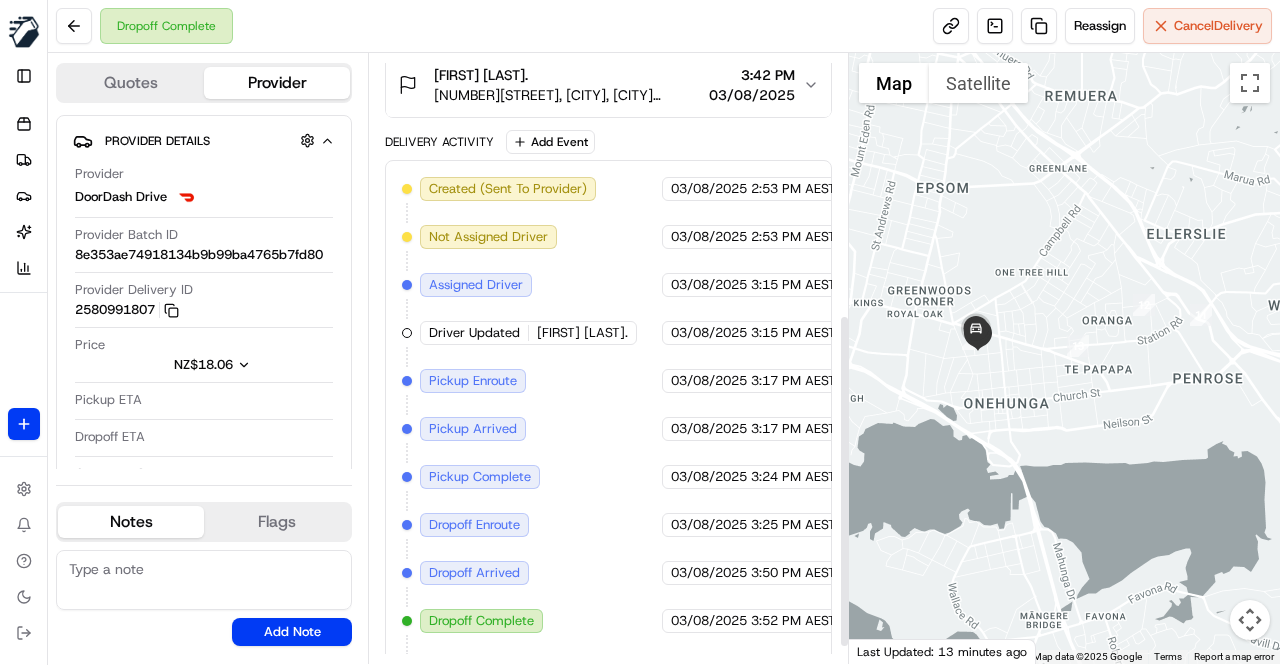 scroll, scrollTop: 504, scrollLeft: 0, axis: vertical 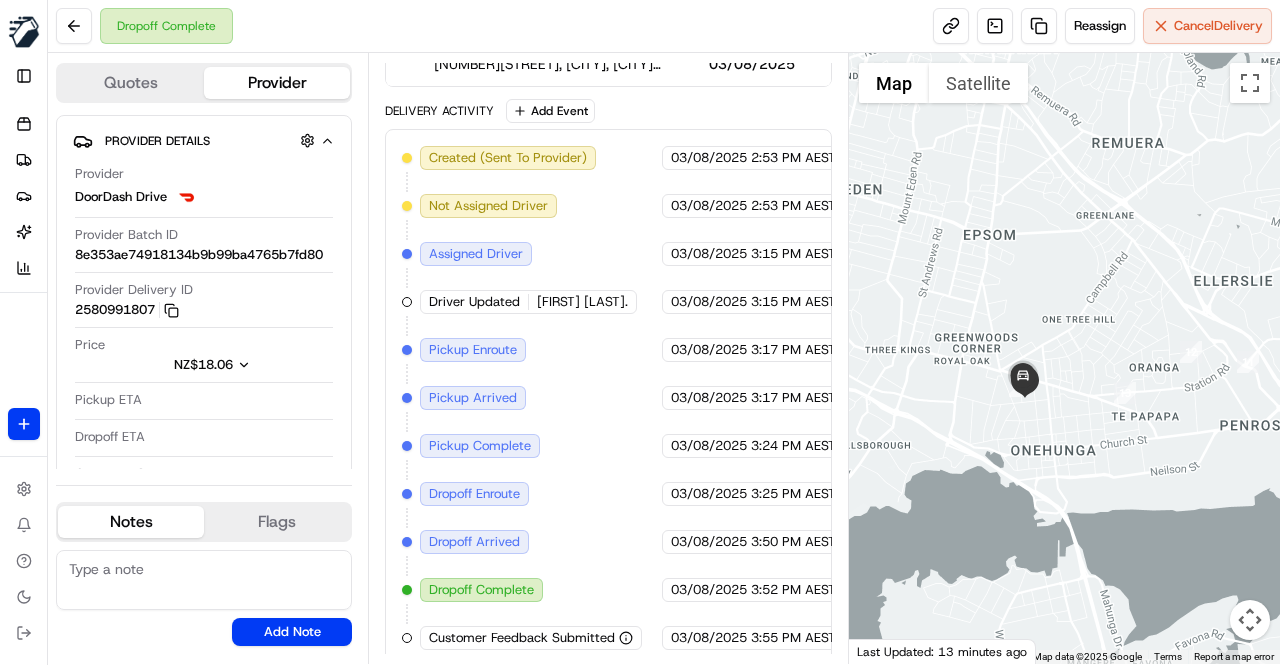 drag, startPoint x: 960, startPoint y: 393, endPoint x: 1011, endPoint y: 442, distance: 70.724815 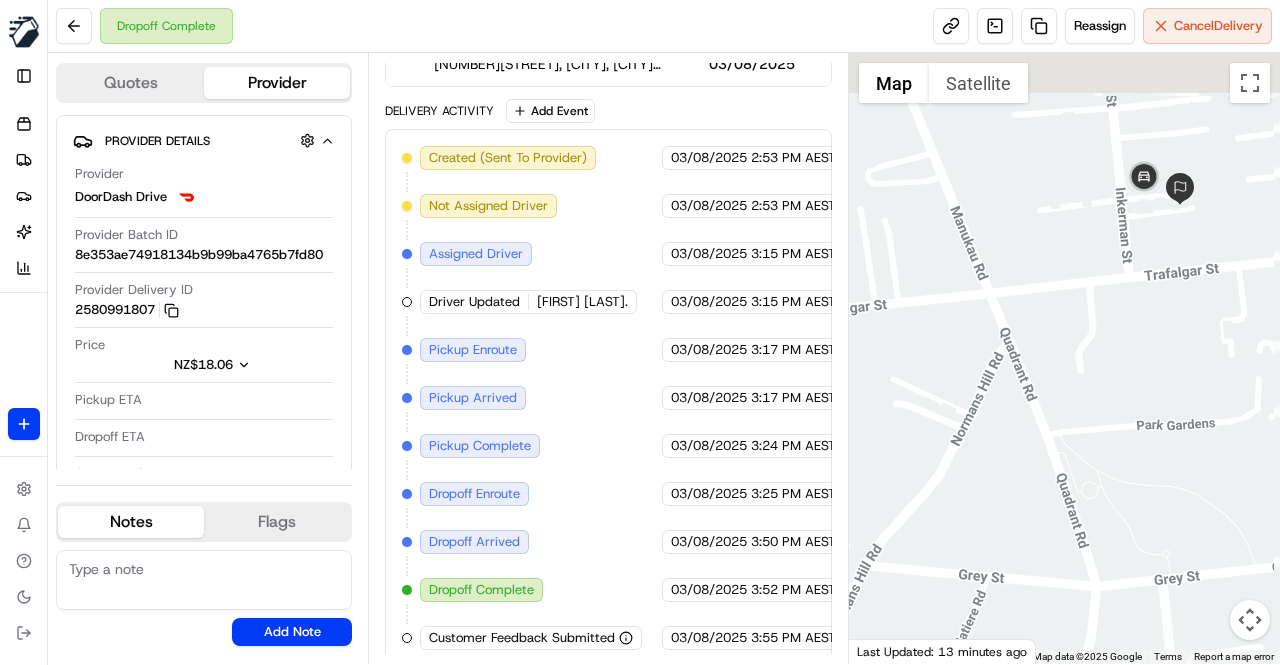 drag, startPoint x: 1048, startPoint y: 317, endPoint x: 976, endPoint y: 621, distance: 312.40997 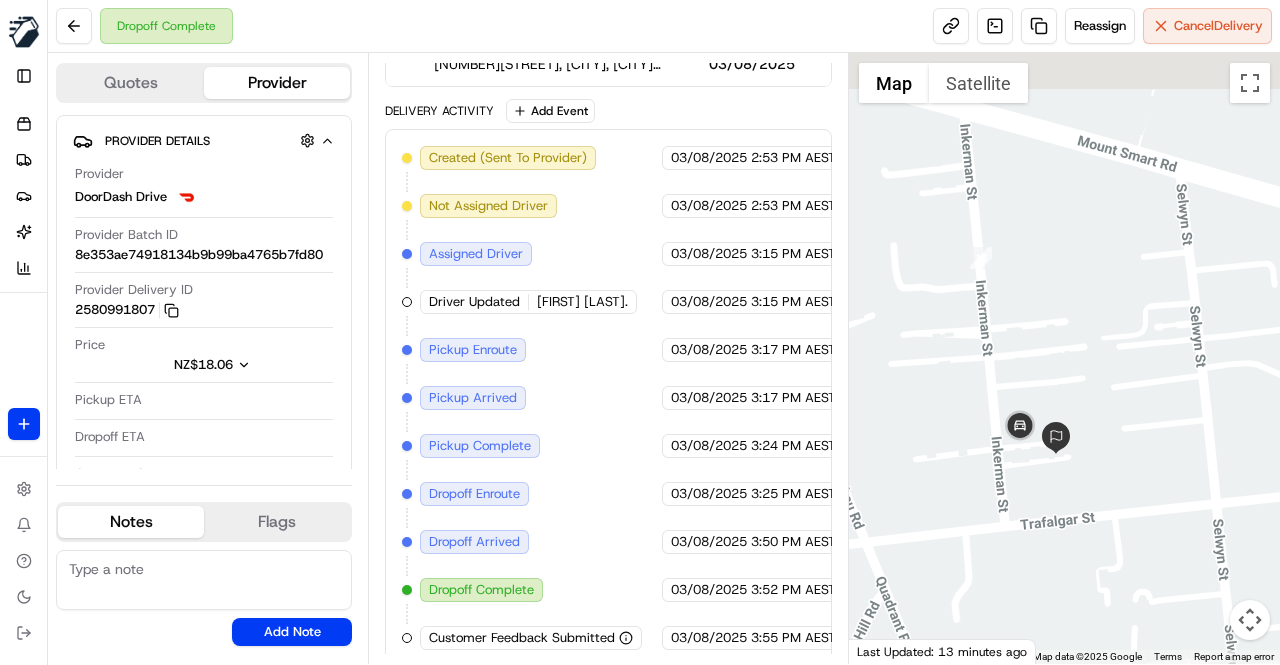 drag, startPoint x: 1074, startPoint y: 369, endPoint x: 969, endPoint y: 607, distance: 260.13266 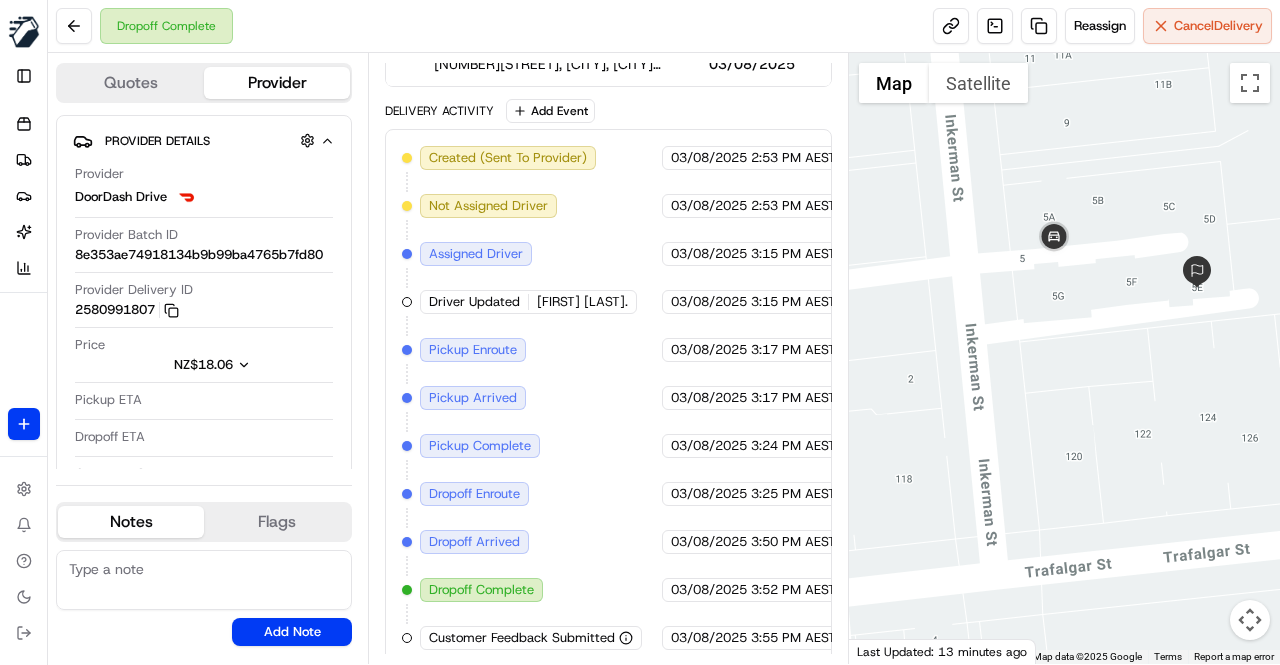 click on "Created (Sent To Provider) DoorDash Drive 03/08/2025 2:53 PM AEST Not Assigned Driver DoorDash Drive 03/08/2025 2:53 PM AEST Assigned Driver DoorDash Drive 03/08/2025 3:15 PM AEST Driver Updated [FIRST] [LAST]. DoorDash Drive 03/08/2025 3:15 PM AEST Pickup Enroute DoorDash Drive 03/08/2025 3:17 PM AEST Pickup Arrived DoorDash Drive 03/08/2025 3:17 PM AEST Pickup Complete DoorDash Drive 03/08/2025 3:24 PM AEST Dropoff Enroute DoorDash Drive 03/08/2025 3:25 PM AEST Dropoff Arrived DoorDash Drive 03/08/2025 3:50 PM AEST Dropoff Complete DoorDash Drive 03/08/2025 3:52 PM AEST Customer Feedback Submitted DoorDash Drive 03/08/2025 3:55 PM AEST" at bounding box center (608, 398) 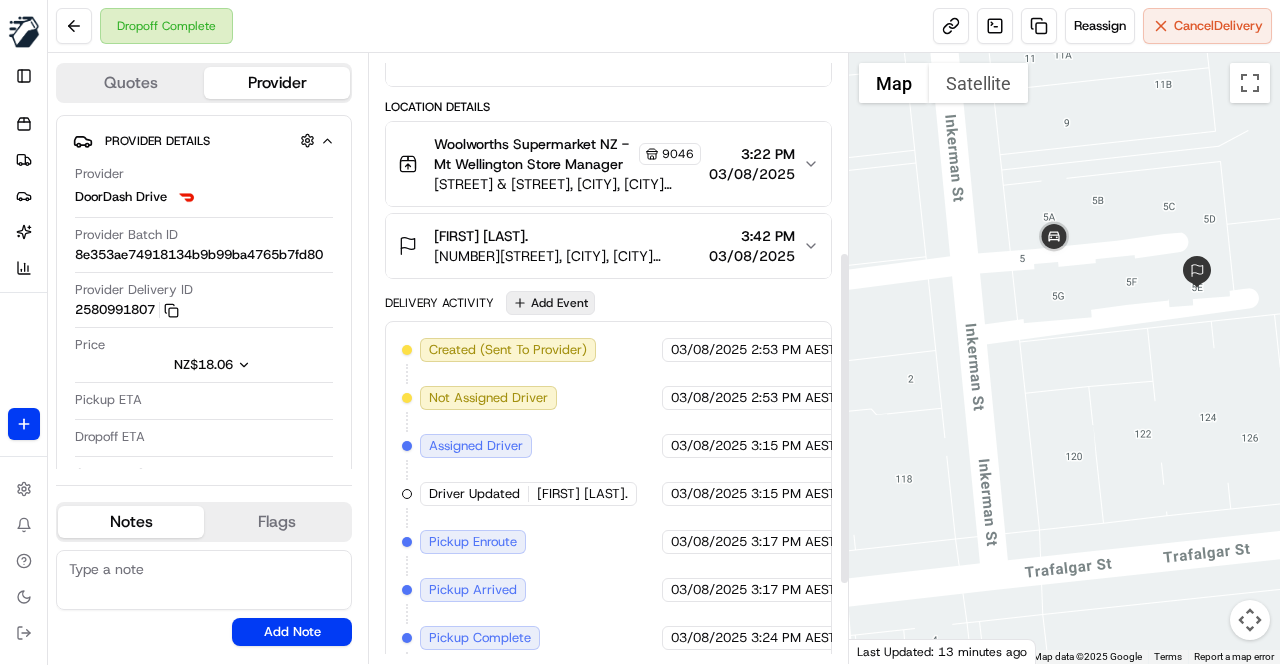scroll, scrollTop: 304, scrollLeft: 0, axis: vertical 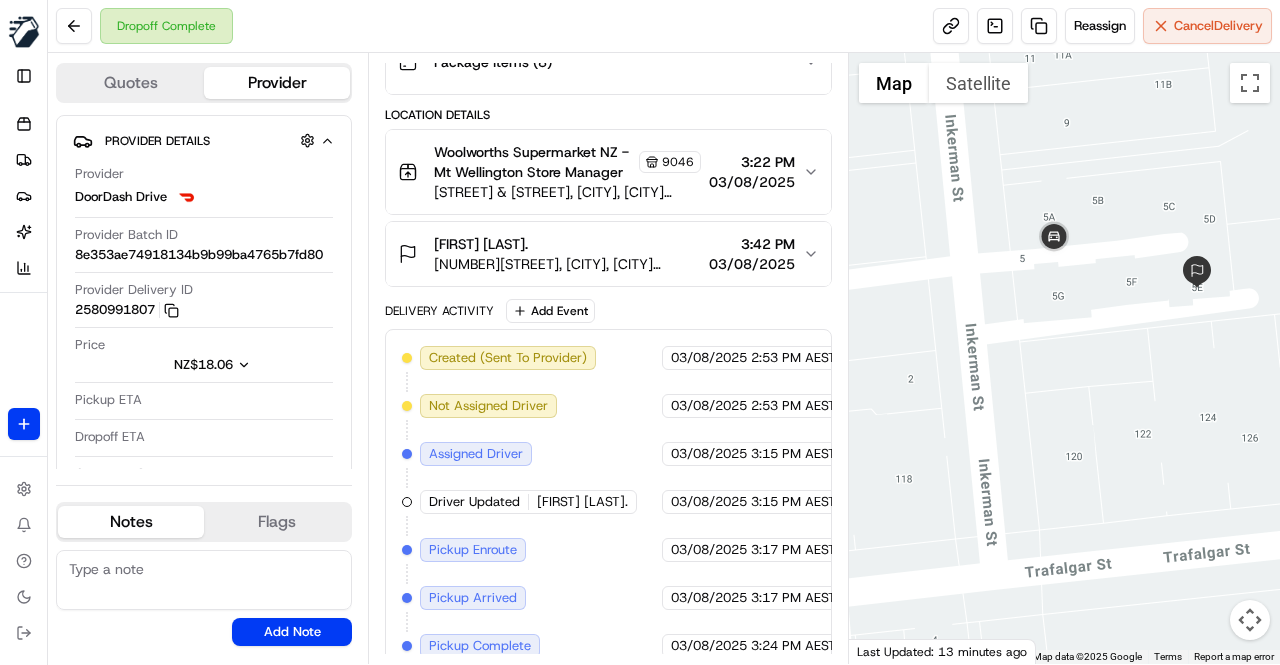 click on "Delivery Activity Add Event" at bounding box center (608, 311) 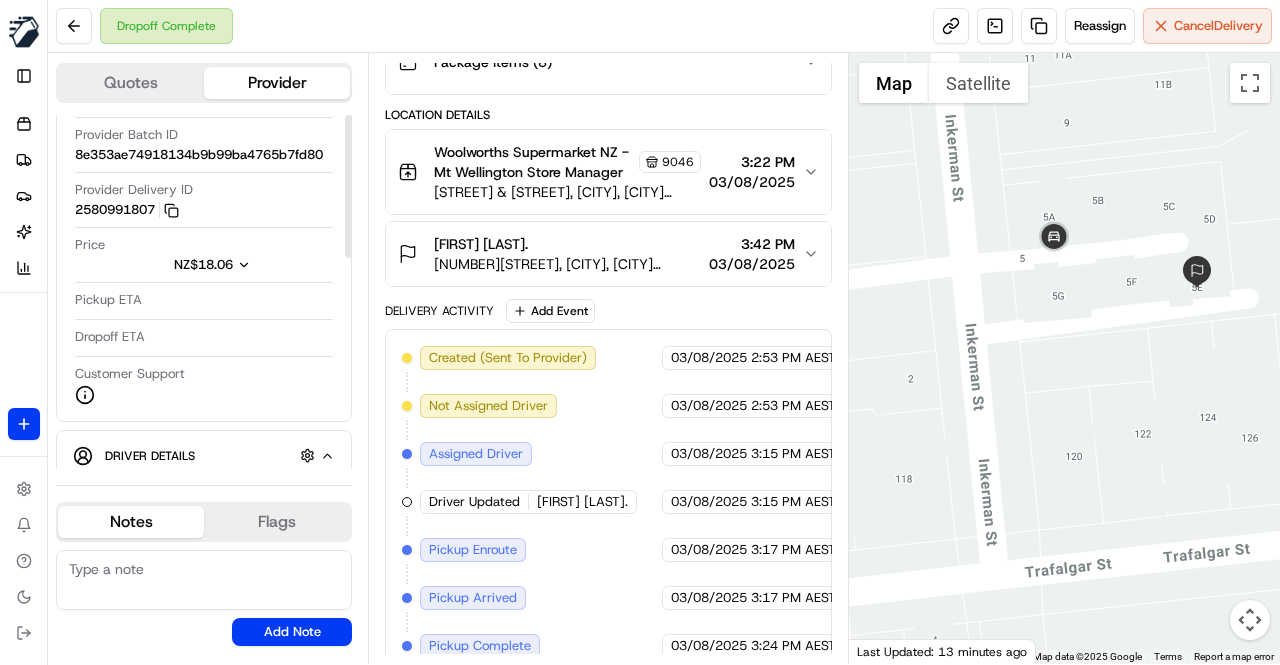 scroll, scrollTop: 0, scrollLeft: 0, axis: both 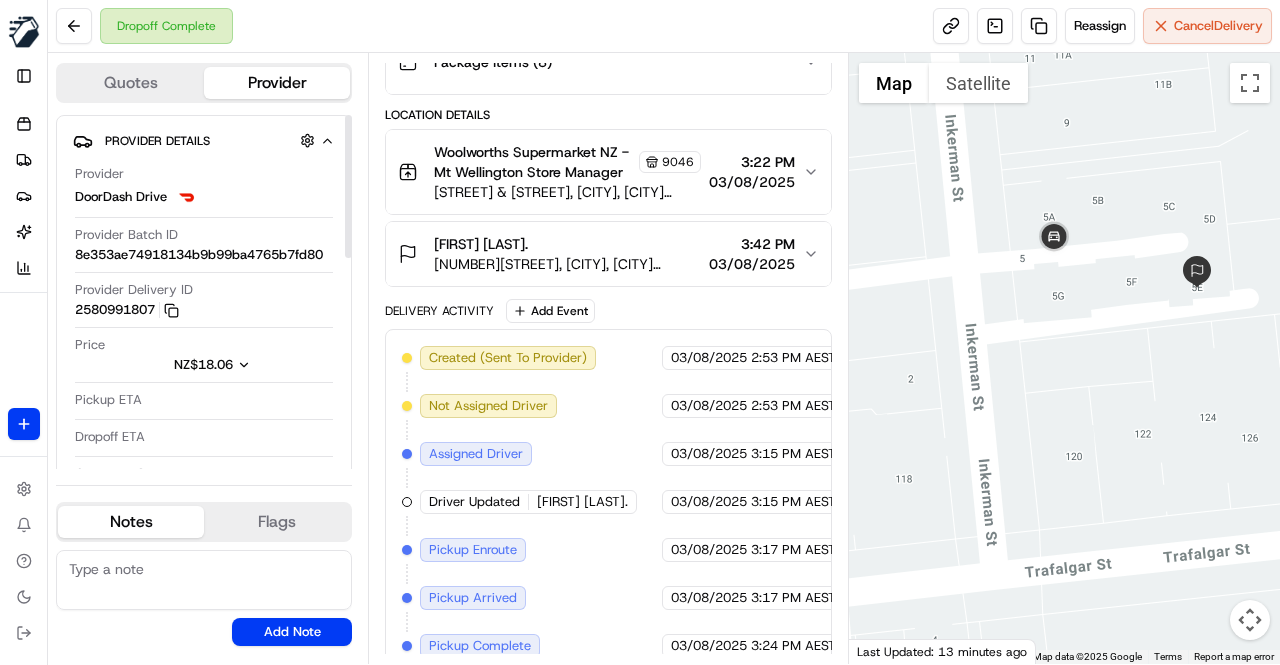 click on "Summary 5303408 NZST AEST Created:   03/08/2025 2:53 PM Strategy:   Dynamic - (DD + Uber) (dss_cPCnzd) 1   Pickup 1   Dropoff 6.9 km Created via Automation Related Deliveries   (1) delivery Package Details N/A NZ$ 64.63 Items Details Package Items ( 8 ) Location Details Woolworths Supermarket NZ - Mt Wellington Store Manager 9046 Penrose Rd & Mount Wellington Hwy, Auckland, Auckland 1060, NZ 3:22 PM 03/08/2025  Amber Sampson 5E Inkerman Street, Onehunga, Auckland 1061, NZ 3:42 PM 03/08/2025 Delivery Activity Add Event Created (Sent To Provider) DoorDash Drive 03/08/2025 2:53 PM AEST Not Assigned Driver DoorDash Drive 03/08/2025 2:53 PM AEST Assigned Driver DoorDash Drive 03/08/2025 3:15 PM AEST Driver Updated Winstone S. DoorDash Drive 03/08/2025 3:15 PM AEST Pickup Enroute DoorDash Drive 03/08/2025 3:17 PM AEST Pickup Arrived DoorDash Drive 03/08/2025 3:17 PM AEST Pickup Complete DoorDash Drive 03/08/2025 3:24 PM AEST Dropoff Enroute DoorDash Drive 03/08/2025 3:25 PM AEST Dropoff Arrived DoorDash Drive" at bounding box center (608, 358) 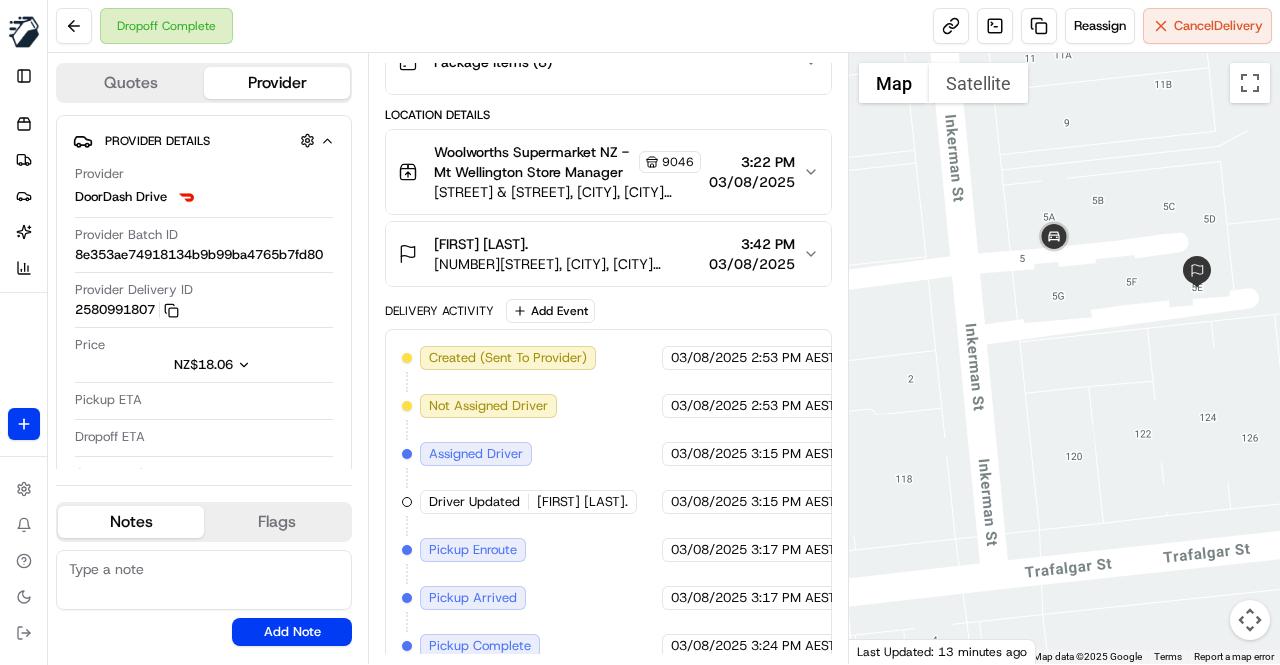 click on "Quotes Provider Provider Details Provider DoorDash Drive   Provider Batch ID 8e353ae74918134b9b99ba4765b7fd80 Provider Delivery ID 2580991807 Copy  96d47b2b-6fd9-4e4f-826a-dbcf577d5062_2580991807 Price NZ$18.06 Pickup ETA Dropoff ETA Customer Support Driver Details Hidden ( 5 ) Name Winstone S. Pickup Phone Number +64 9 887 7895 Dropoff Phone Number +64 9 887 7402 Tip NZ$0.00 Type Make Model Color License Plate Number Notes Flags No results found Add Note No results found Add Flag" at bounding box center [208, 358] 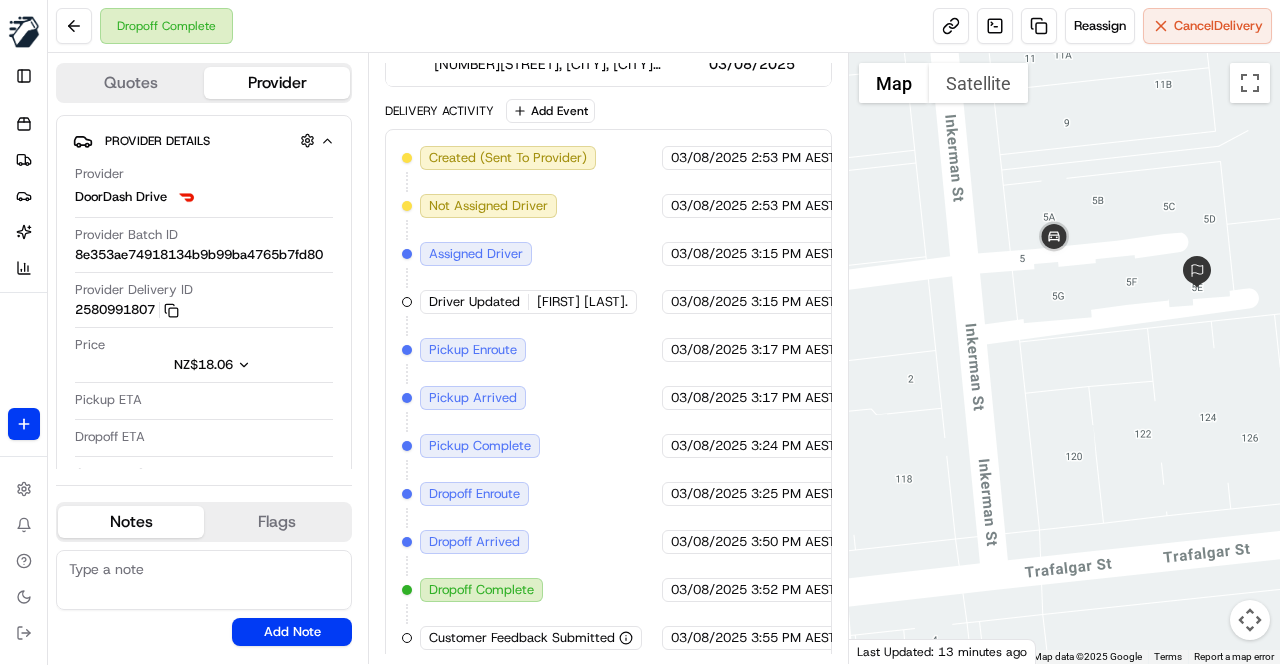 click on "Created (Sent To Provider) DoorDash Drive 03/08/2025 2:53 PM AEST Not Assigned Driver DoorDash Drive 03/08/2025 2:53 PM AEST Assigned Driver DoorDash Drive 03/08/2025 3:15 PM AEST Driver Updated Winstone S. DoorDash Drive 03/08/2025 3:15 PM AEST Pickup Enroute DoorDash Drive 03/08/2025 3:17 PM AEST Pickup Arrived DoorDash Drive 03/08/2025 3:17 PM AEST Pickup Complete DoorDash Drive 03/08/2025 3:24 PM AEST Dropoff Enroute DoorDash Drive 03/08/2025 3:25 PM AEST Dropoff Arrived DoorDash Drive 03/08/2025 3:50 PM AEST Dropoff Complete DoorDash Drive 03/08/2025 3:52 PM AEST Customer Feedback Submitted DoorDash Drive 03/08/2025 3:55 PM AEST" at bounding box center [608, 398] 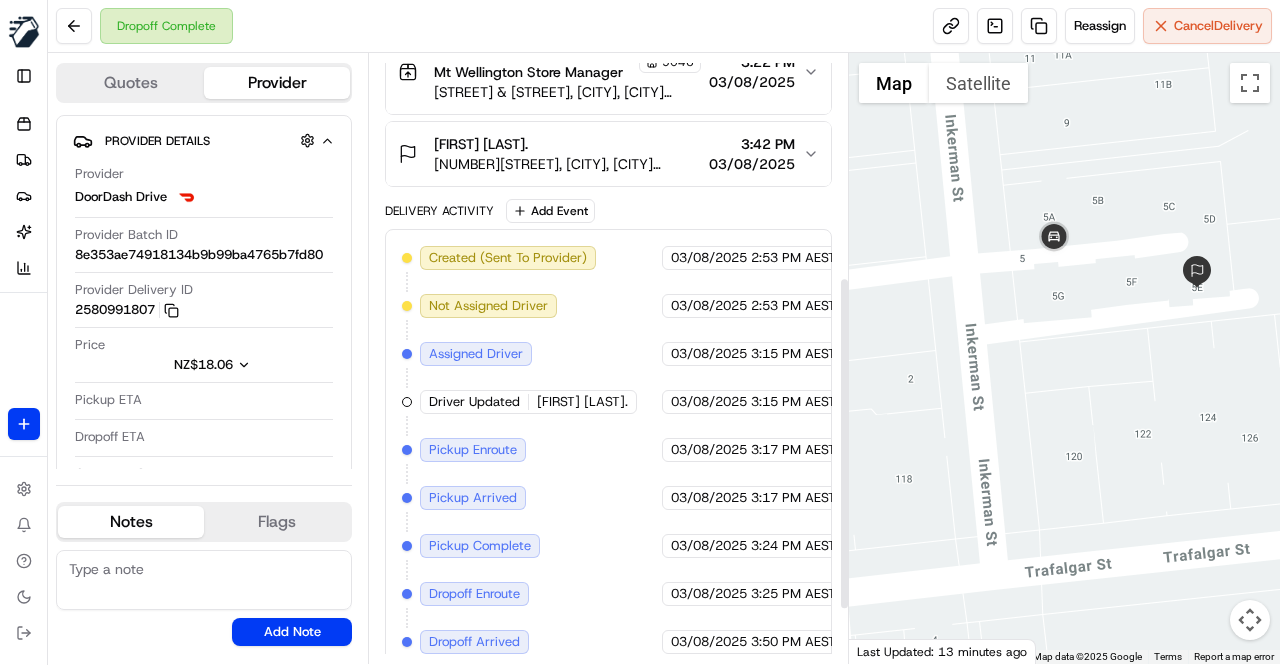 scroll, scrollTop: 504, scrollLeft: 0, axis: vertical 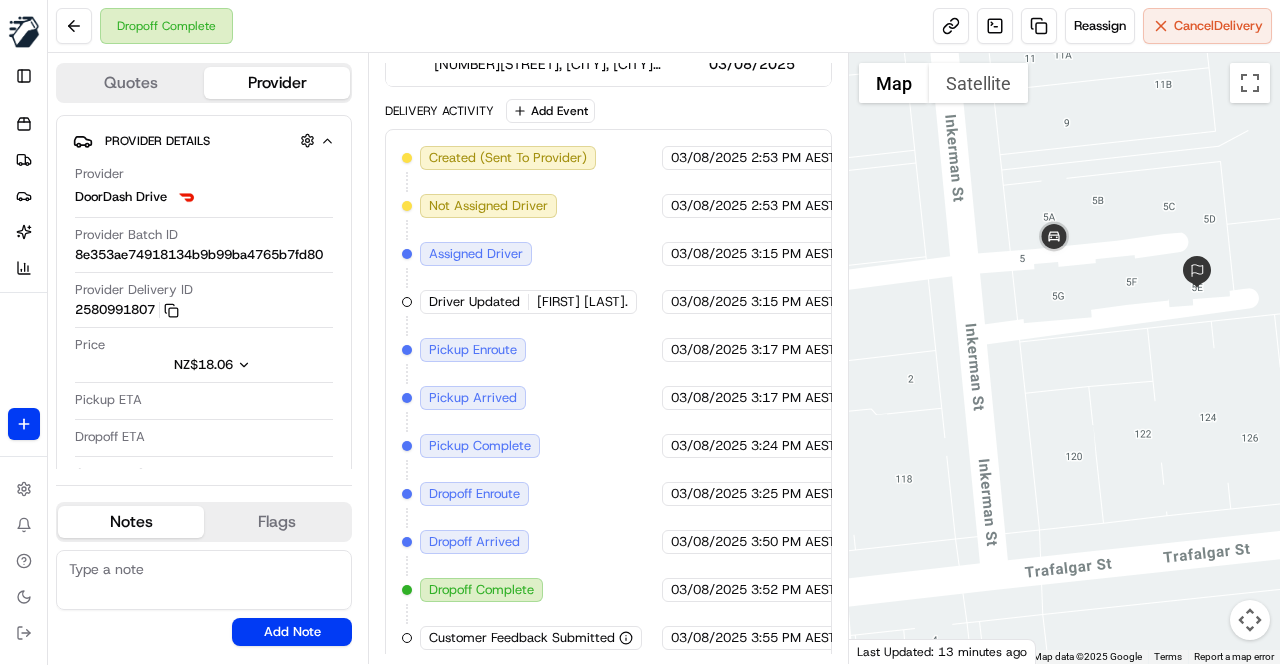 click on "Created (Sent To Provider) DoorDash Drive 03/08/2025 2:53 PM AEST Not Assigned Driver DoorDash Drive 03/08/2025 2:53 PM AEST Assigned Driver DoorDash Drive 03/08/2025 3:15 PM AEST Driver Updated Winstone S. DoorDash Drive 03/08/2025 3:15 PM AEST Pickup Enroute DoorDash Drive 03/08/2025 3:17 PM AEST Pickup Arrived DoorDash Drive 03/08/2025 3:17 PM AEST Pickup Complete DoorDash Drive 03/08/2025 3:24 PM AEST Dropoff Enroute DoorDash Drive 03/08/2025 3:25 PM AEST Dropoff Arrived DoorDash Drive 03/08/2025 3:50 PM AEST Dropoff Complete DoorDash Drive 03/08/2025 3:52 PM AEST Customer Feedback Submitted DoorDash Drive 03/08/2025 3:55 PM AEST" at bounding box center [608, 398] 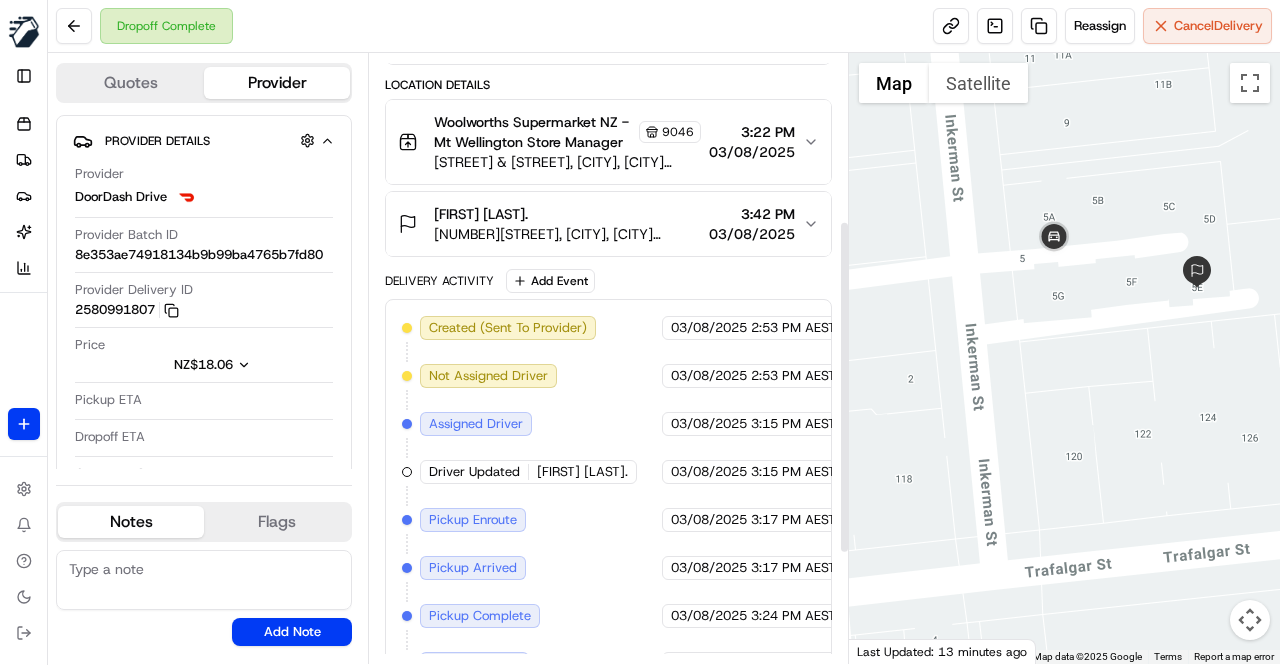 scroll, scrollTop: 304, scrollLeft: 0, axis: vertical 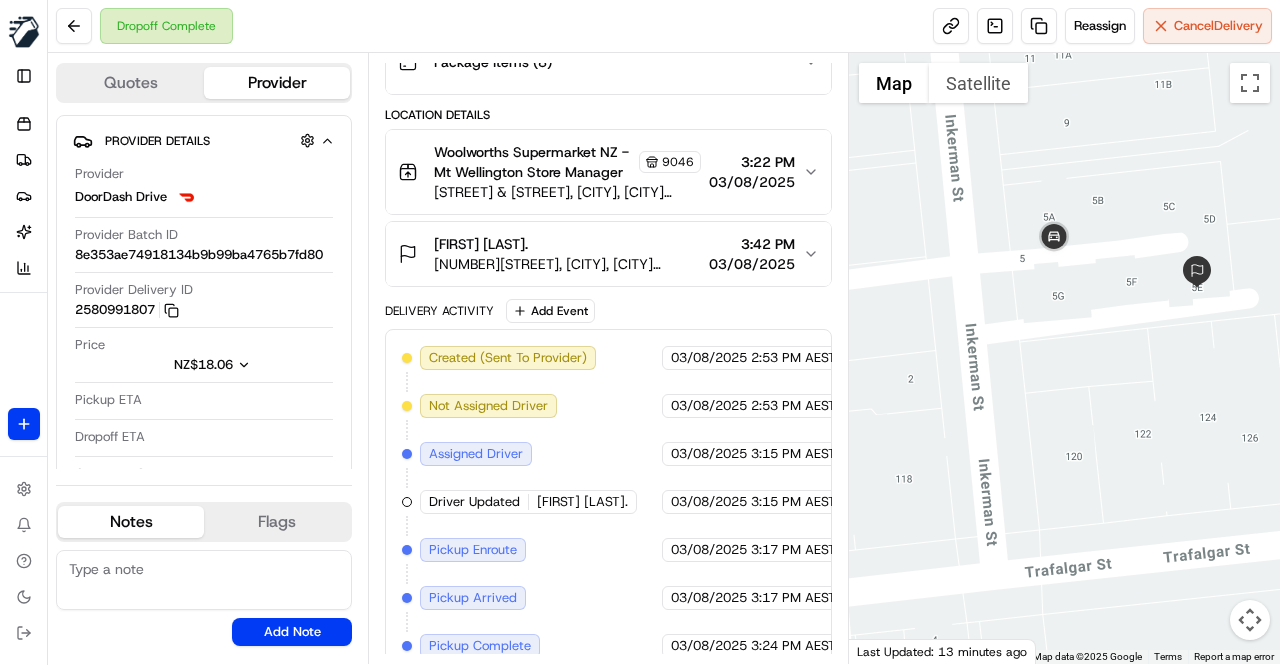 click on "Delivery Activity Add Event" at bounding box center [608, 311] 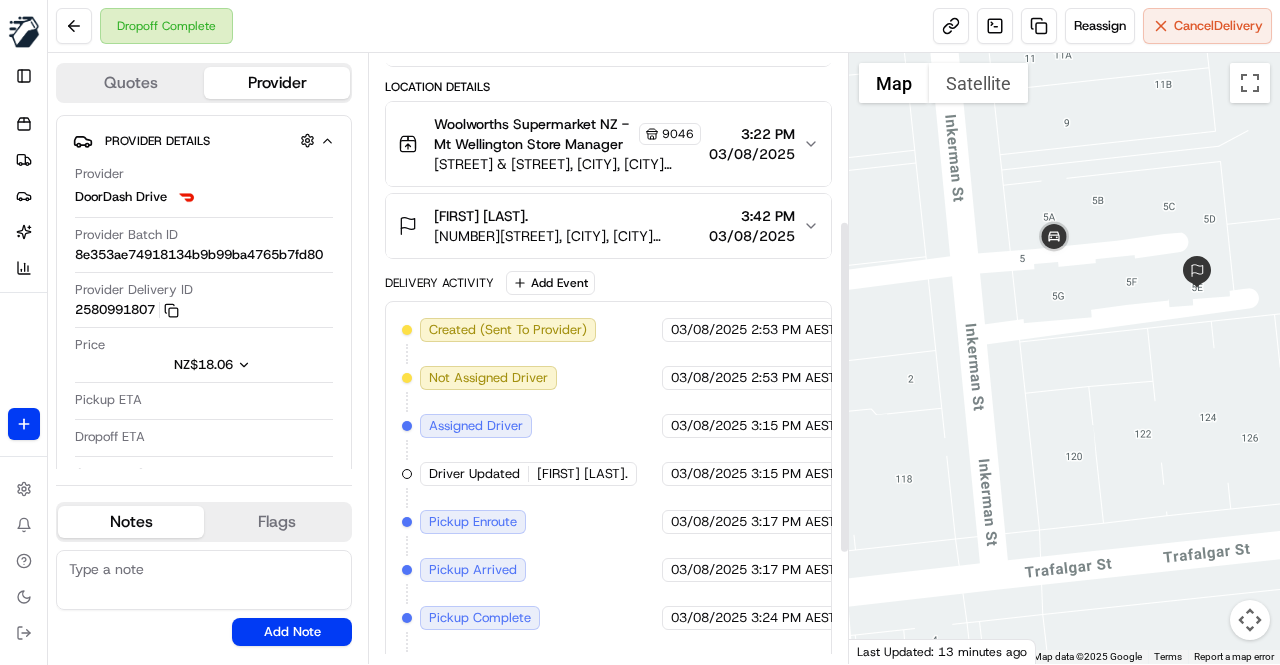 scroll, scrollTop: 304, scrollLeft: 0, axis: vertical 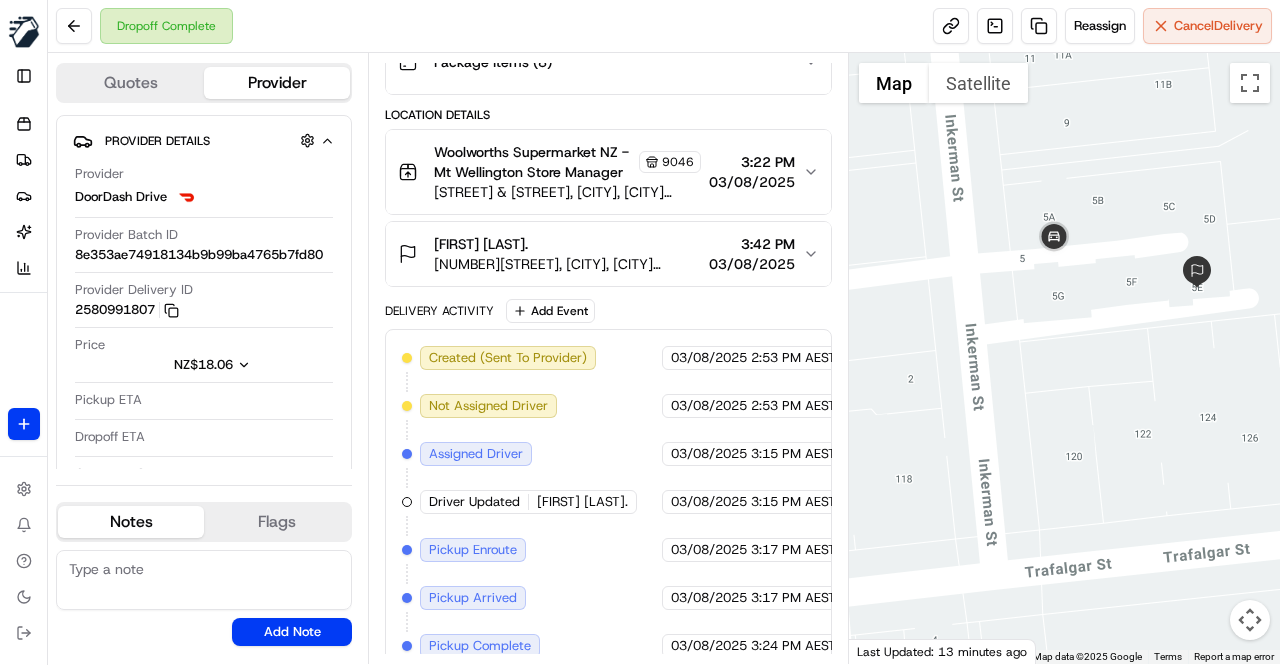 click on "Delivery Activity Add Event" at bounding box center (608, 311) 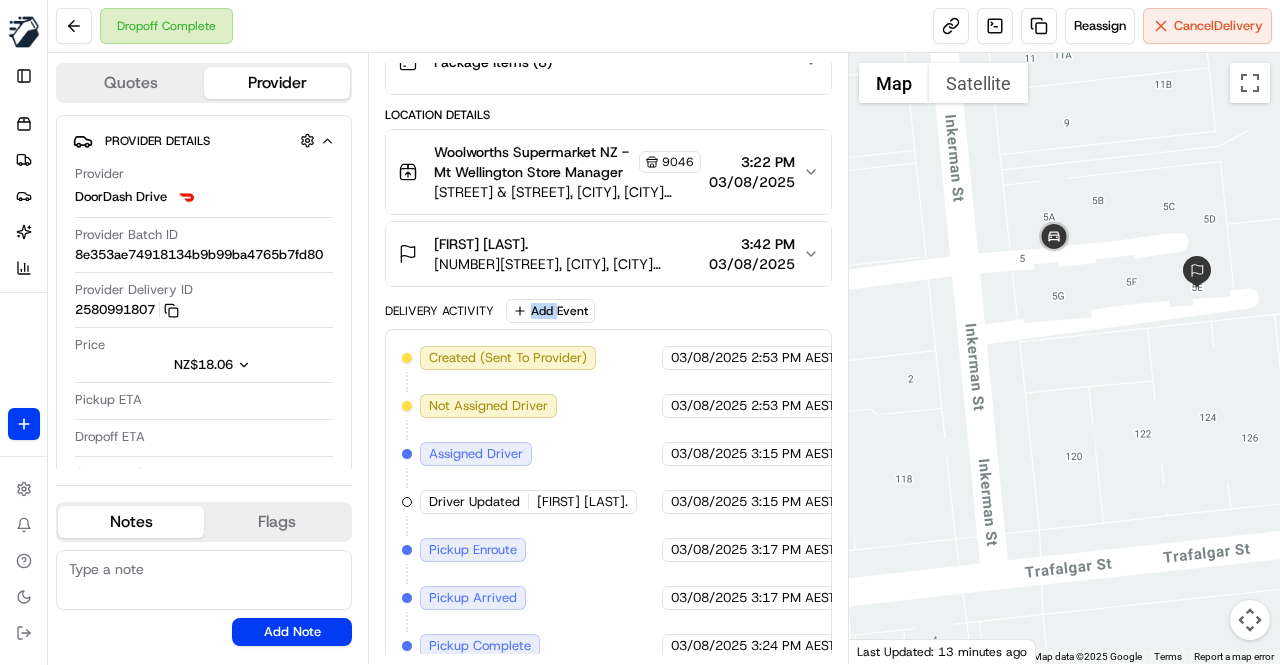 click on "Delivery Activity Add Event" at bounding box center (608, 311) 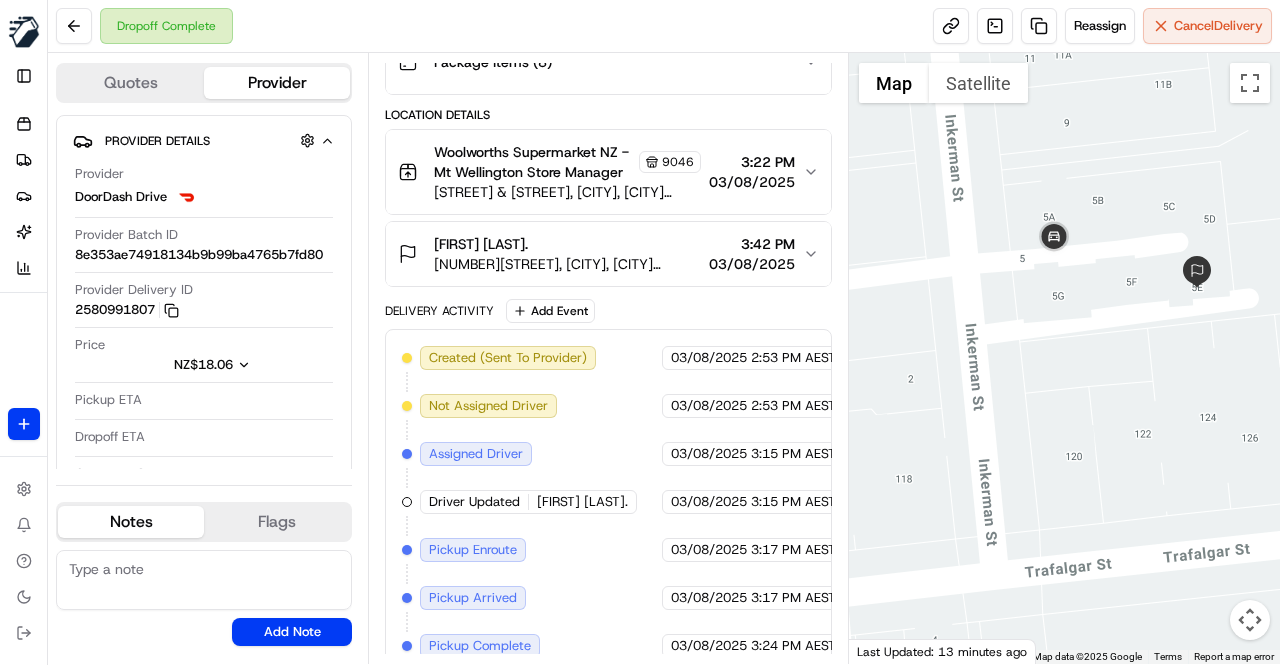 click on "Delivery Activity Add Event" at bounding box center (608, 311) 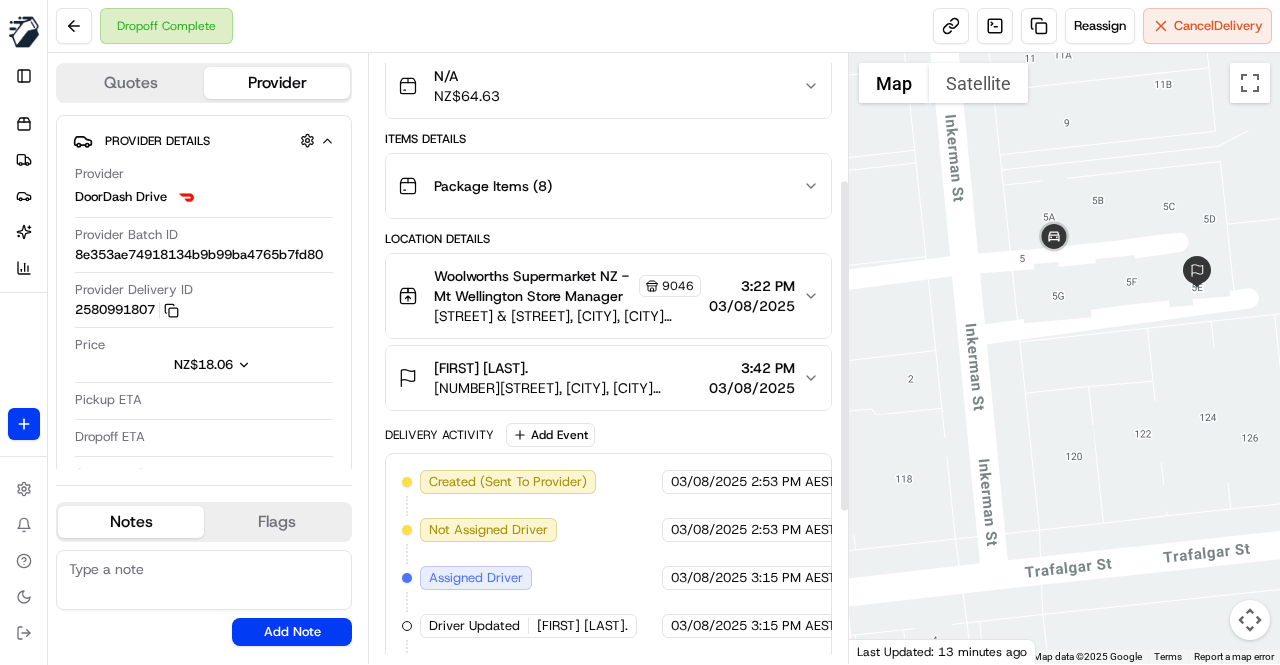 scroll, scrollTop: 104, scrollLeft: 0, axis: vertical 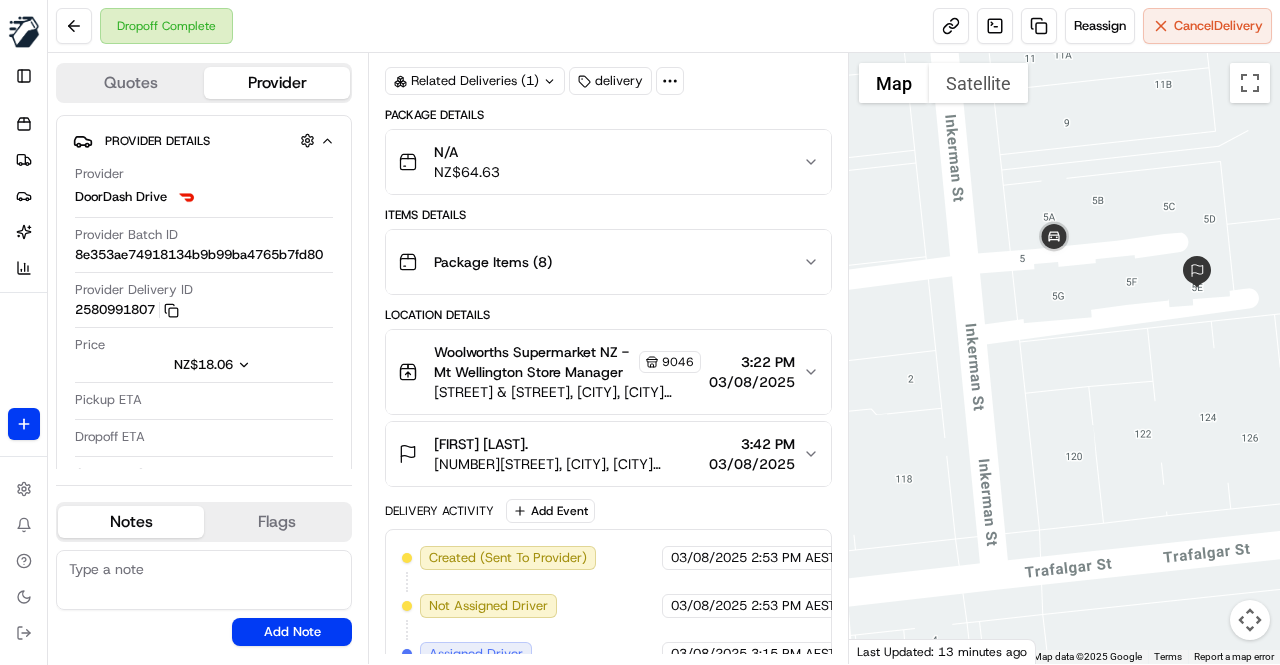 click on "Package Items ( 8 )" at bounding box center (600, 262) 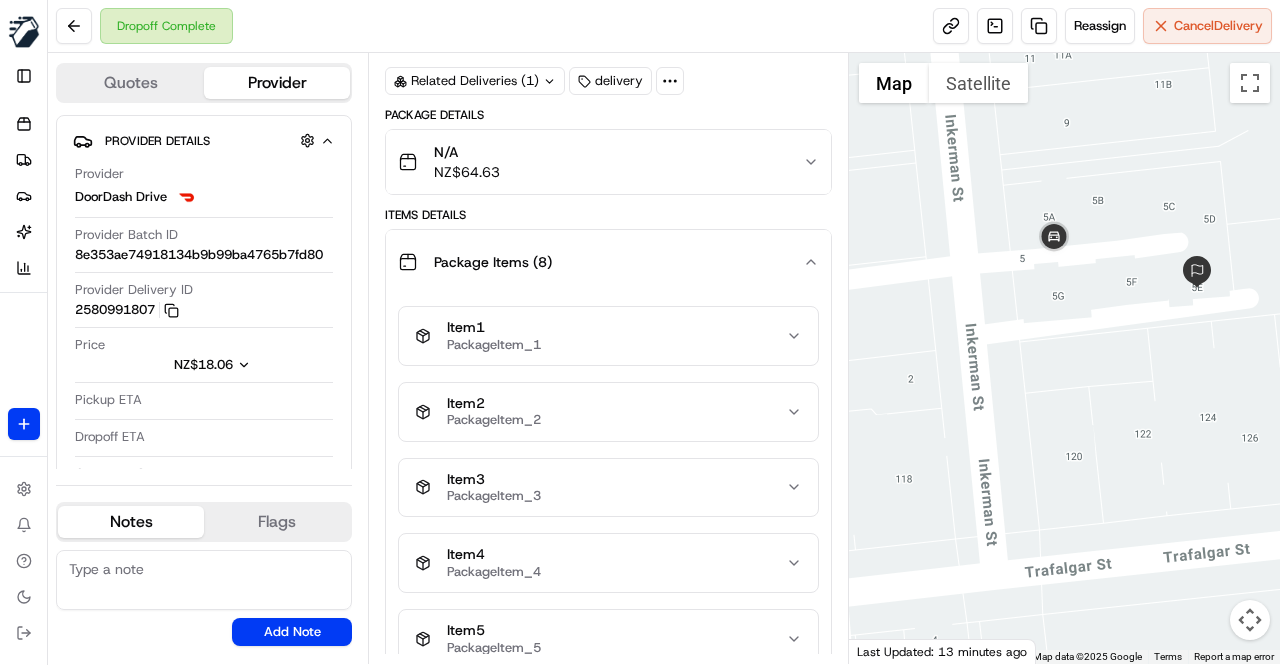 click on "Package Items ( 8 )" at bounding box center [600, 262] 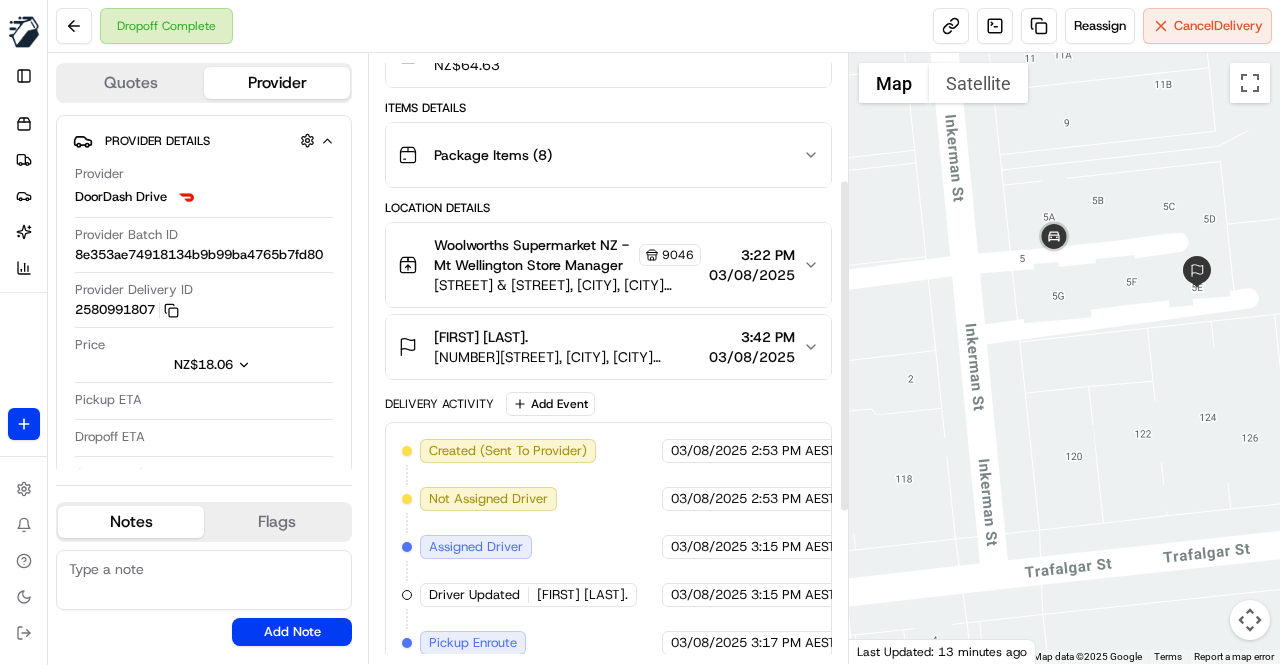 scroll, scrollTop: 304, scrollLeft: 0, axis: vertical 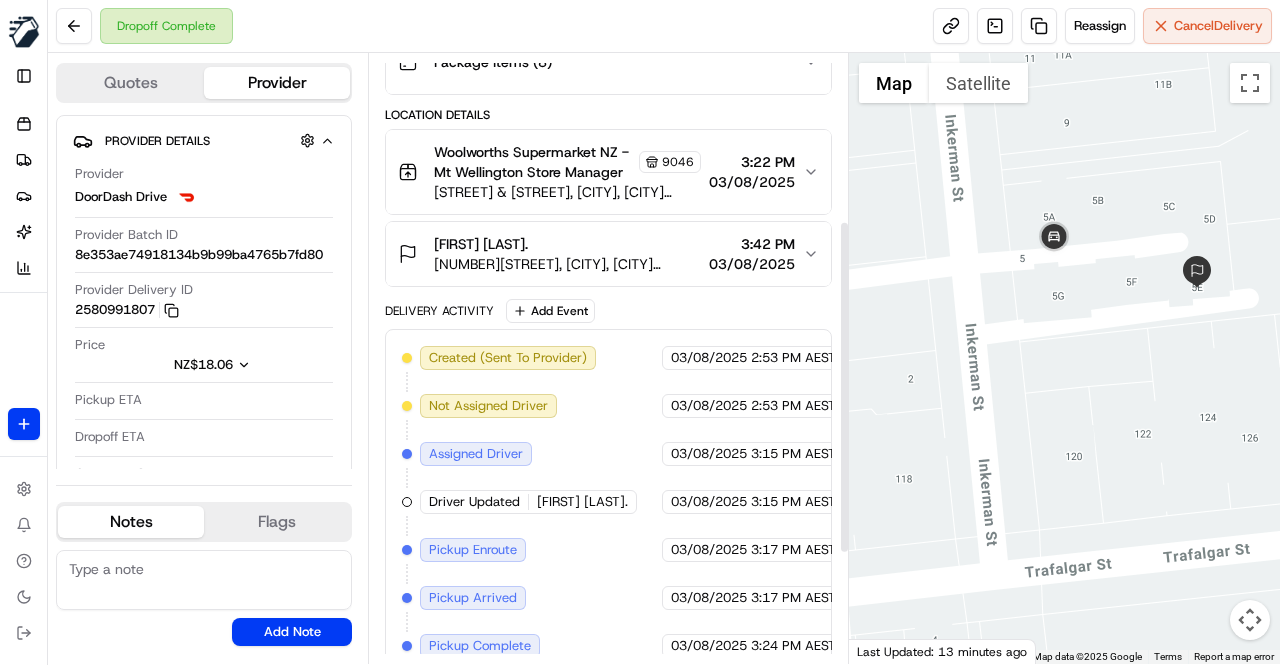 click on "Delivery Activity Add Event" at bounding box center [608, 311] 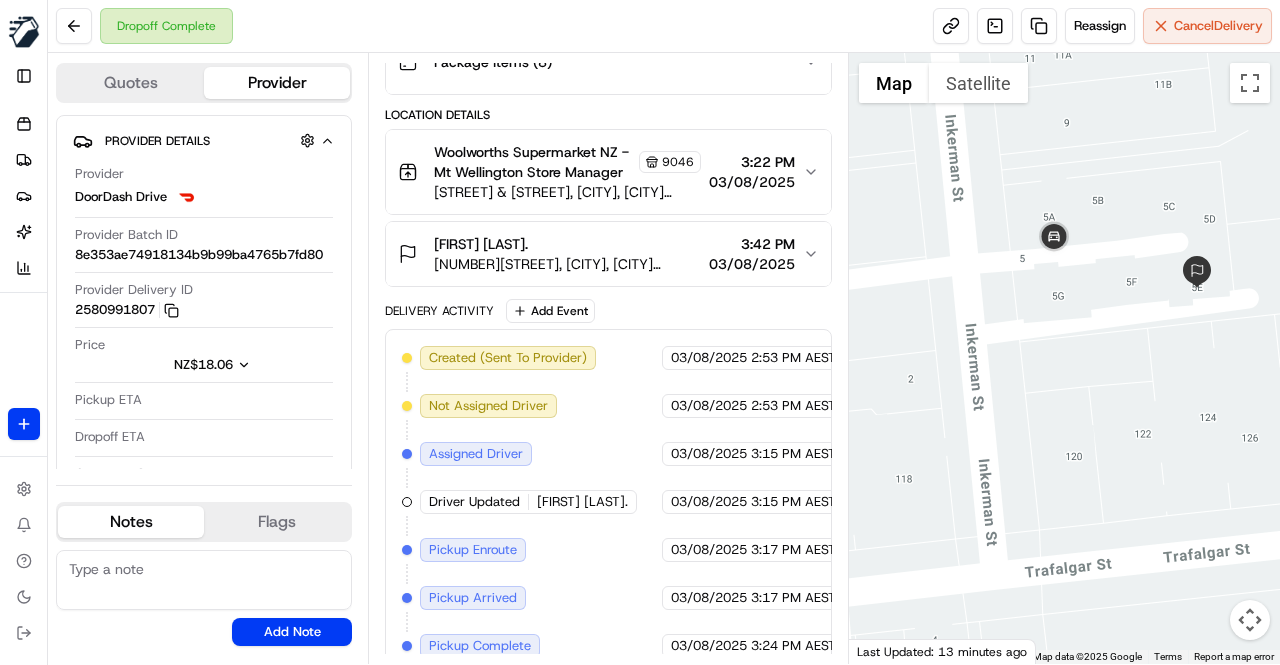 click on "Delivery Activity Add Event" at bounding box center [608, 311] 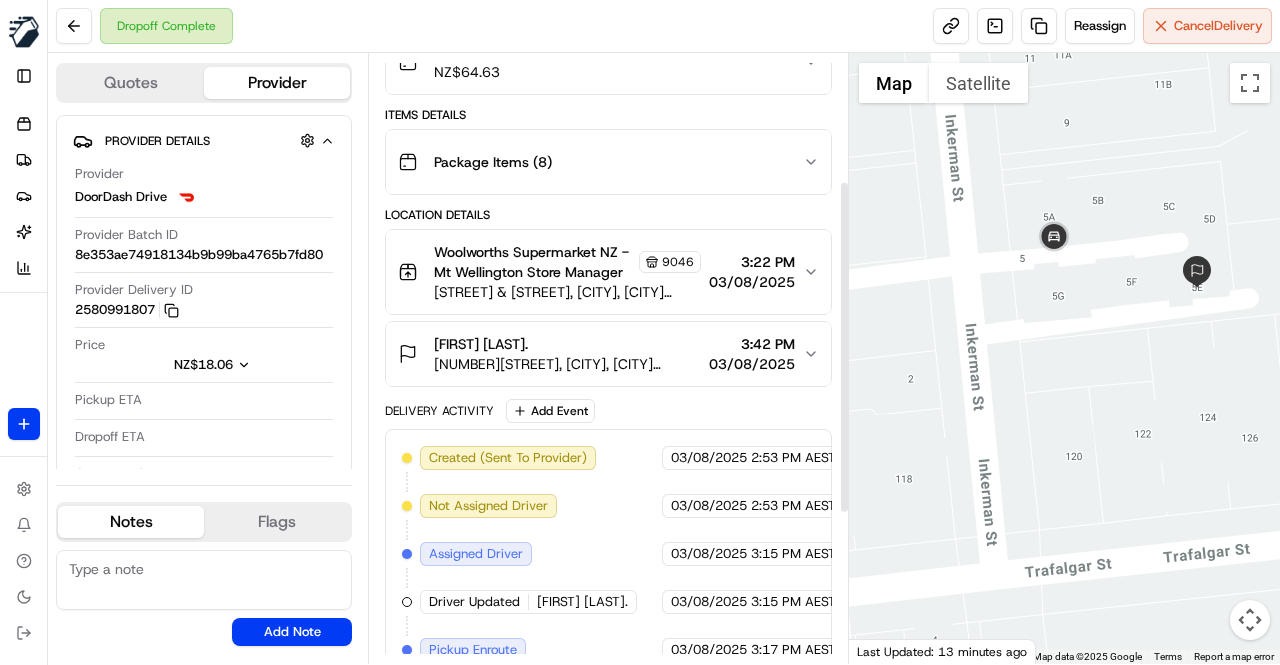 scroll, scrollTop: 304, scrollLeft: 0, axis: vertical 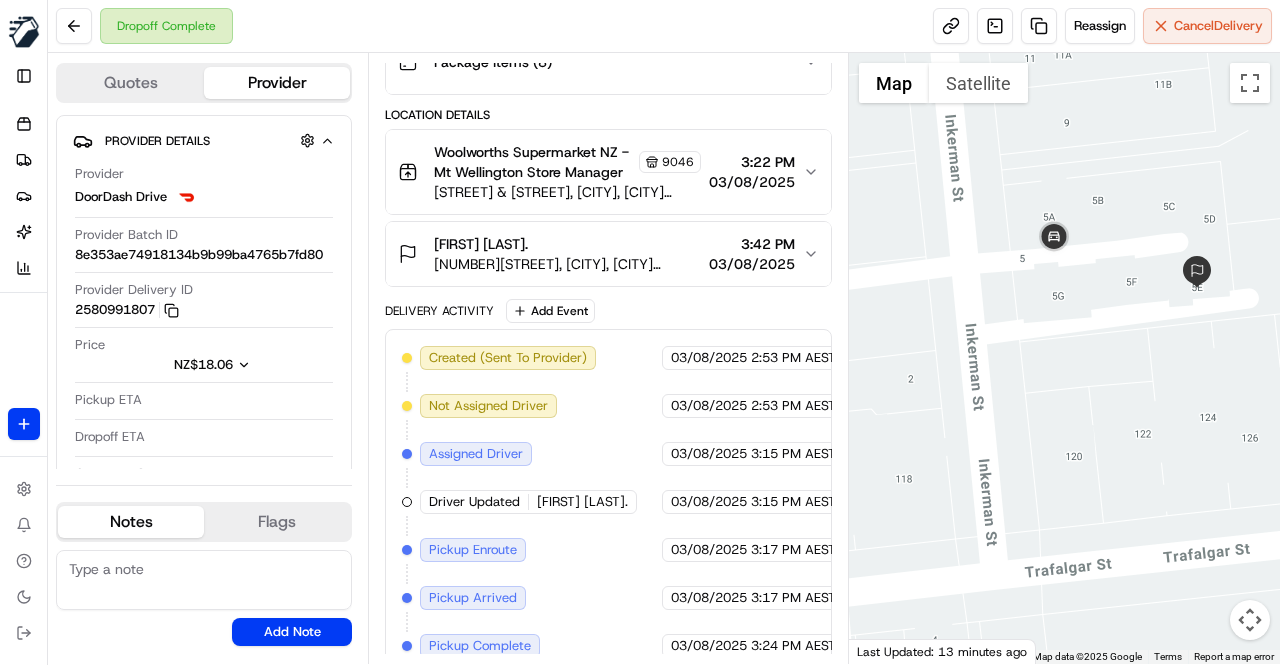 click on "Delivery Activity Add Event" at bounding box center [608, 311] 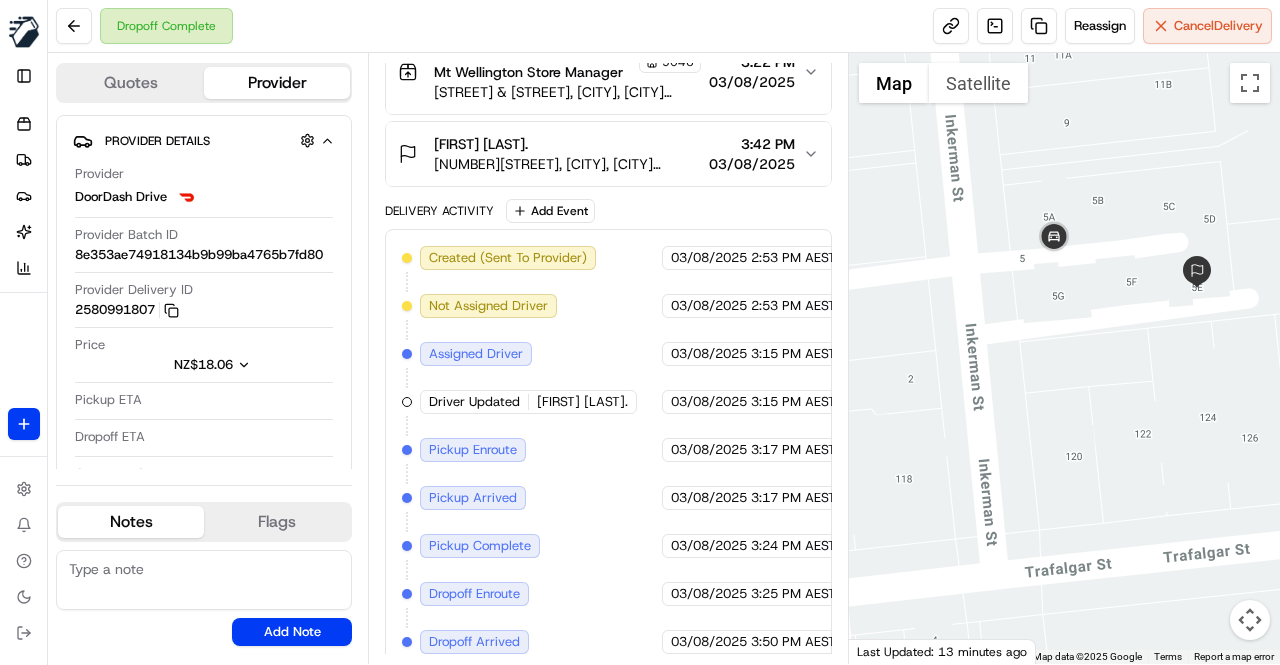 click on "Created (Sent To Provider) DoorDash Drive 03/08/2025 2:53 PM AEST Not Assigned Driver DoorDash Drive 03/08/2025 2:53 PM AEST Assigned Driver DoorDash Drive 03/08/2025 3:15 PM AEST Driver Updated Winstone S. DoorDash Drive 03/08/2025 3:15 PM AEST Pickup Enroute DoorDash Drive 03/08/2025 3:17 PM AEST Pickup Arrived DoorDash Drive 03/08/2025 3:17 PM AEST Pickup Complete DoorDash Drive 03/08/2025 3:24 PM AEST Dropoff Enroute DoorDash Drive 03/08/2025 3:25 PM AEST Dropoff Arrived DoorDash Drive 03/08/2025 3:50 PM AEST Dropoff Complete DoorDash Drive 03/08/2025 3:52 PM AEST Customer Feedback Submitted DoorDash Drive 03/08/2025 3:55 PM AEST" at bounding box center (608, 498) 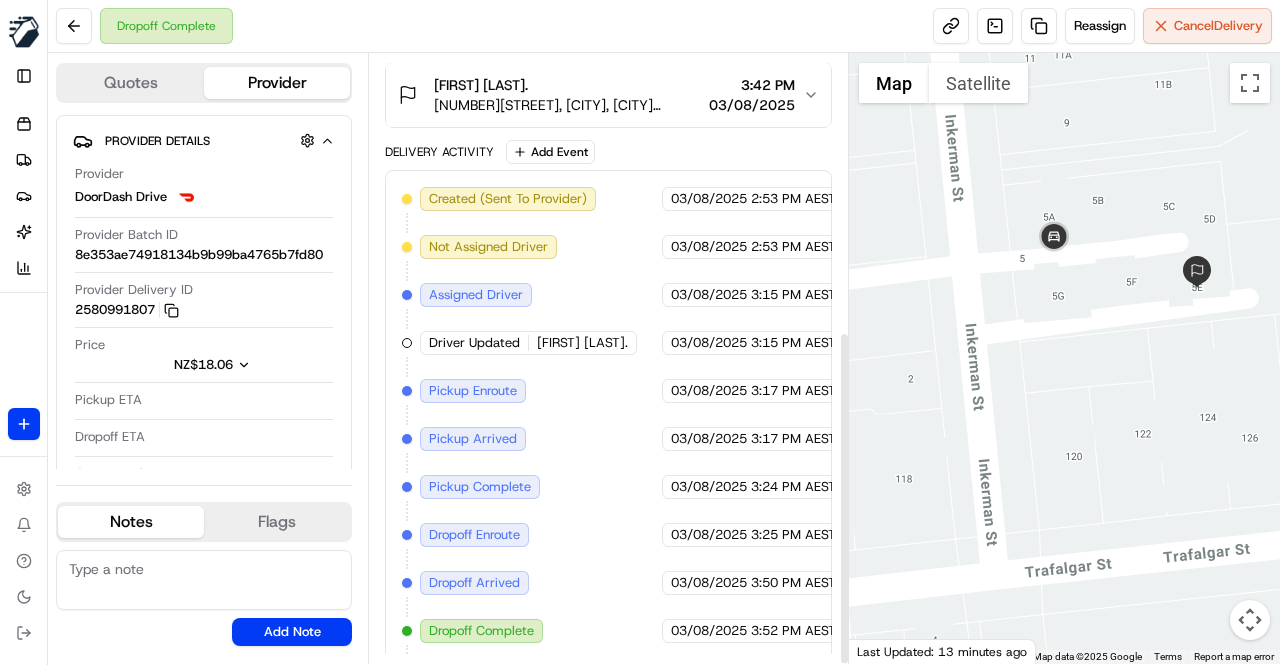 scroll, scrollTop: 504, scrollLeft: 0, axis: vertical 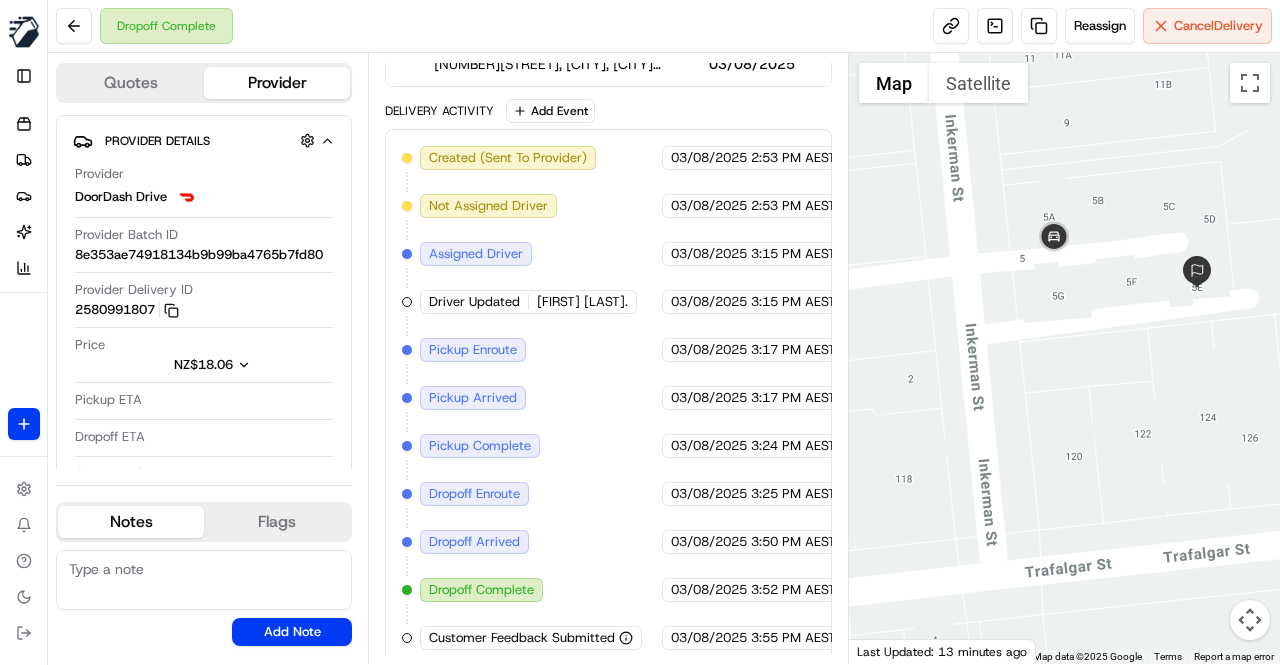 click on "Created (Sent To Provider) DoorDash Drive 03/08/2025 2:53 PM AEST Not Assigned Driver DoorDash Drive 03/08/2025 2:53 PM AEST Assigned Driver DoorDash Drive 03/08/2025 3:15 PM AEST Driver Updated Winstone S. DoorDash Drive 03/08/2025 3:15 PM AEST Pickup Enroute DoorDash Drive 03/08/2025 3:17 PM AEST Pickup Arrived DoorDash Drive 03/08/2025 3:17 PM AEST Pickup Complete DoorDash Drive 03/08/2025 3:24 PM AEST Dropoff Enroute DoorDash Drive 03/08/2025 3:25 PM AEST Dropoff Arrived DoorDash Drive 03/08/2025 3:50 PM AEST Dropoff Complete DoorDash Drive 03/08/2025 3:52 PM AEST Customer Feedback Submitted DoorDash Drive 03/08/2025 3:55 PM AEST" at bounding box center [608, 398] 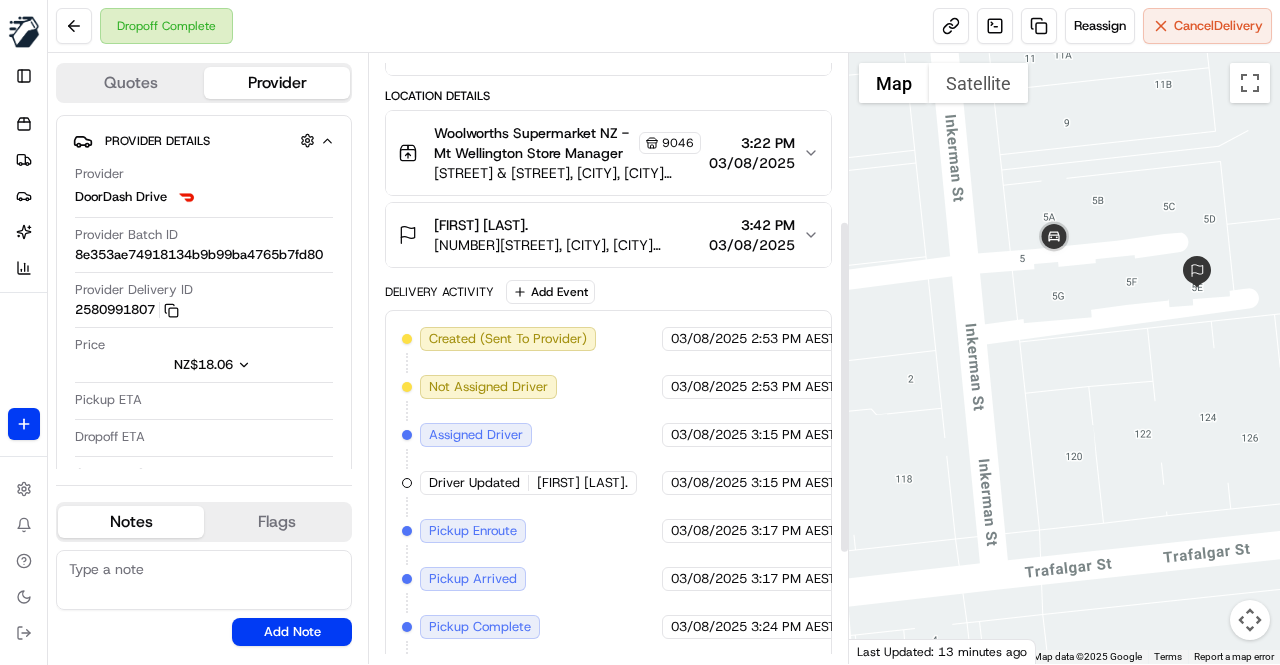 scroll, scrollTop: 304, scrollLeft: 0, axis: vertical 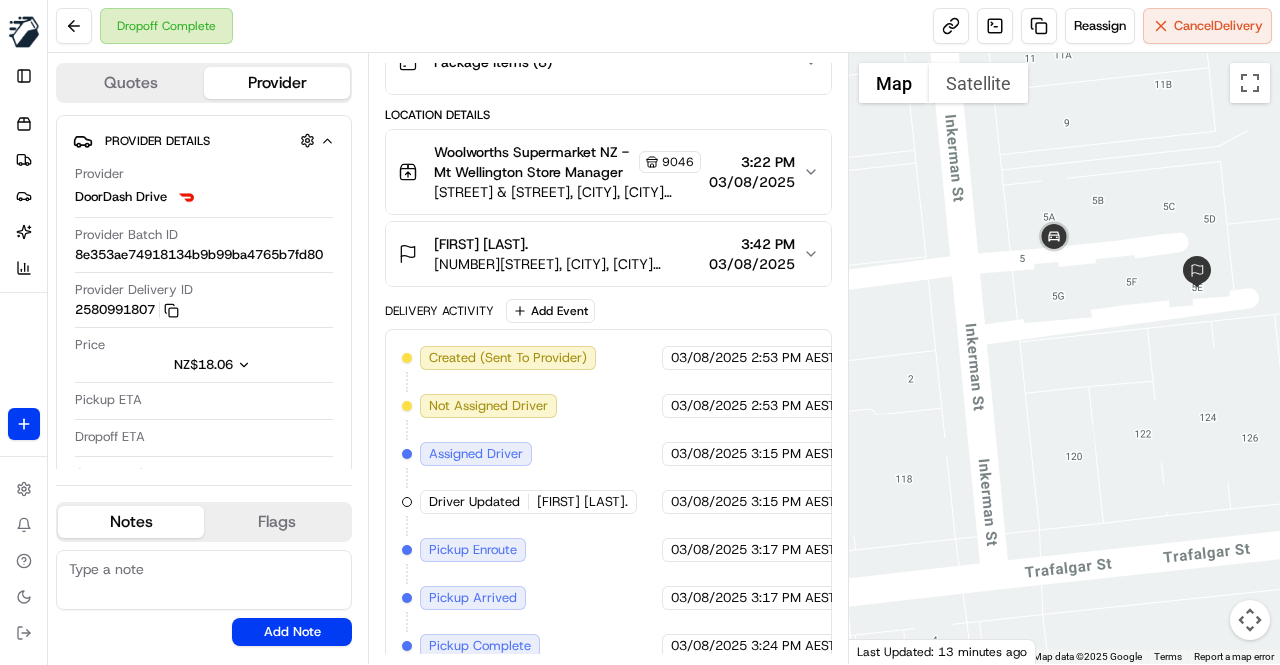 click on "Delivery Activity Add Event" at bounding box center [608, 311] 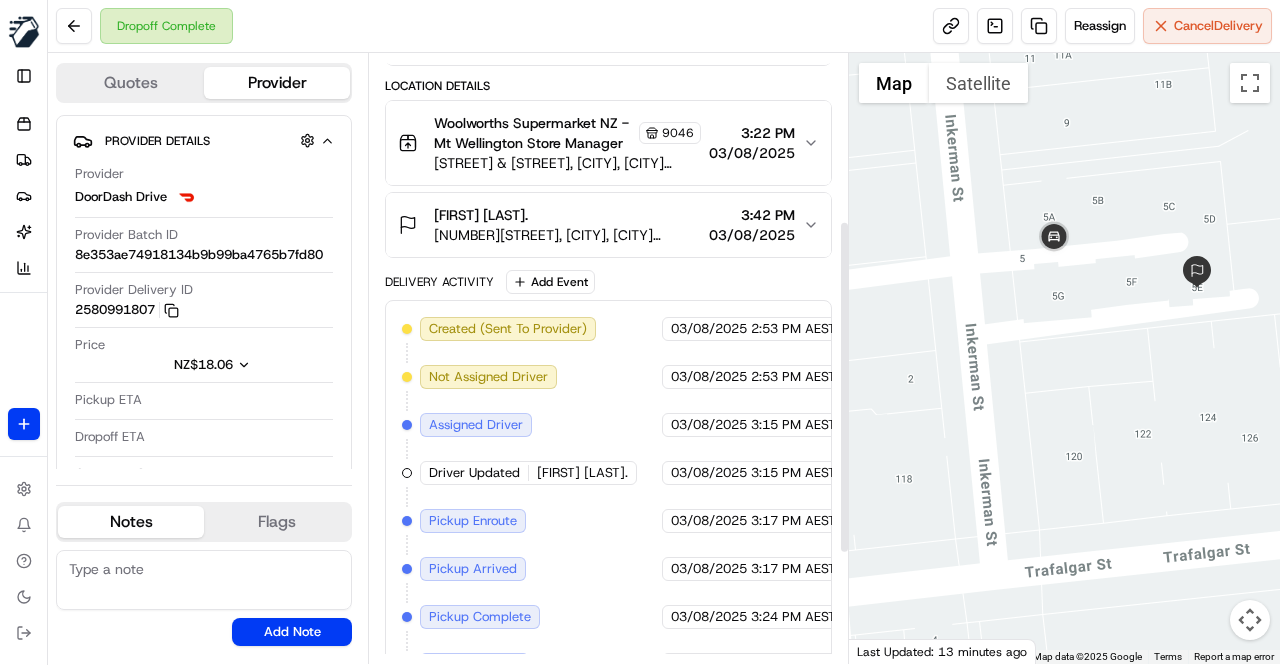 scroll, scrollTop: 304, scrollLeft: 0, axis: vertical 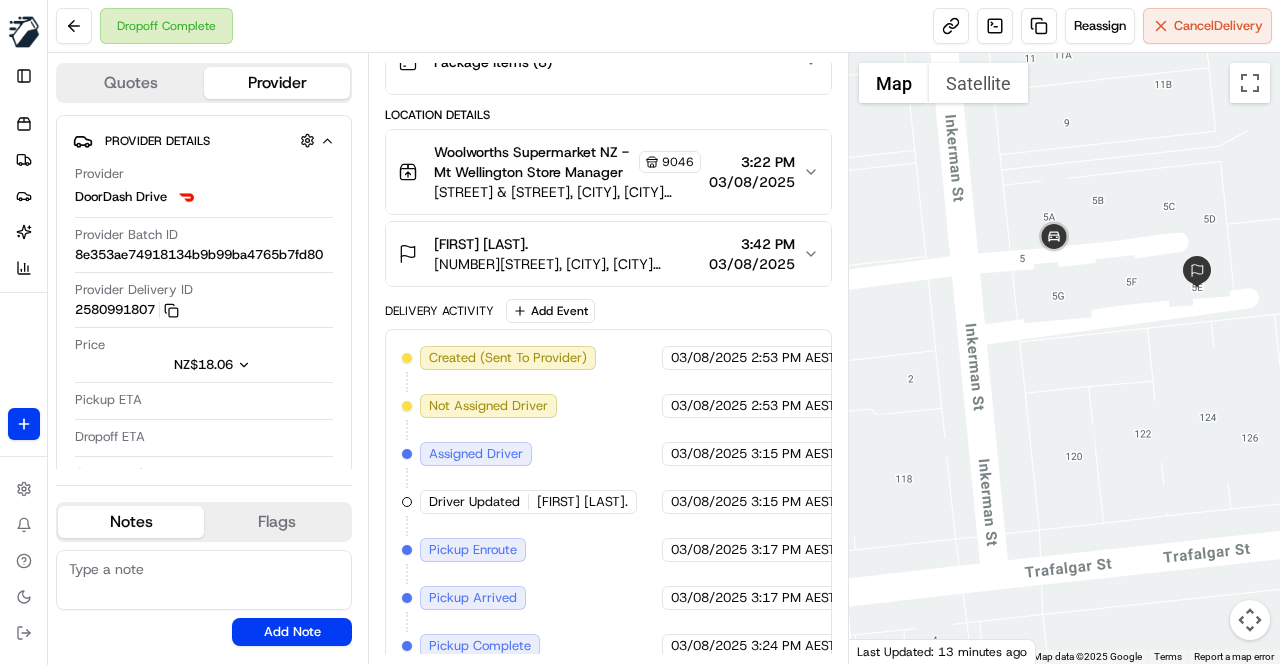 click on "Delivery Activity Add Event" at bounding box center [608, 311] 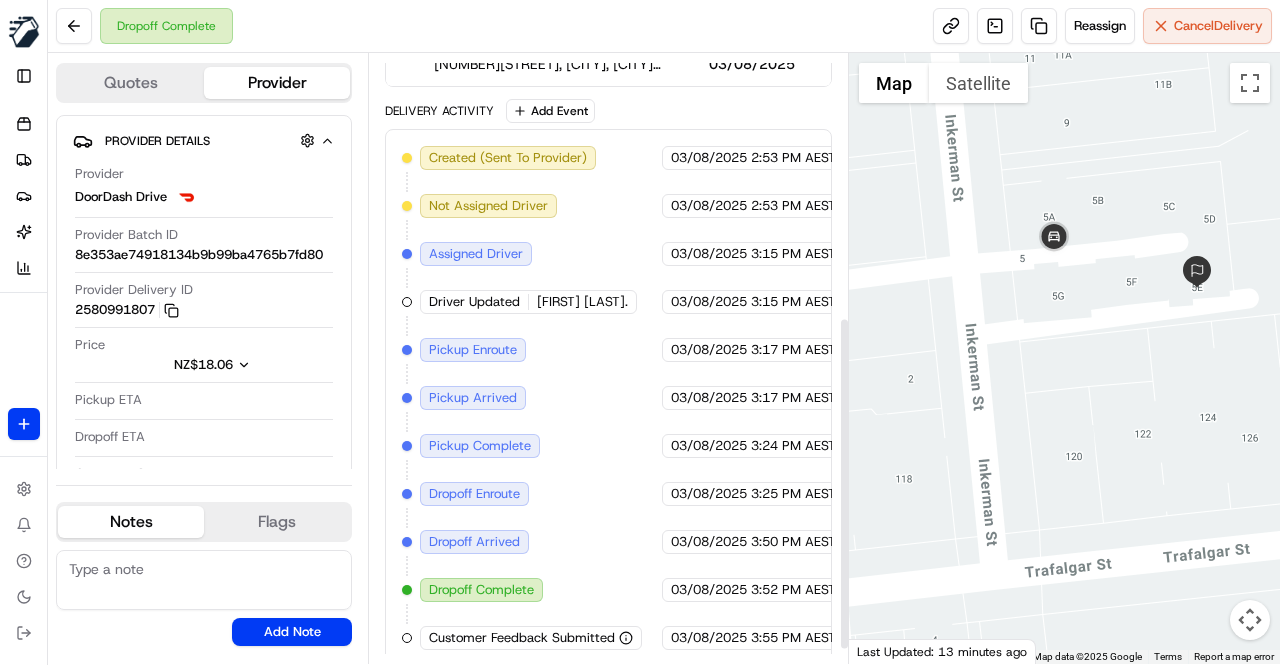 scroll, scrollTop: 304, scrollLeft: 0, axis: vertical 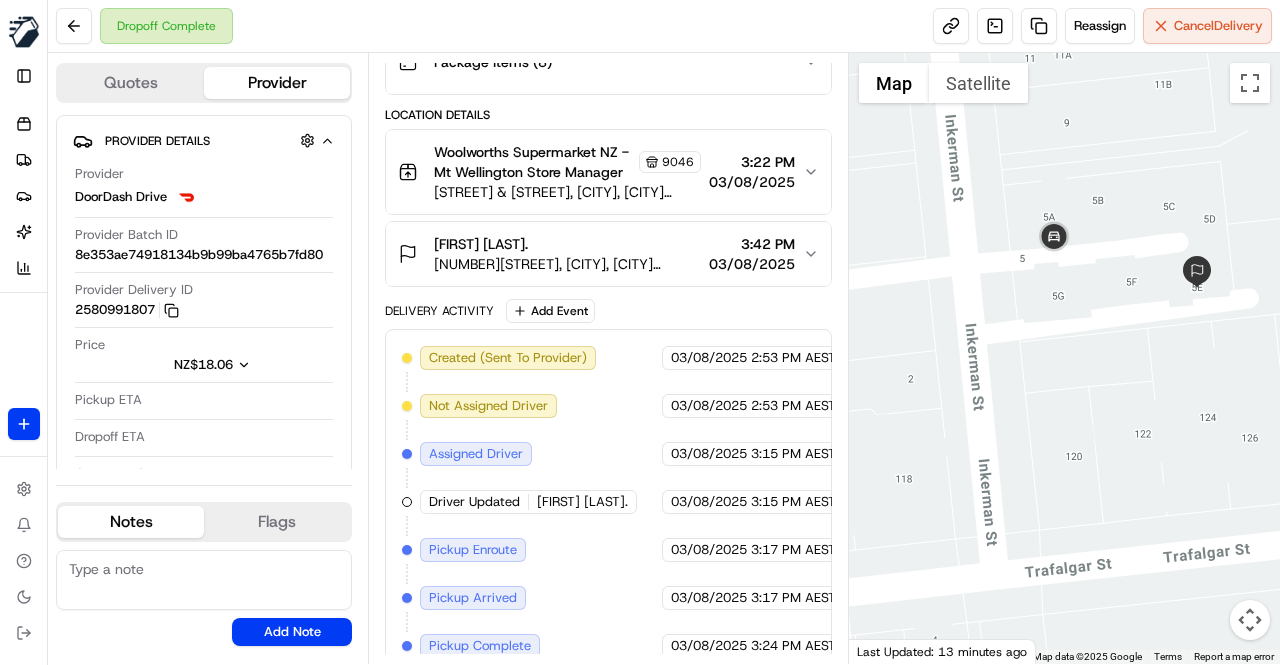 click on "Delivery Activity Add Event" at bounding box center [608, 311] 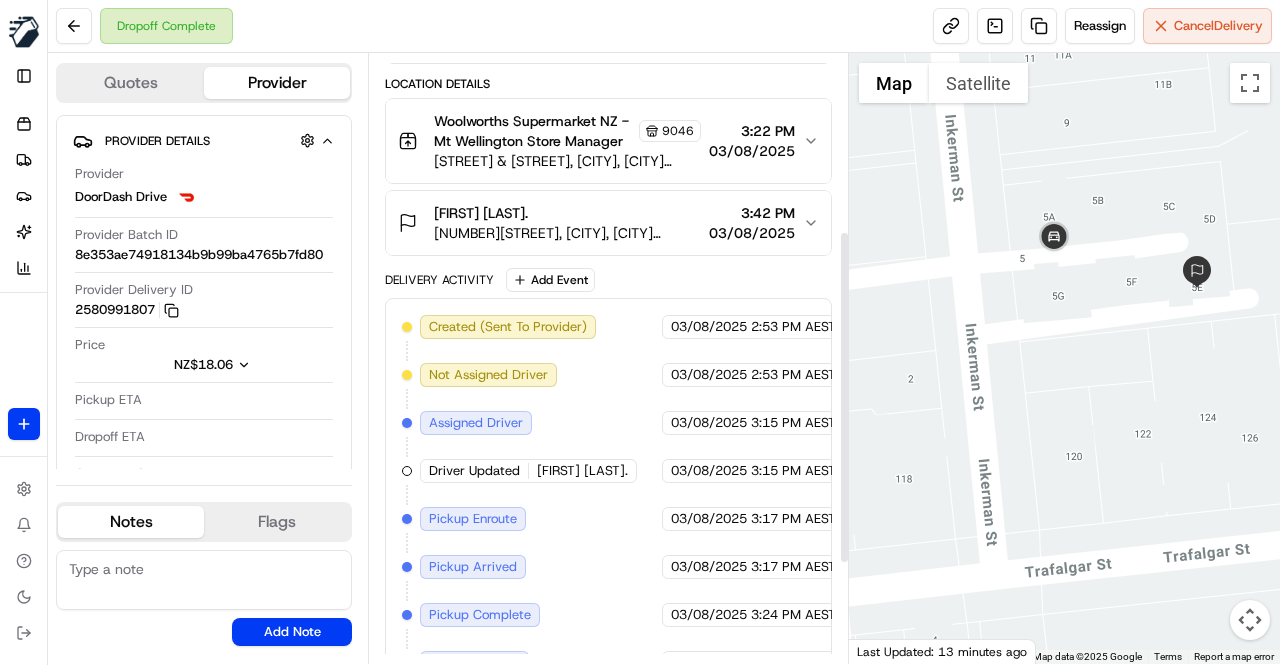 scroll, scrollTop: 304, scrollLeft: 0, axis: vertical 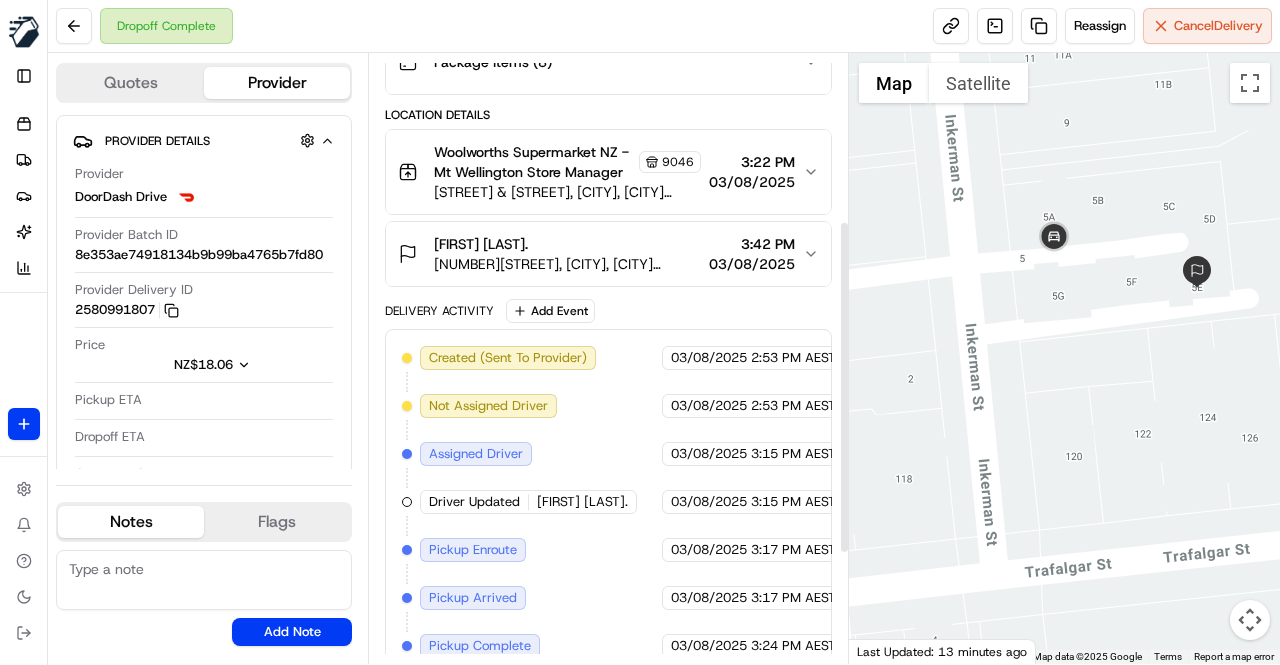 click on "Delivery Activity Add Event" at bounding box center (608, 311) 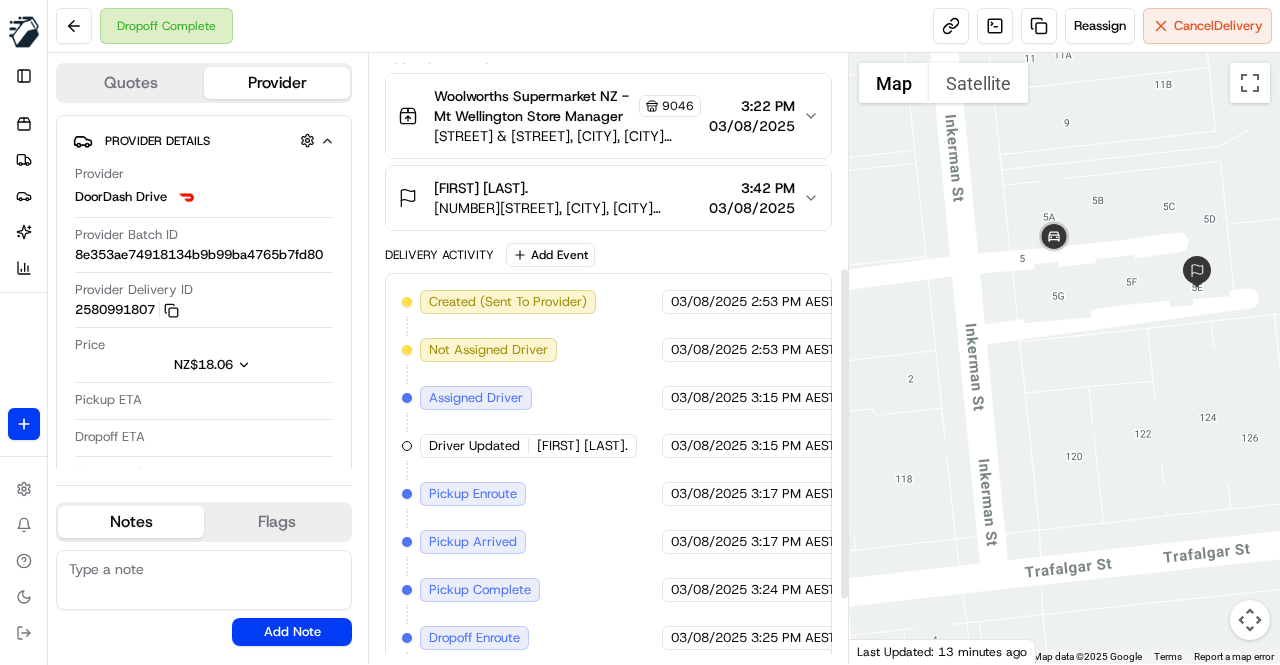 scroll, scrollTop: 404, scrollLeft: 0, axis: vertical 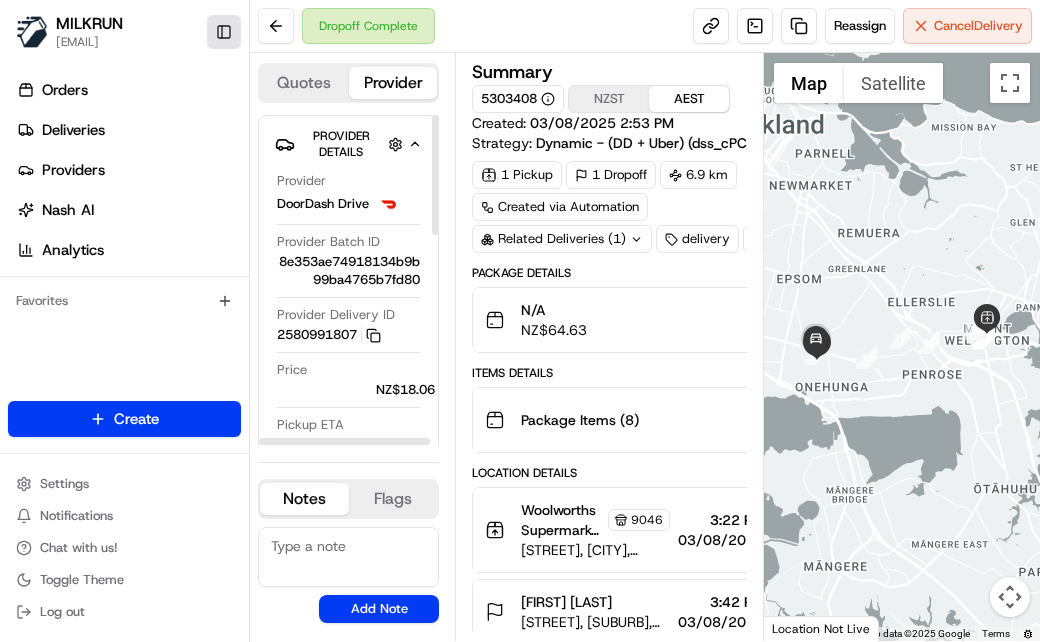click on "Toggle Sidebar" at bounding box center (224, 32) 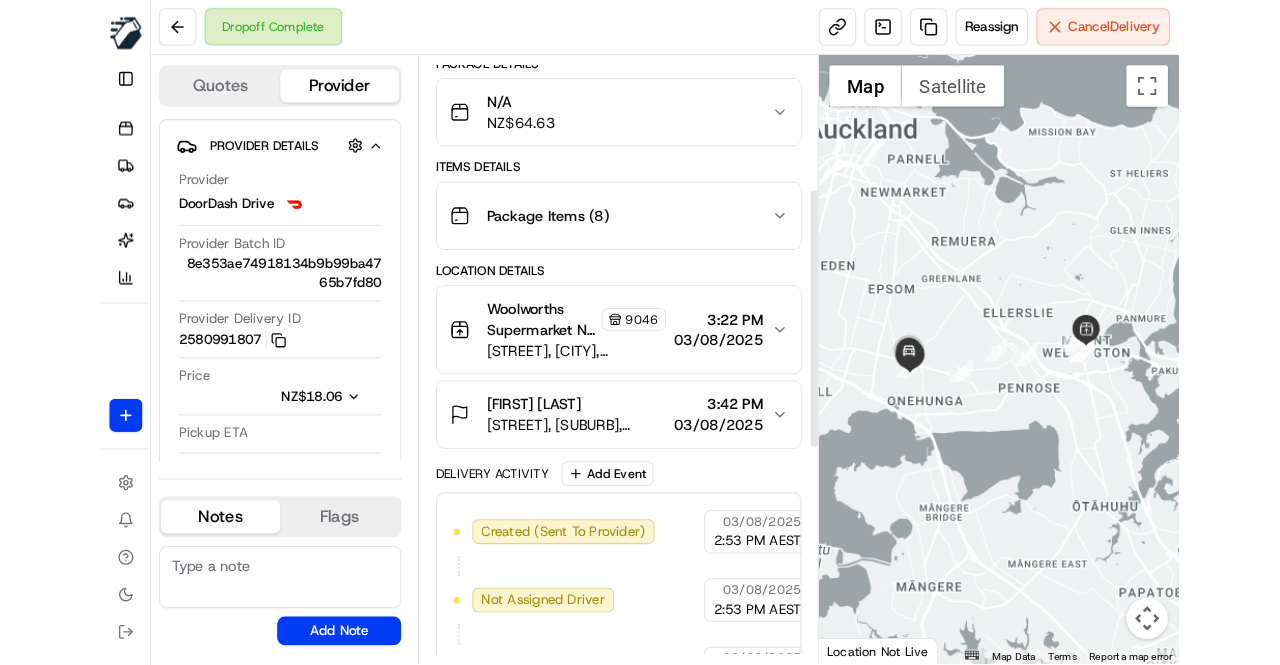 scroll, scrollTop: 300, scrollLeft: 0, axis: vertical 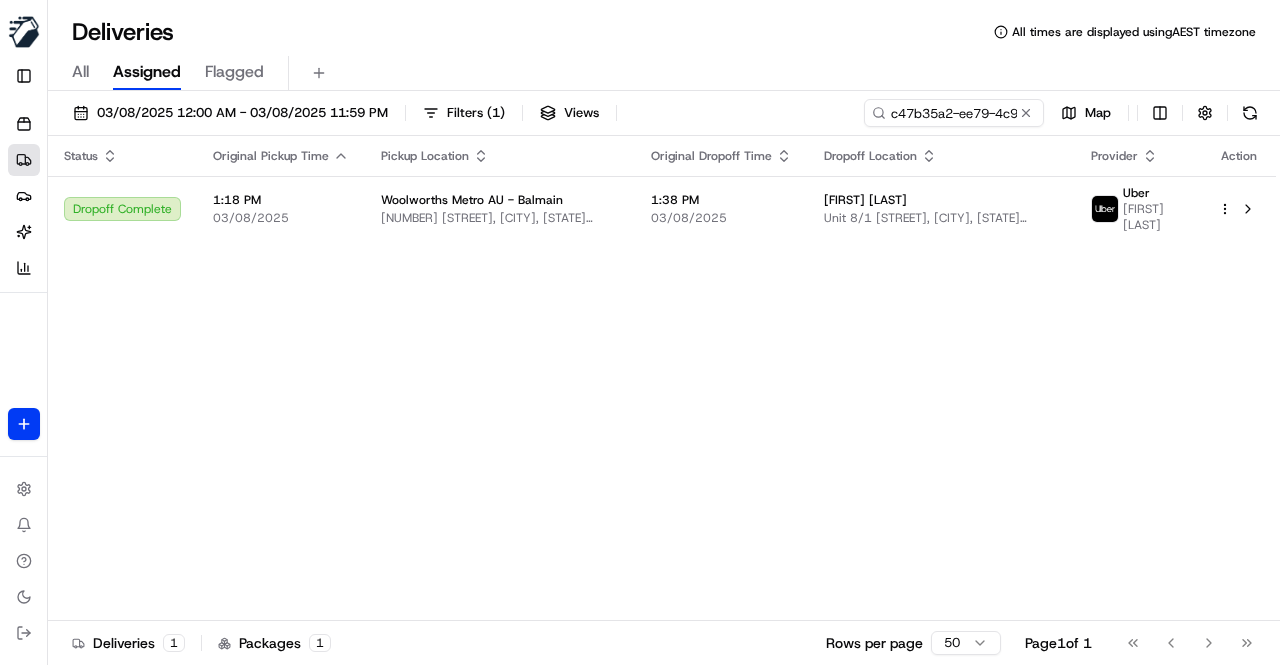 click on "Status Original Pickup Time Pickup Location Original Dropoff Time Dropoff Location Provider Action Dropoff Complete 1:18 PM 03/08/2025 [BUSINESS_NAME] - [CITY] [NUMBER] [STREET], [CITY], [STATE] [POSTCODE], [COUNTRY] 1:38 PM 03/08/2025 [FIRST] [LAST] Unit 8/1 [STREET], [CITY], [STATE] [POSTCODE], [COUNTRY] Uber [FIRST] [LAST]" at bounding box center [662, 378] 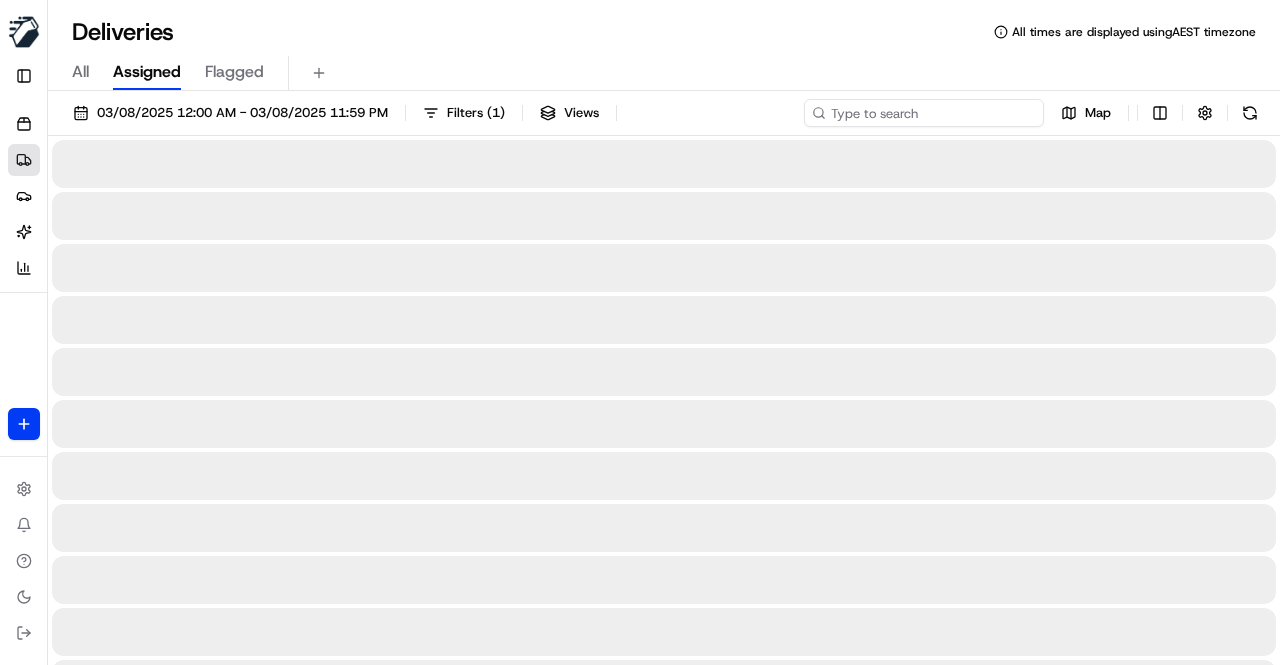 click at bounding box center (924, 113) 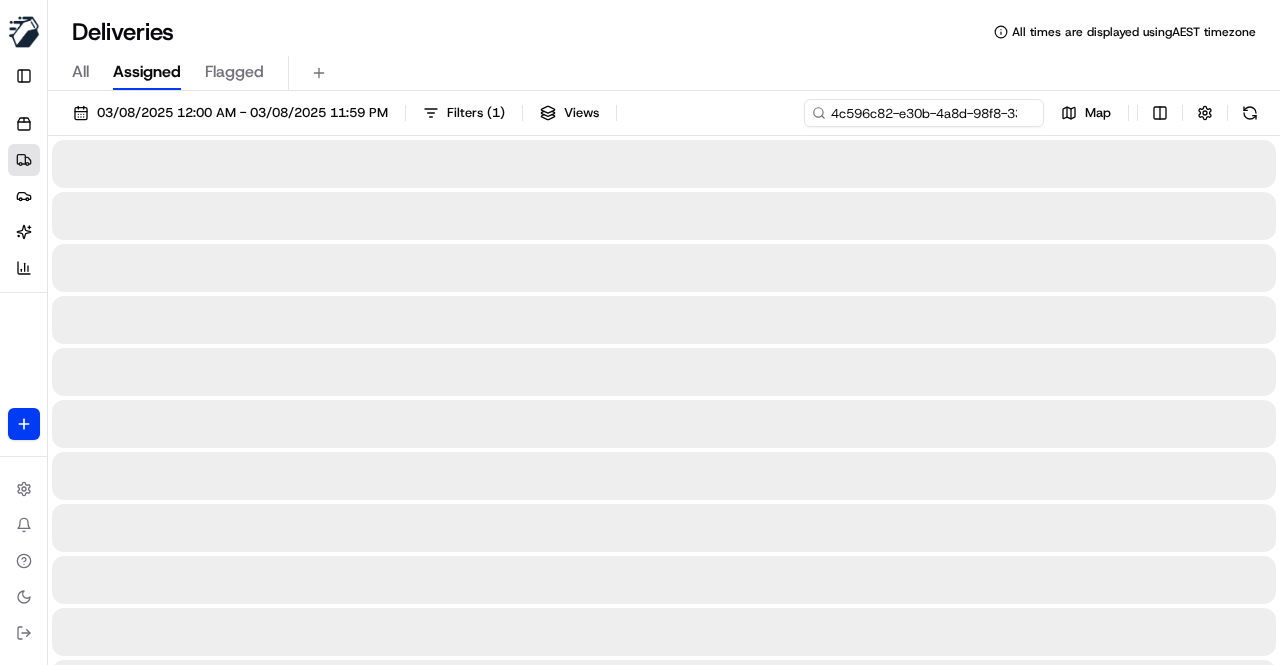 scroll, scrollTop: 0, scrollLeft: 94, axis: horizontal 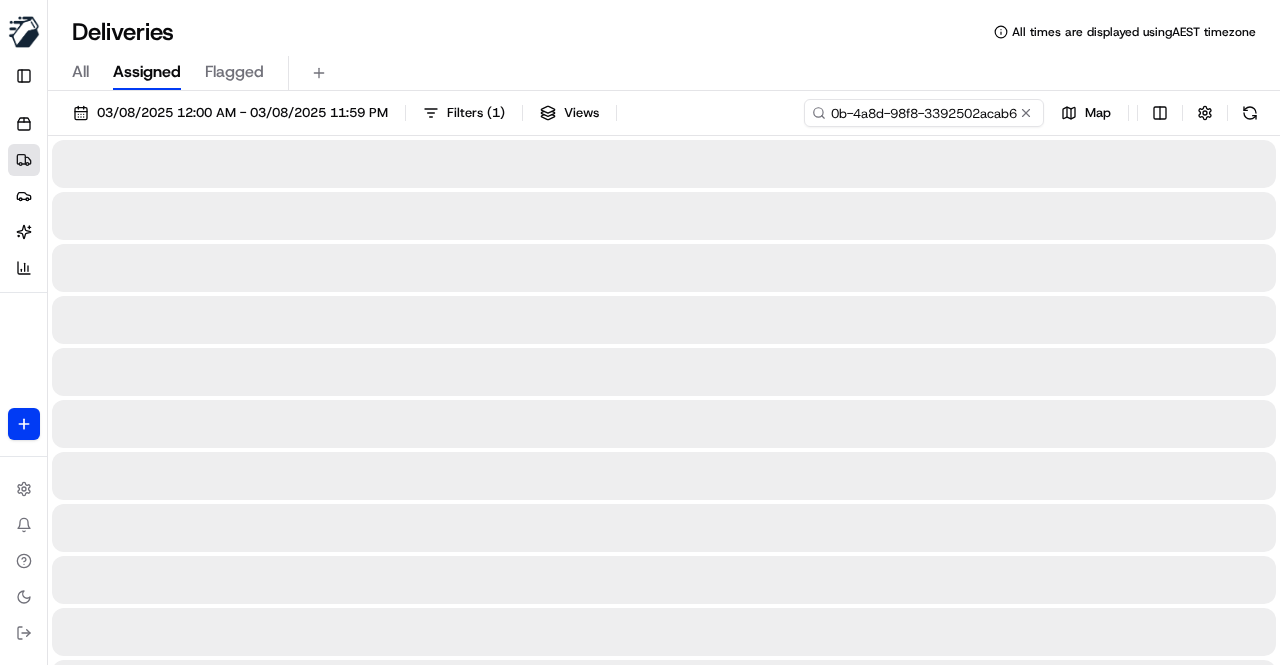 type on "4c596c82-e30b-4a8d-98f8-3392502acab6" 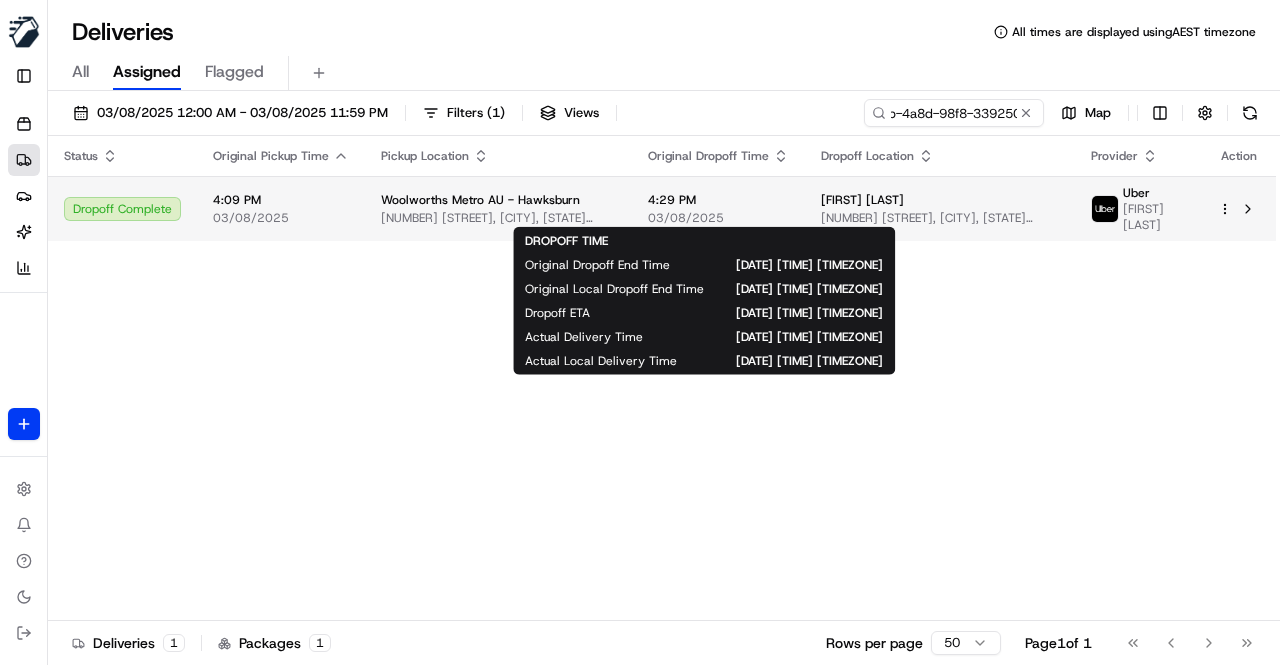 click on "03/08/2025" at bounding box center (718, 218) 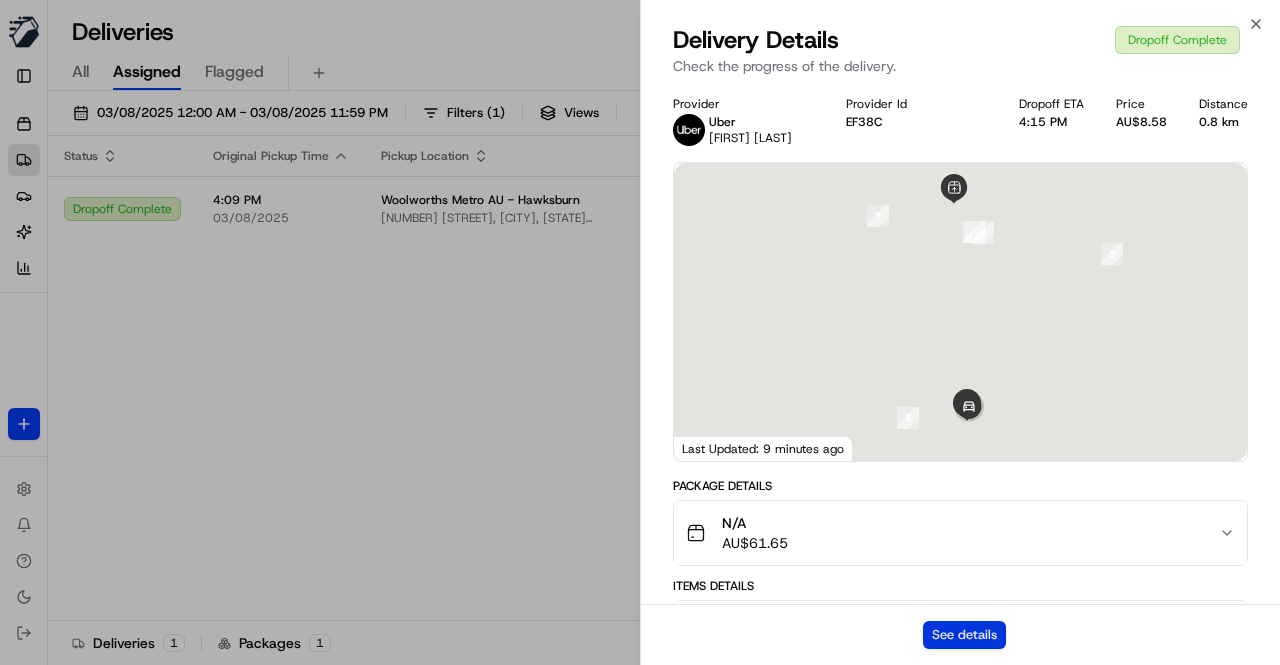 click on "See details" at bounding box center [964, 635] 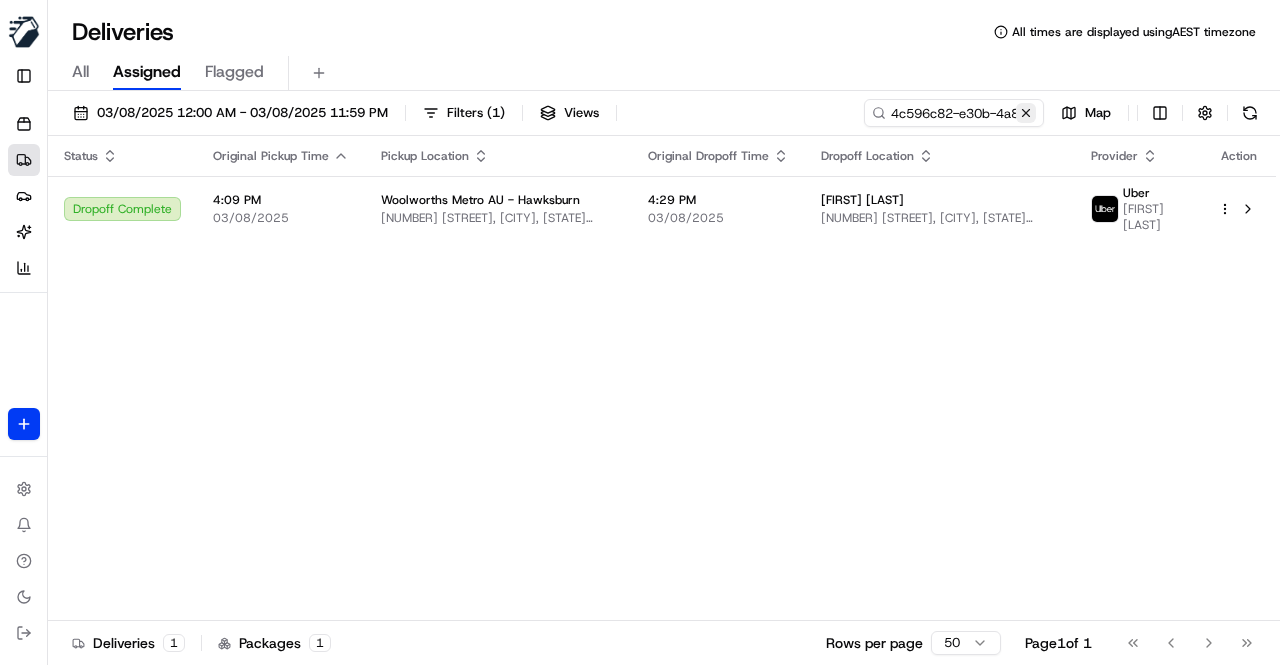 click at bounding box center [1026, 113] 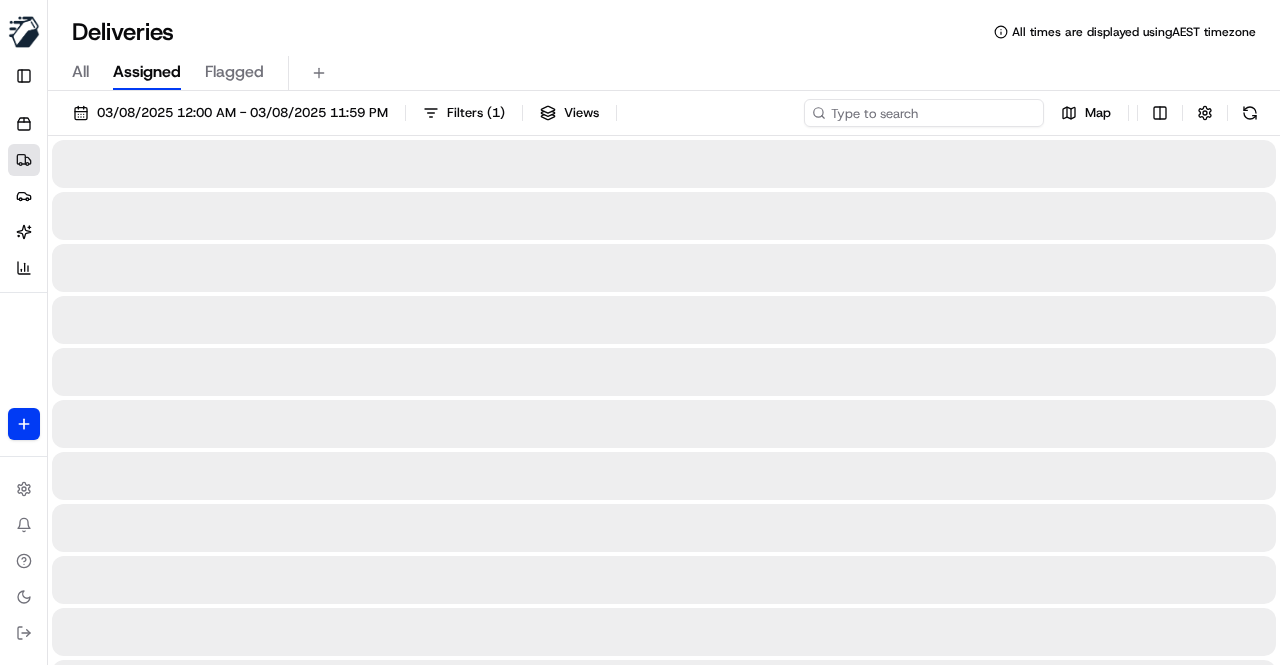 click at bounding box center [924, 113] 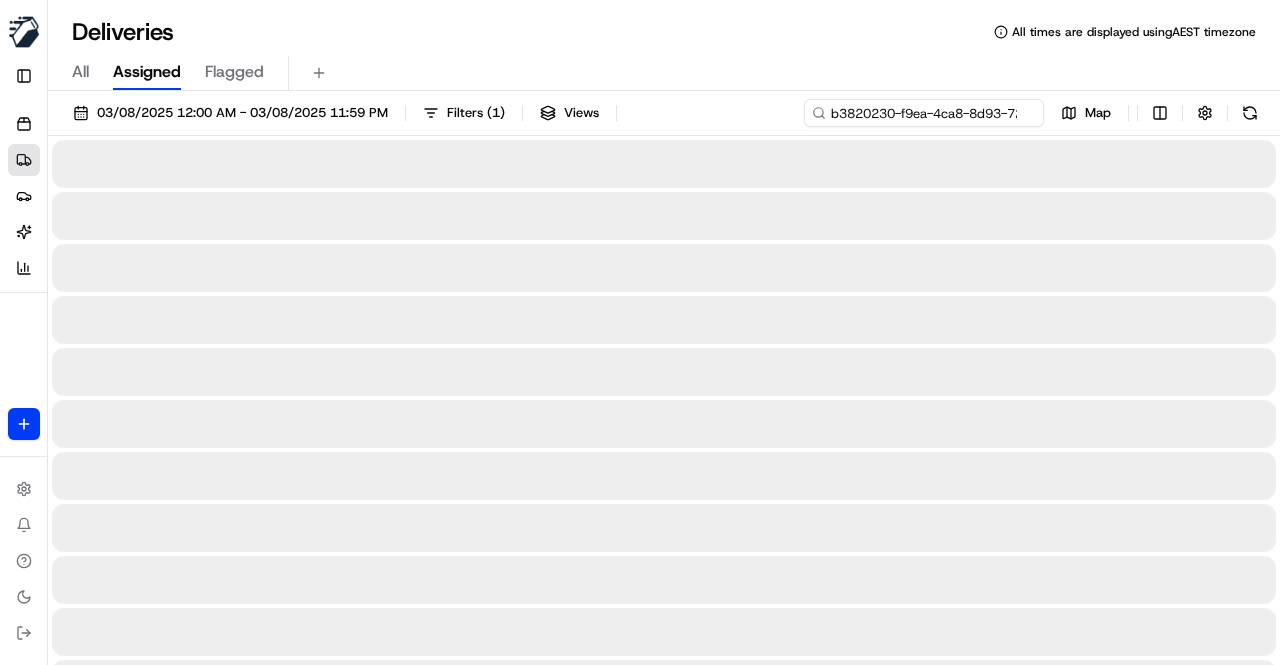 scroll, scrollTop: 0, scrollLeft: 96, axis: horizontal 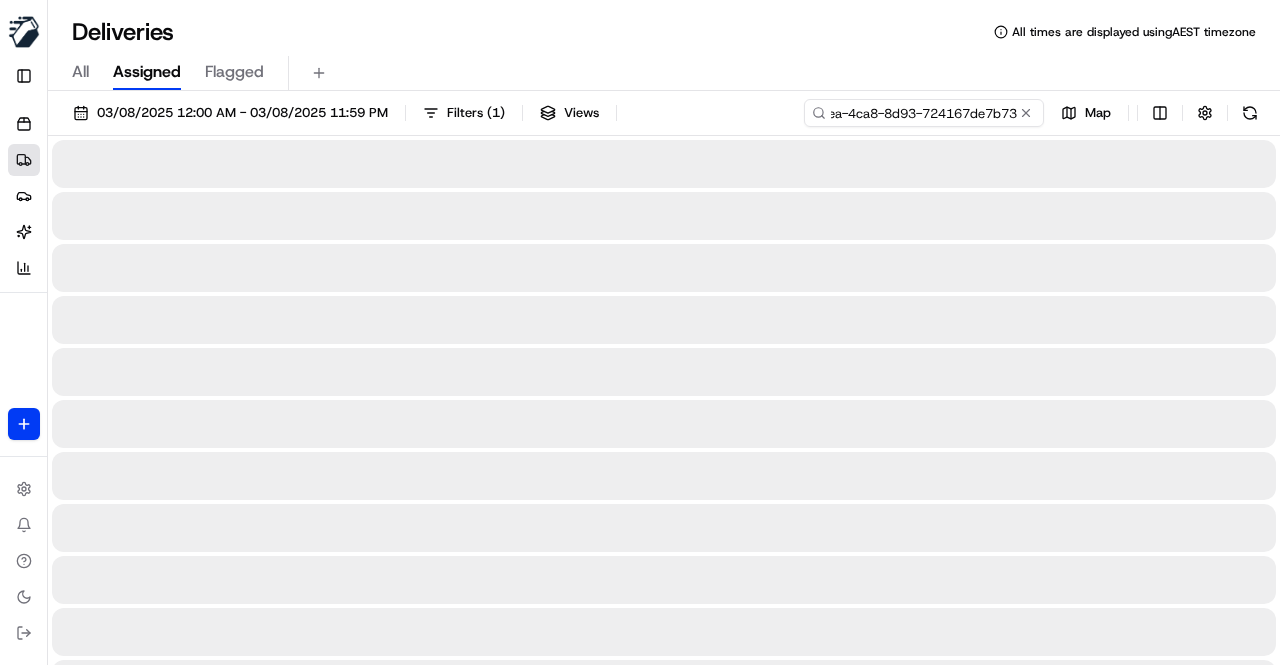 type on "b3820230-f9ea-4ca8-8d93-724167de7b73" 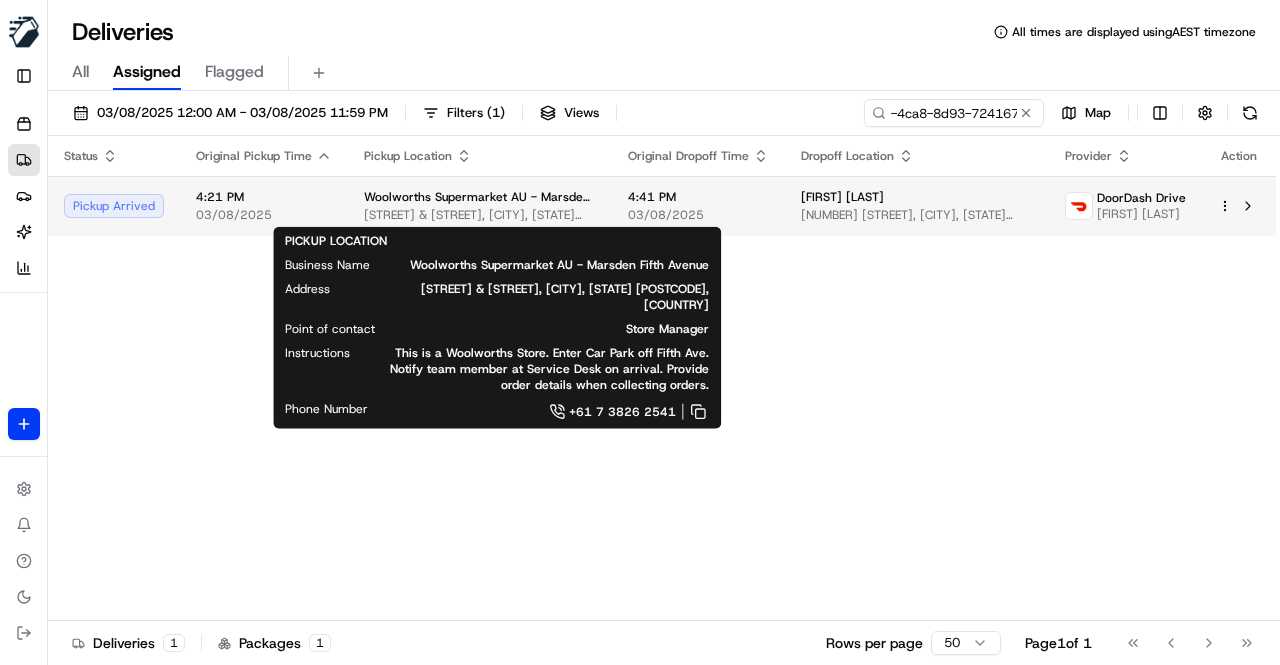 click on "[STREET] & [STREET], [CITY], [STATE] [POSTAL_CODE], [COUNTRY]" at bounding box center (480, 215) 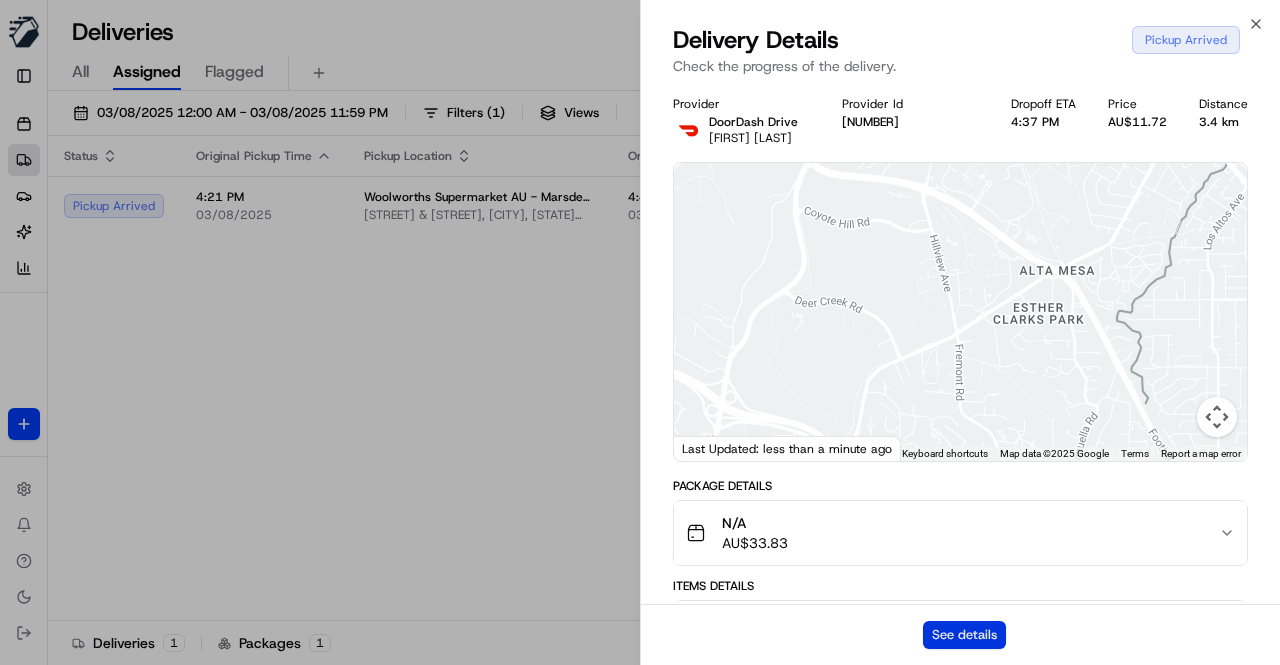 click on "See details" at bounding box center [964, 635] 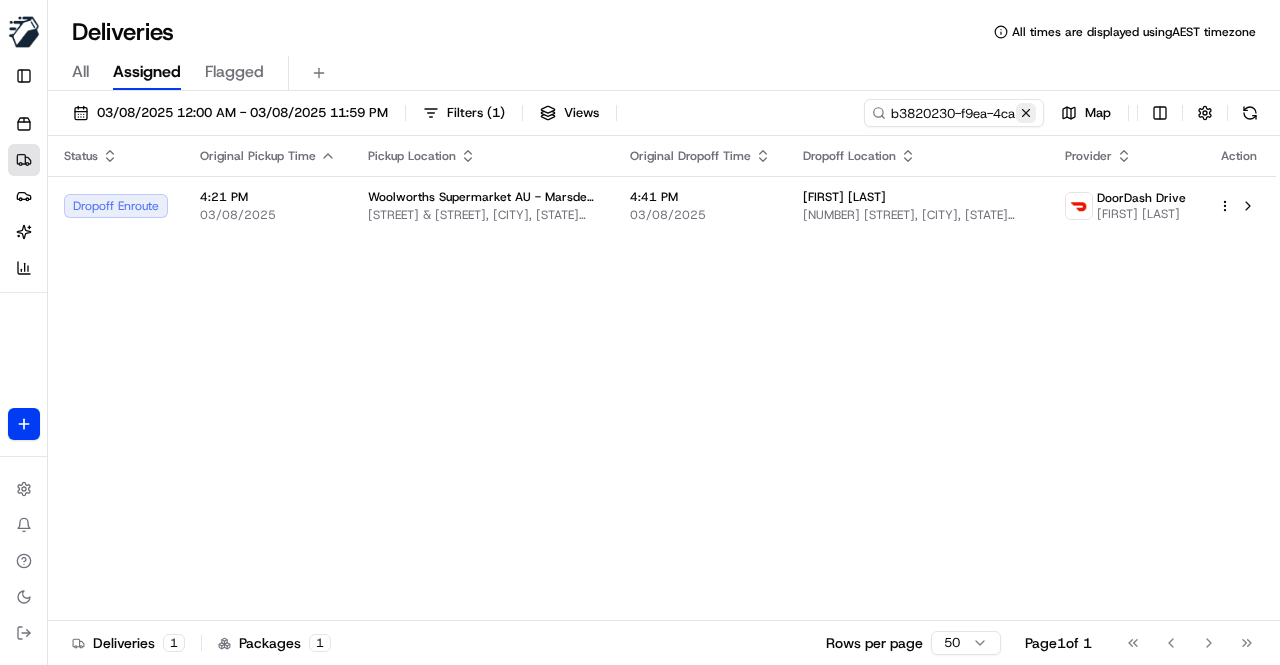 click at bounding box center [1026, 113] 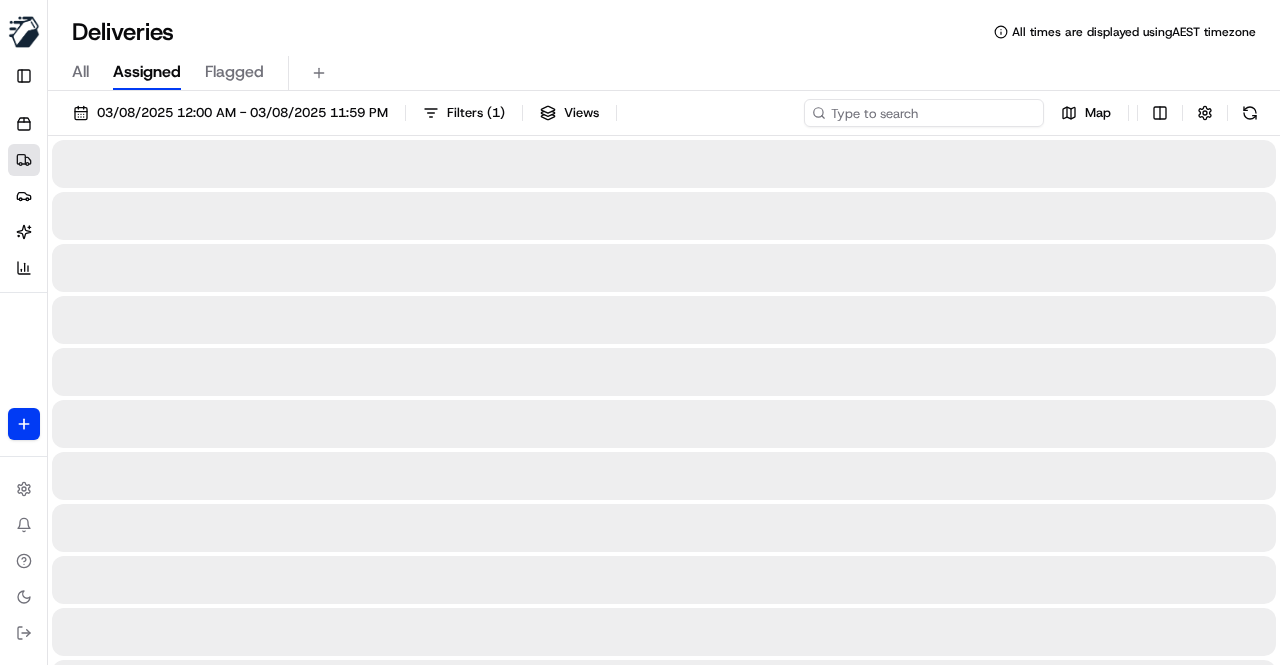 click at bounding box center (924, 113) 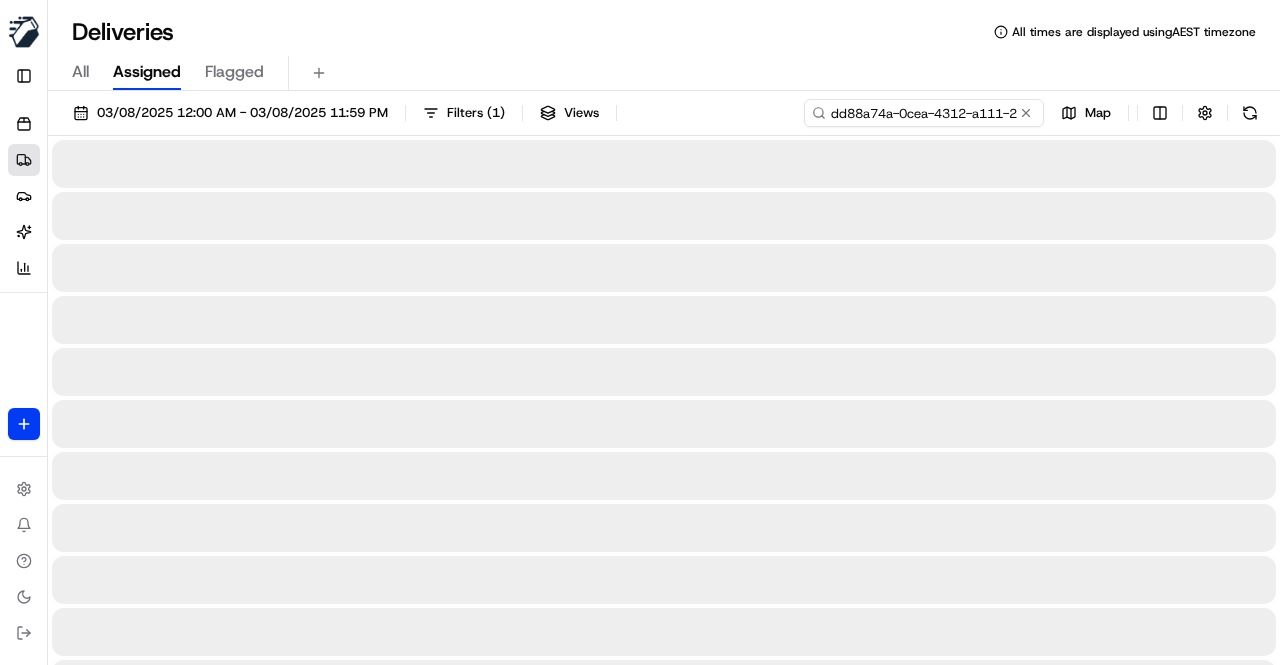 scroll, scrollTop: 0, scrollLeft: 86, axis: horizontal 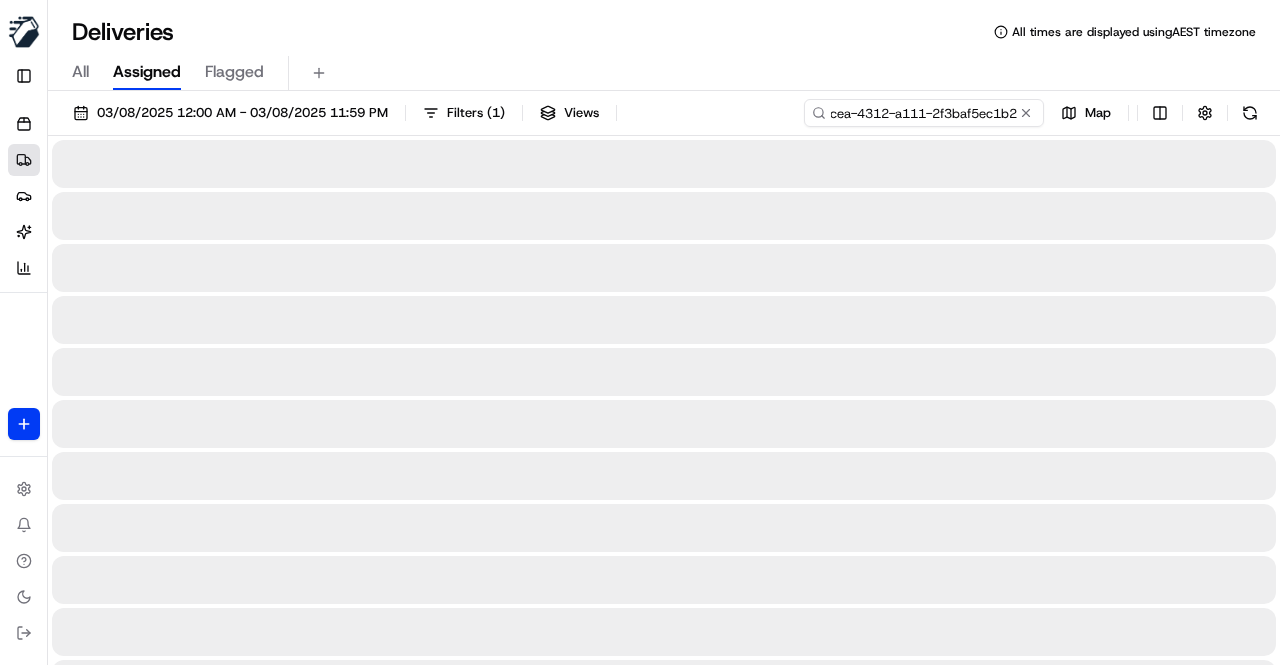 type on "dd88a74a-0cea-4312-a111-2f3baf5ec1b2" 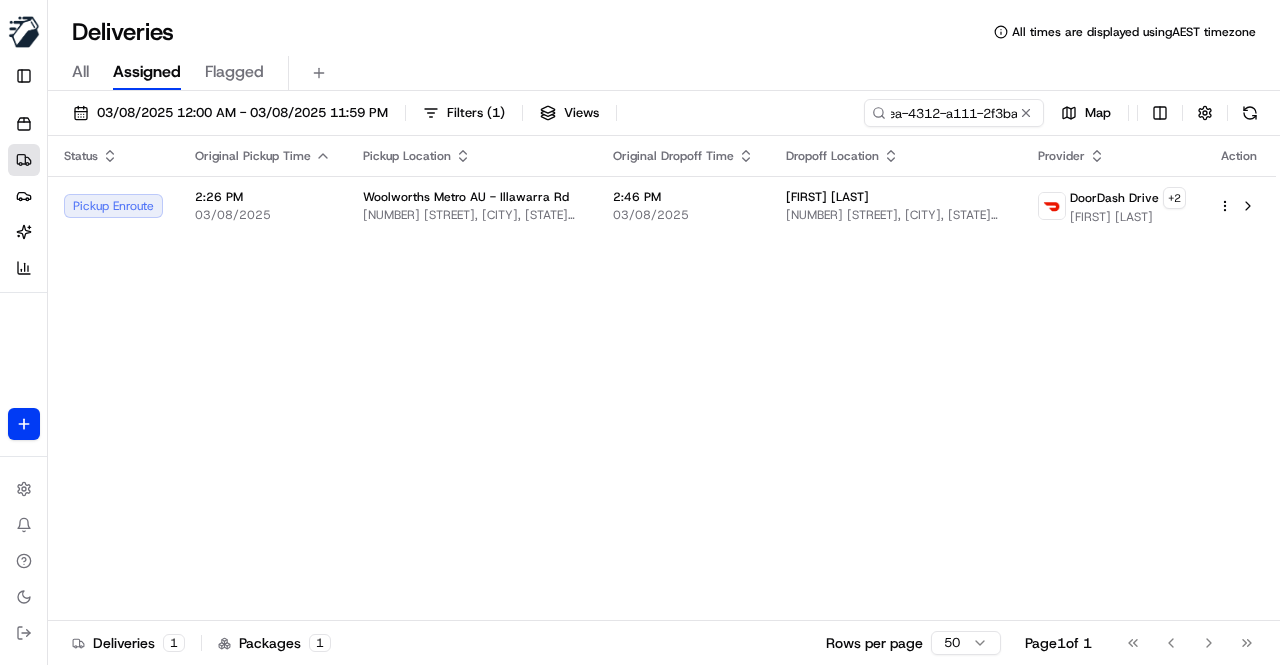 scroll, scrollTop: 0, scrollLeft: 0, axis: both 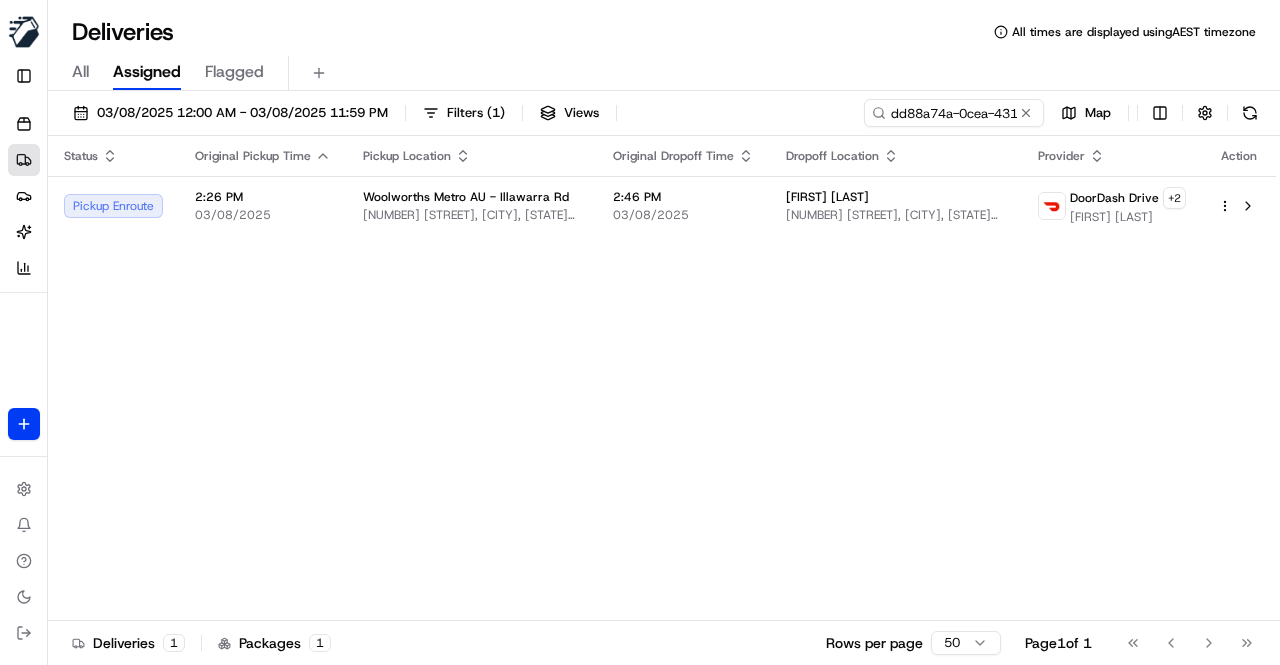 drag, startPoint x: 767, startPoint y: 415, endPoint x: 770, endPoint y: 400, distance: 15.297058 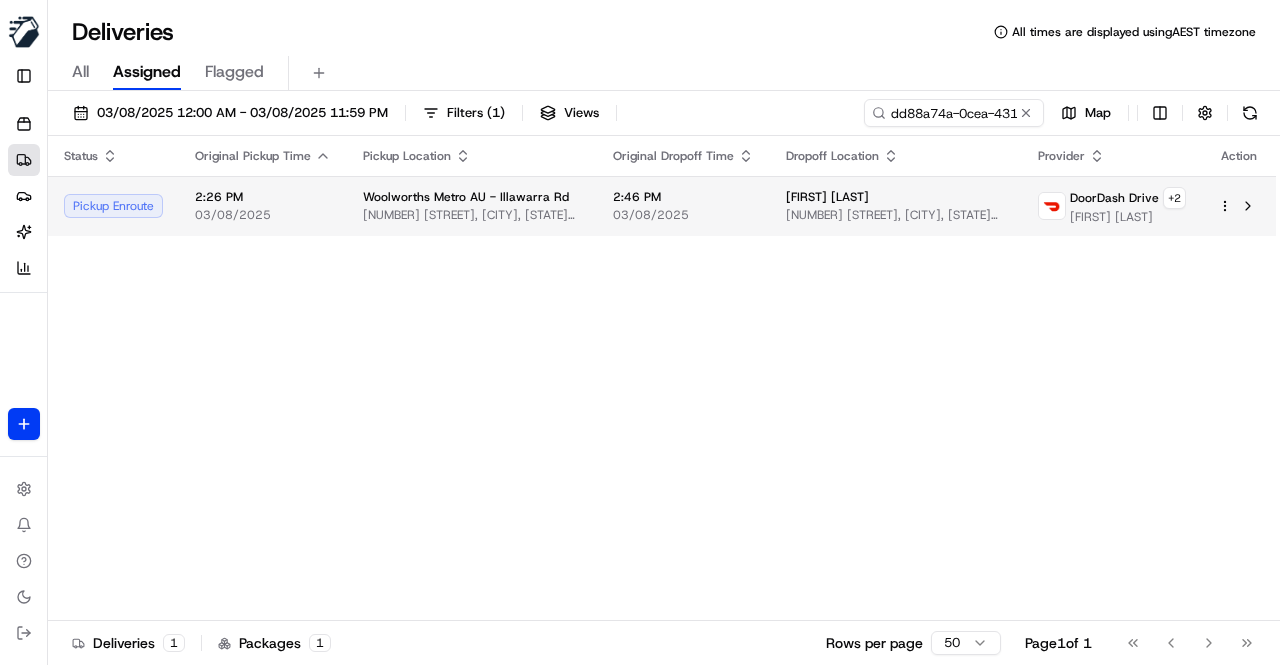 click on "03/08/2025" at bounding box center [683, 215] 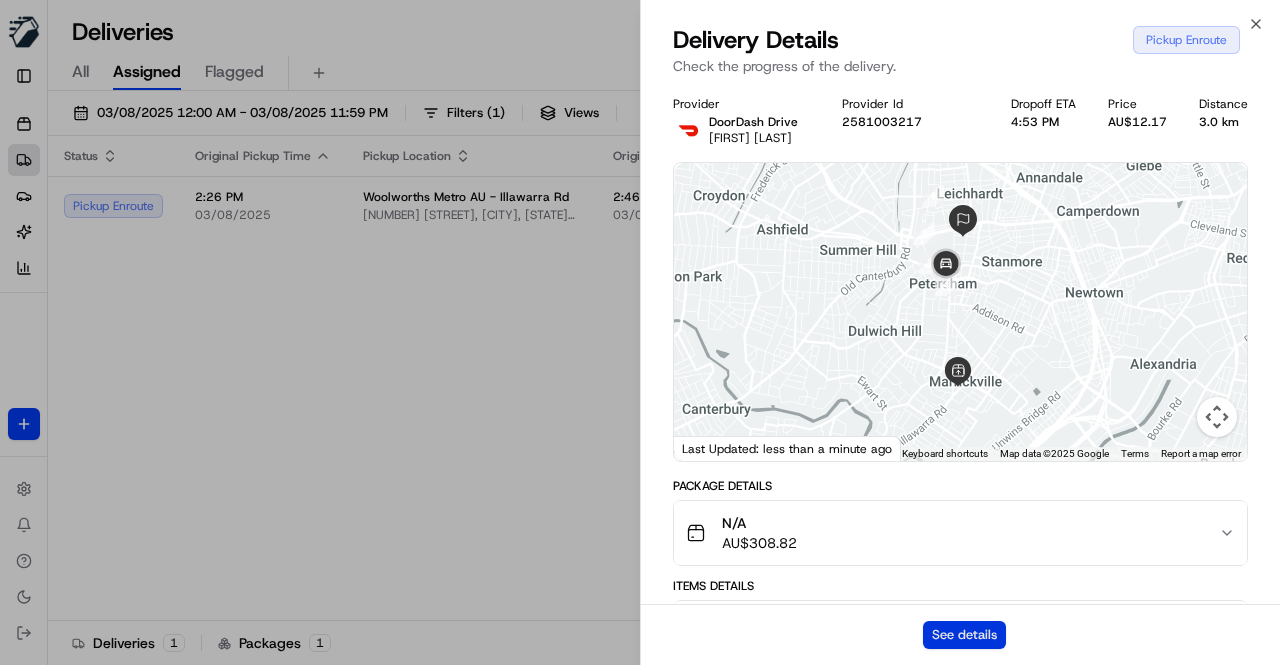 click on "See details" at bounding box center (964, 635) 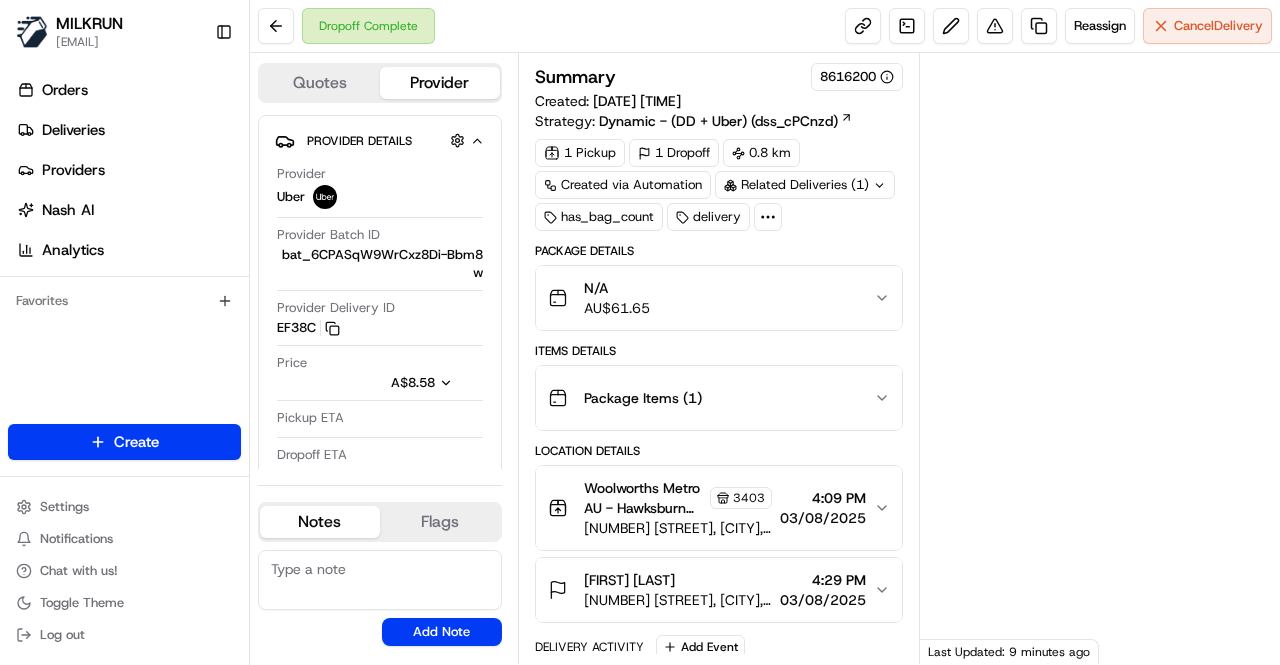 scroll, scrollTop: 0, scrollLeft: 0, axis: both 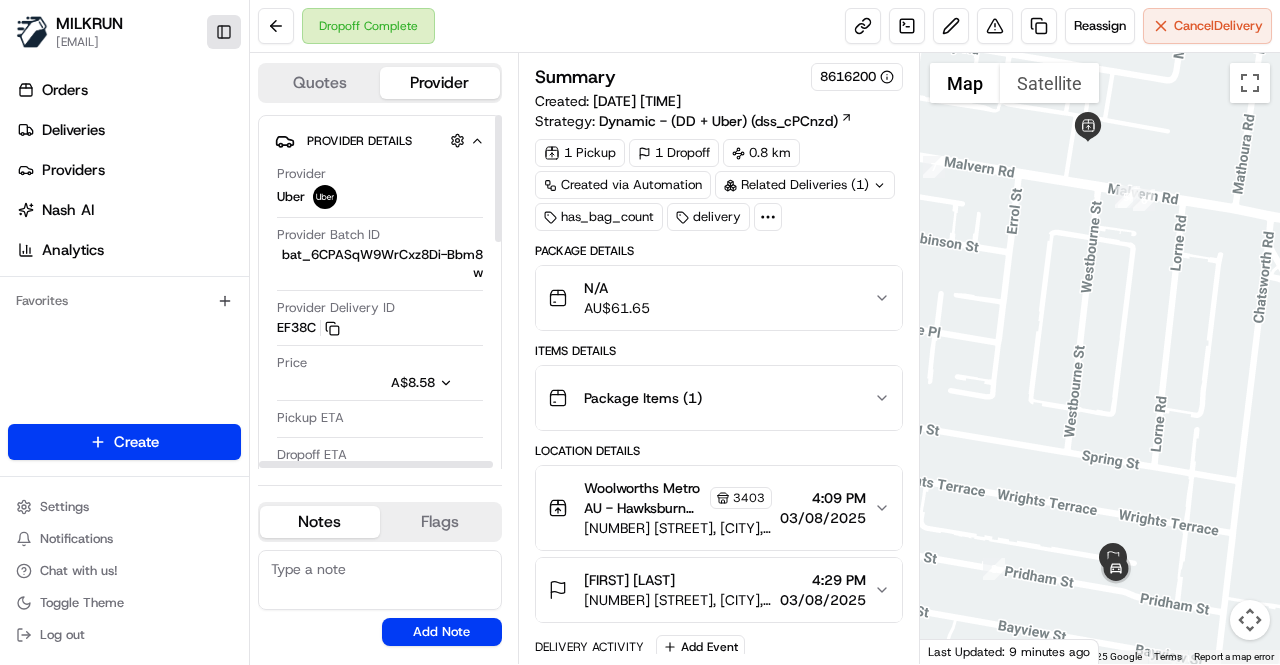 click on "Toggle Sidebar" at bounding box center (224, 32) 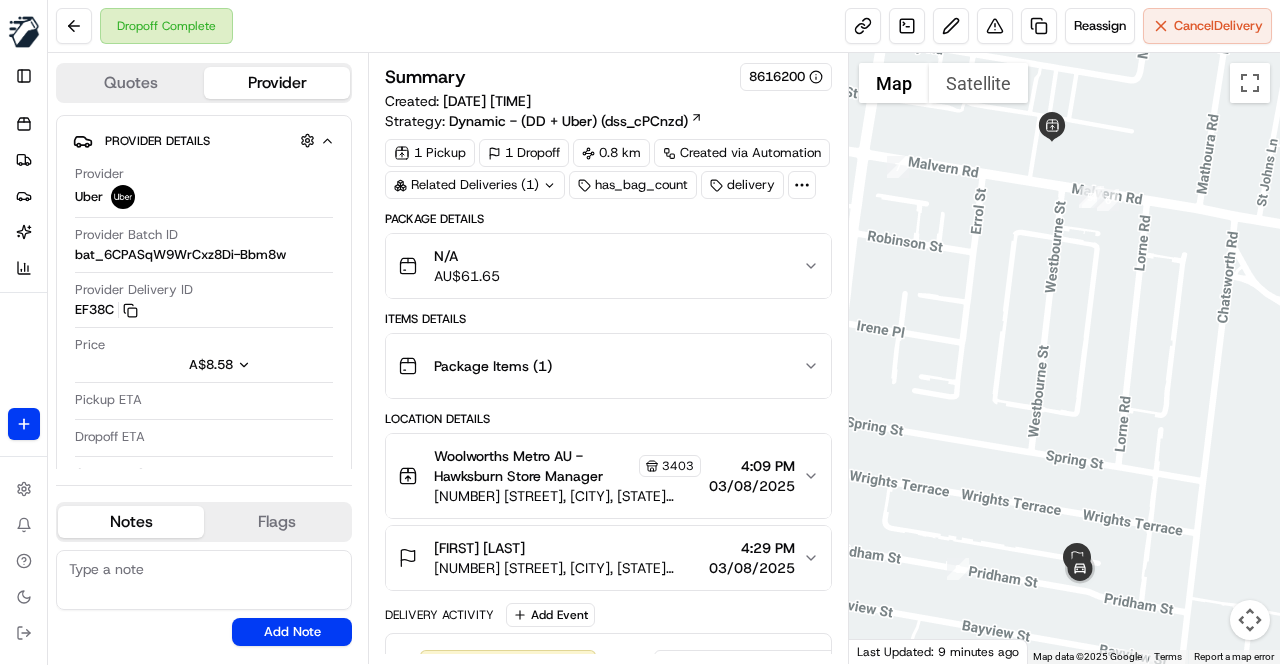 click on "Items Details" at bounding box center (608, 319) 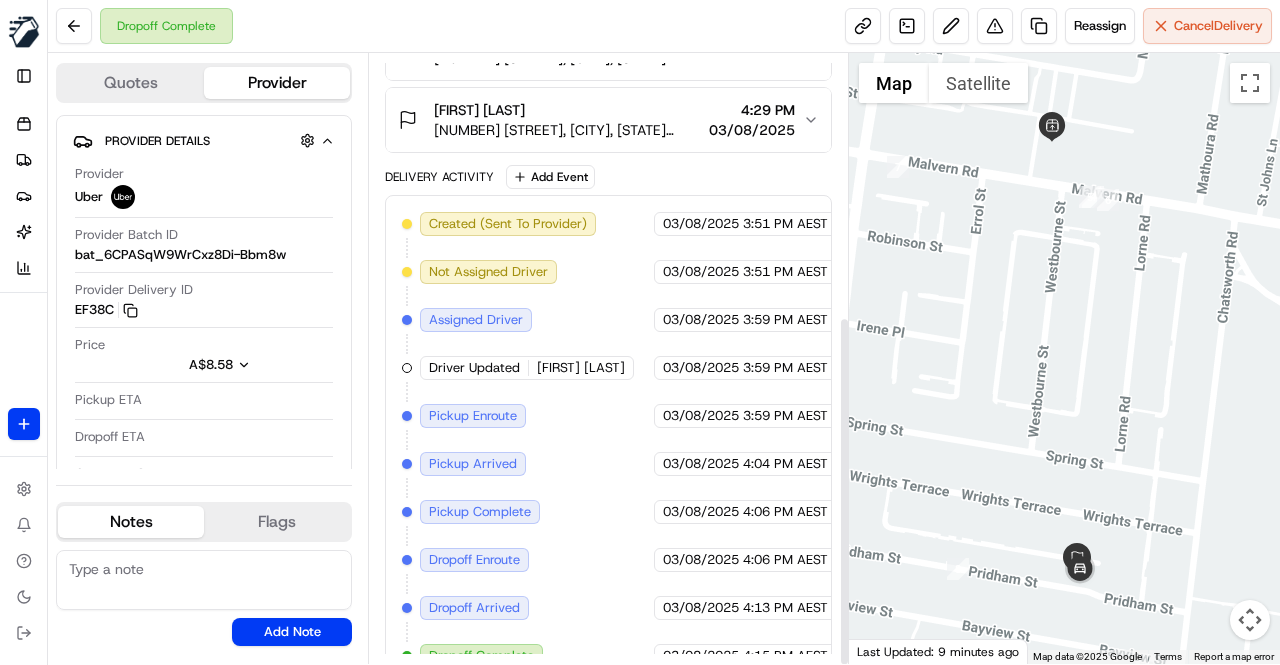 scroll, scrollTop: 456, scrollLeft: 0, axis: vertical 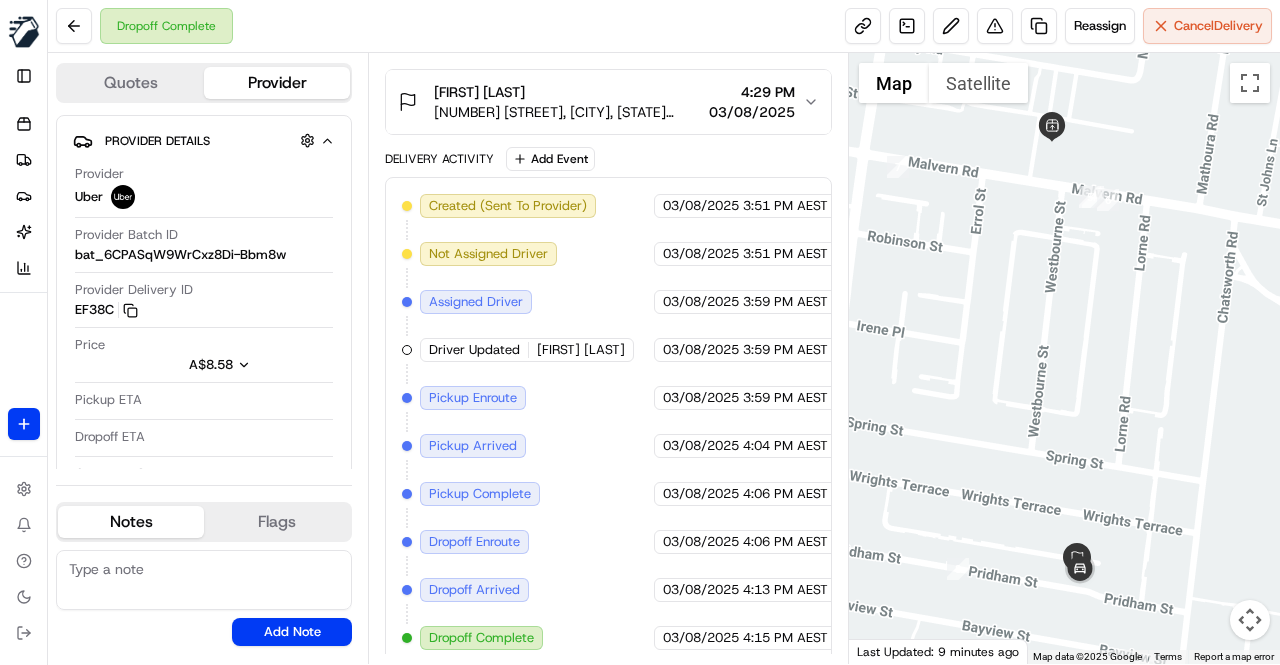 click on "Created (Sent To Provider) Uber [DATE] [TIME] AEST Not Assigned Driver Uber [DATE] [TIME] AEST Assigned Driver Uber [DATE] [TIME] AEST Driver Updated [FIRST] [LAST]. Uber [DATE] [TIME] AEST Pickup Enroute Uber [DATE] [TIME] AEST Pickup Arrived Uber [DATE] [TIME] AEST Pickup Complete Uber [DATE] [TIME] AEST Dropoff Enroute Uber [DATE] [TIME] AEST Dropoff Arrived Uber [DATE] [TIME] AEST Dropoff Complete Uber [DATE] [TIME] AEST" at bounding box center [608, 422] 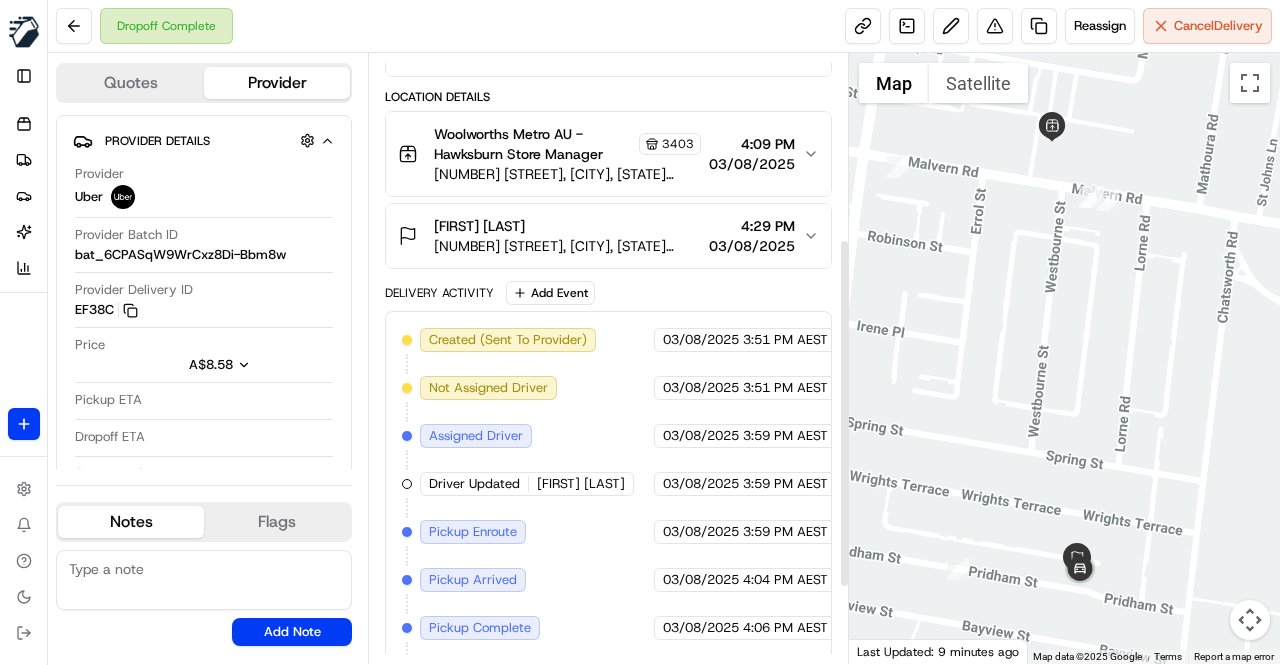 scroll, scrollTop: 456, scrollLeft: 0, axis: vertical 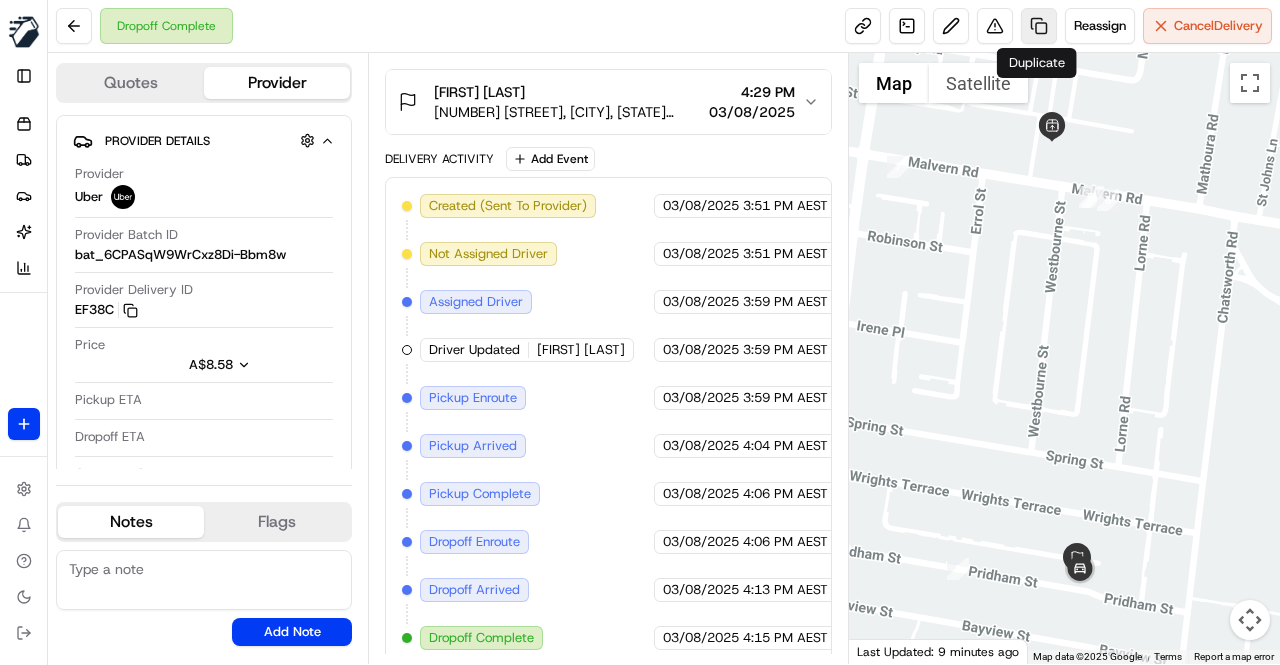 click at bounding box center (1039, 26) 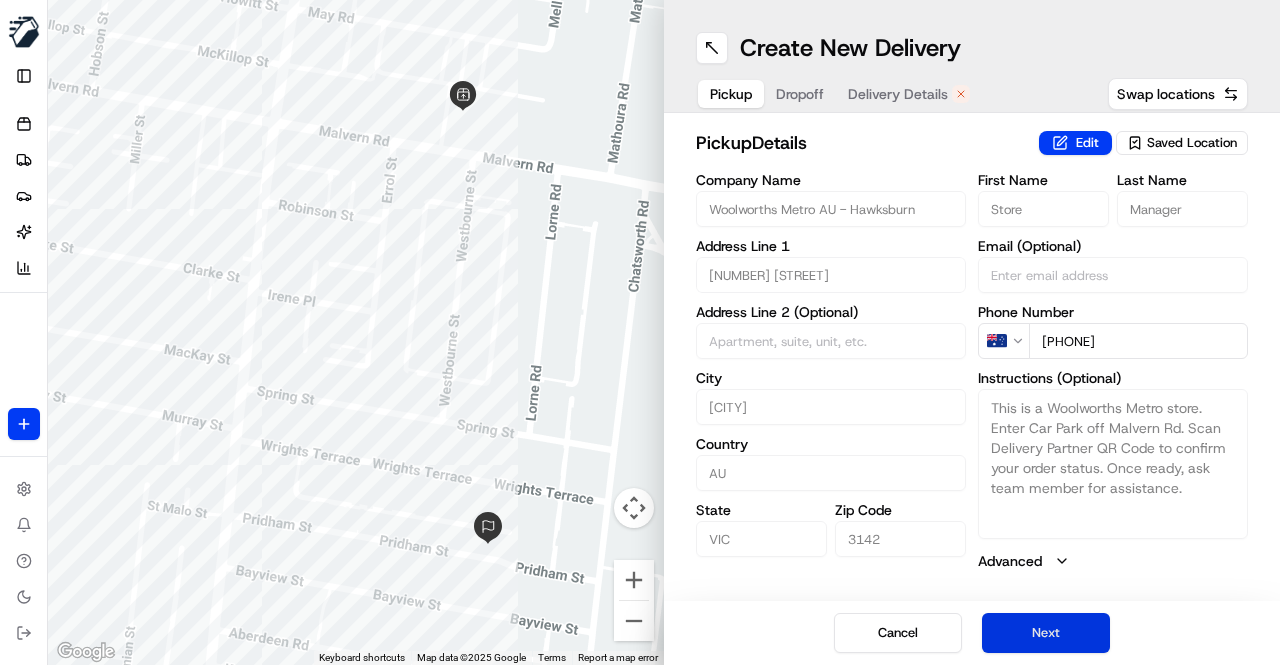 click on "Next" at bounding box center (1046, 633) 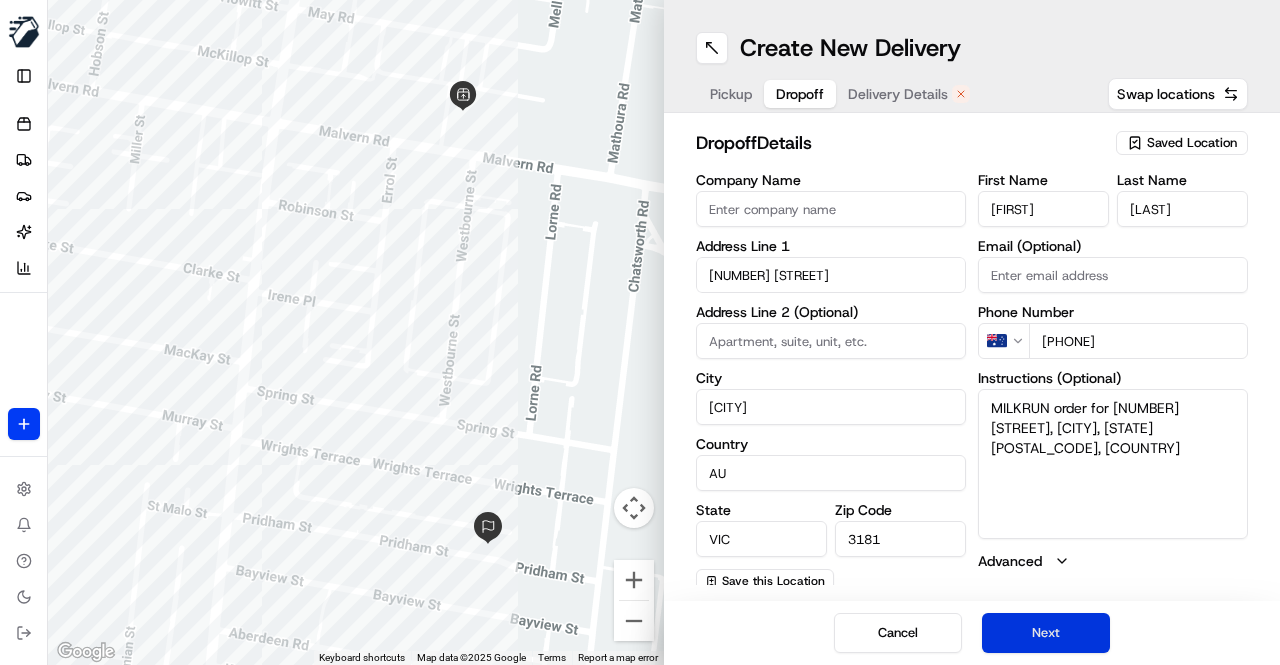 click on "Next" at bounding box center [1046, 633] 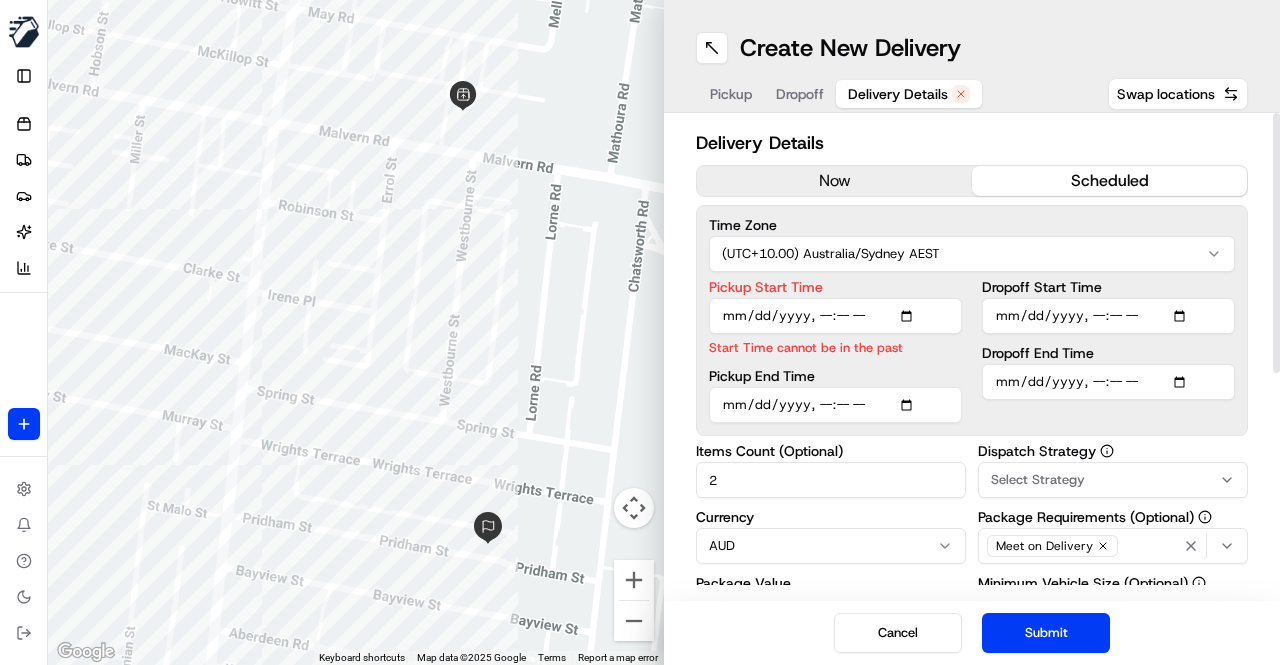 click on "now" at bounding box center [834, 181] 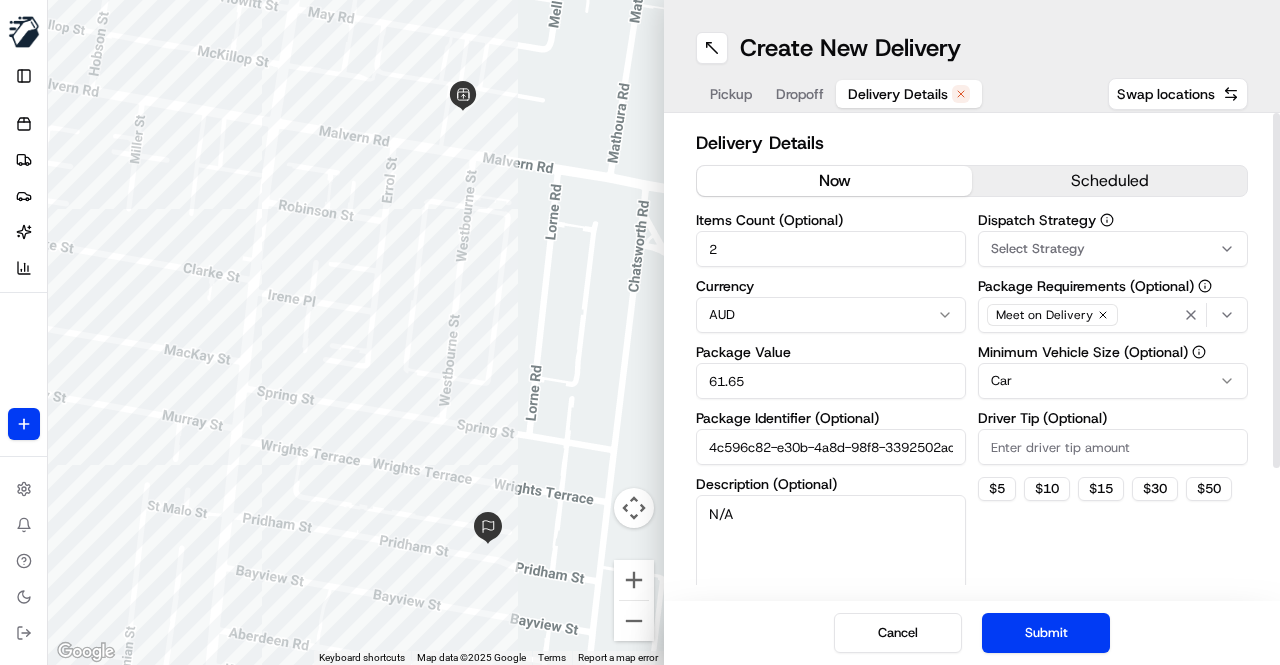 click on "2" at bounding box center [831, 249] 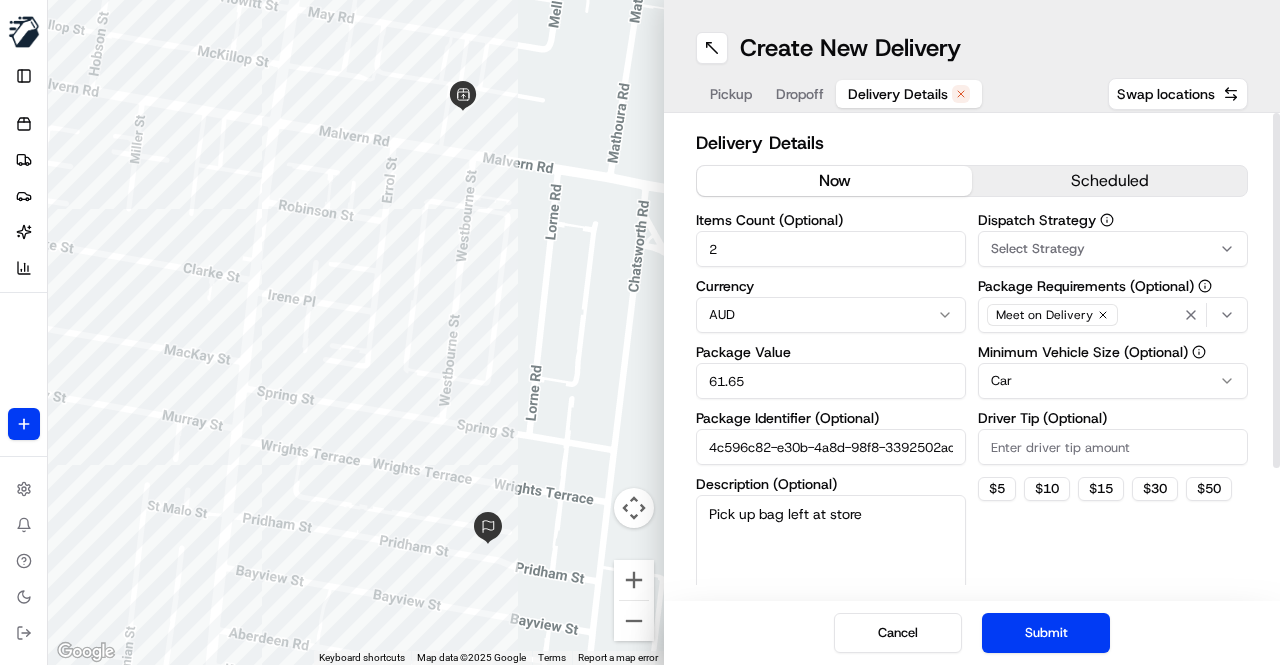 type on "Pick up bag left at store" 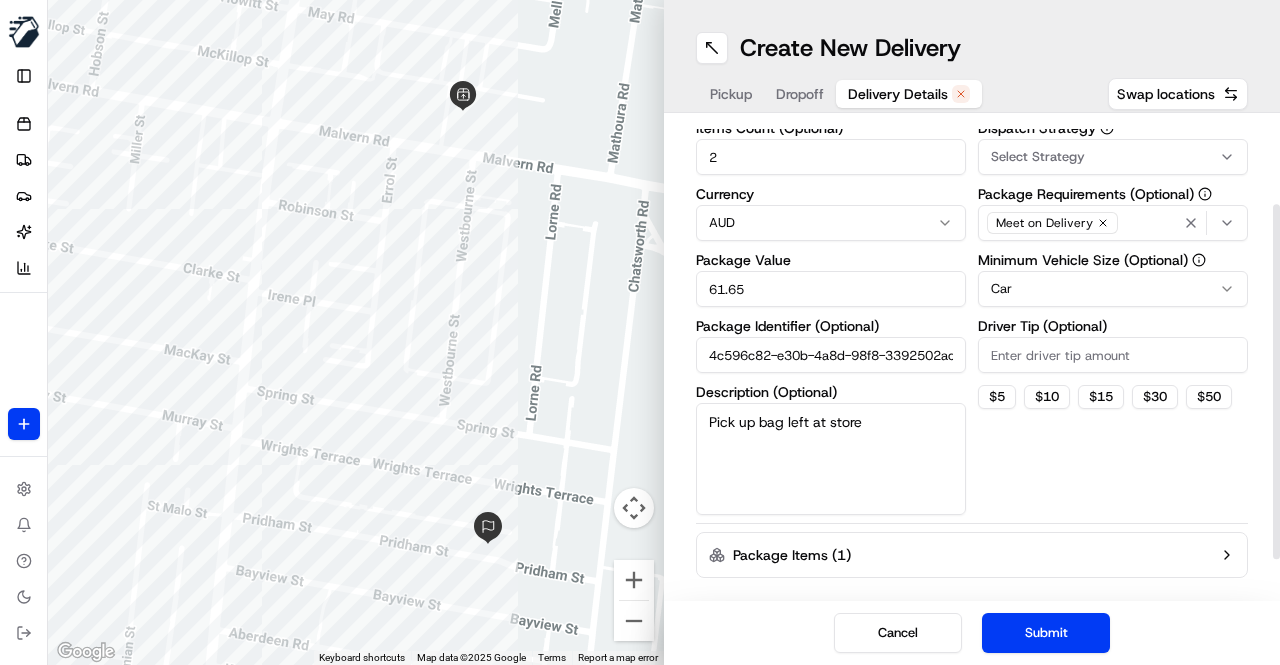 scroll, scrollTop: 172, scrollLeft: 0, axis: vertical 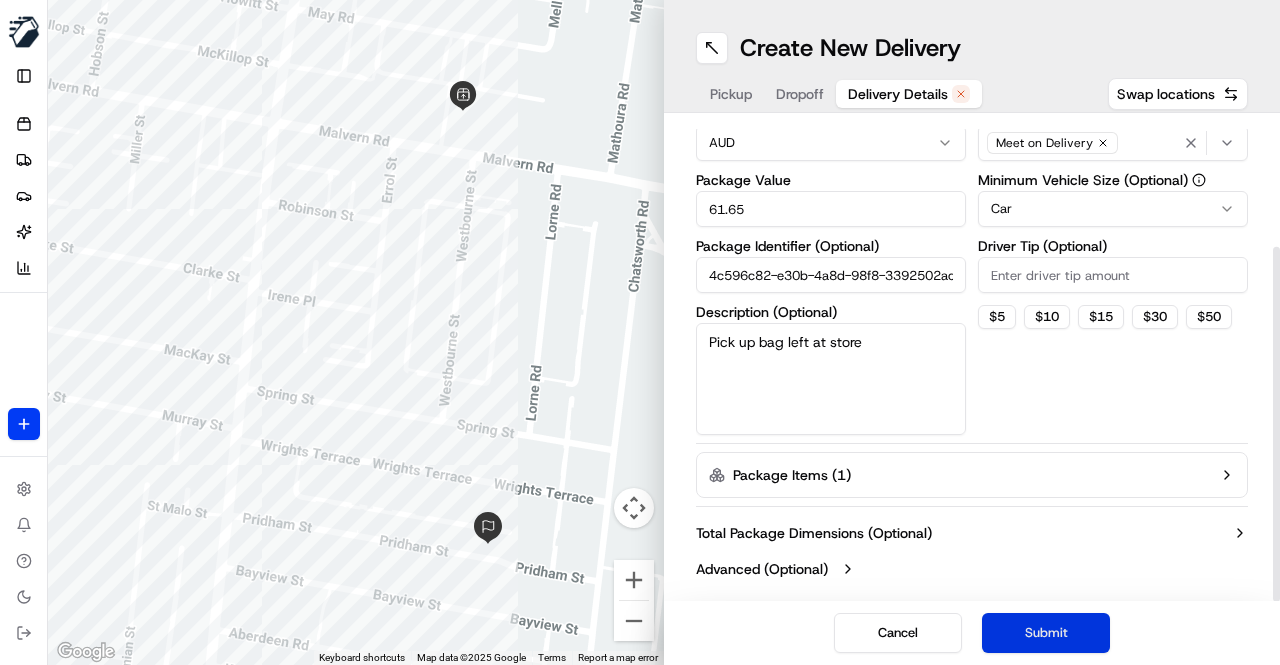click on "Submit" at bounding box center (1046, 633) 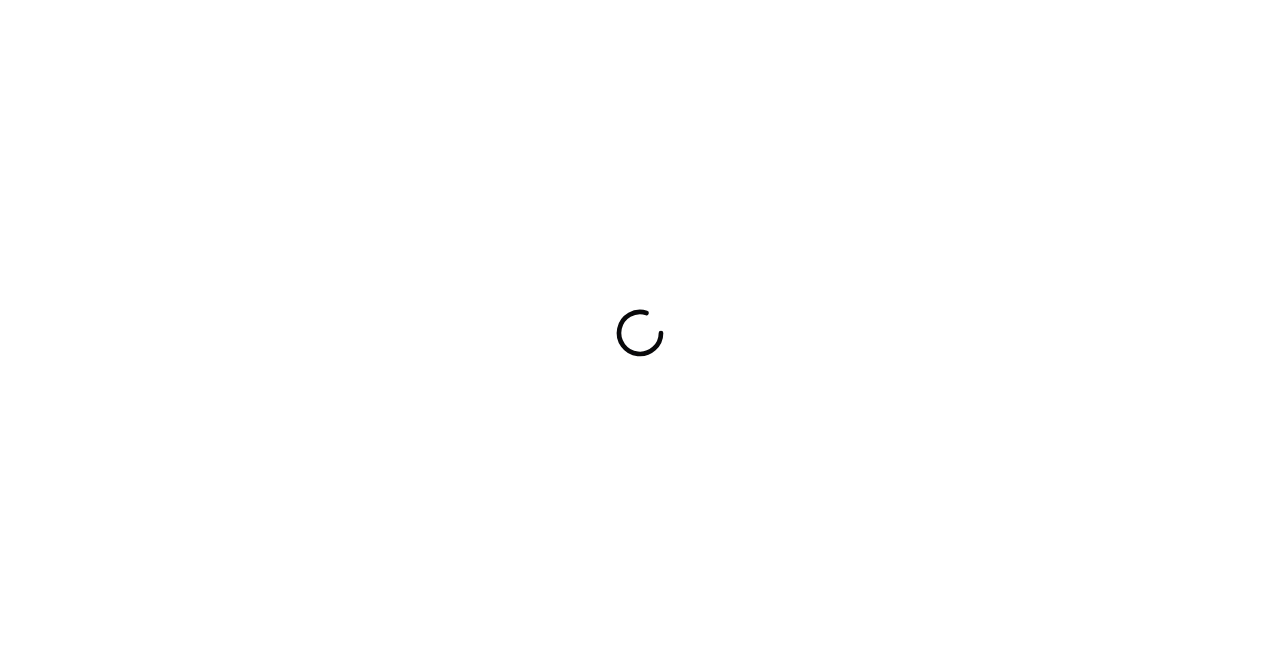 scroll, scrollTop: 0, scrollLeft: 0, axis: both 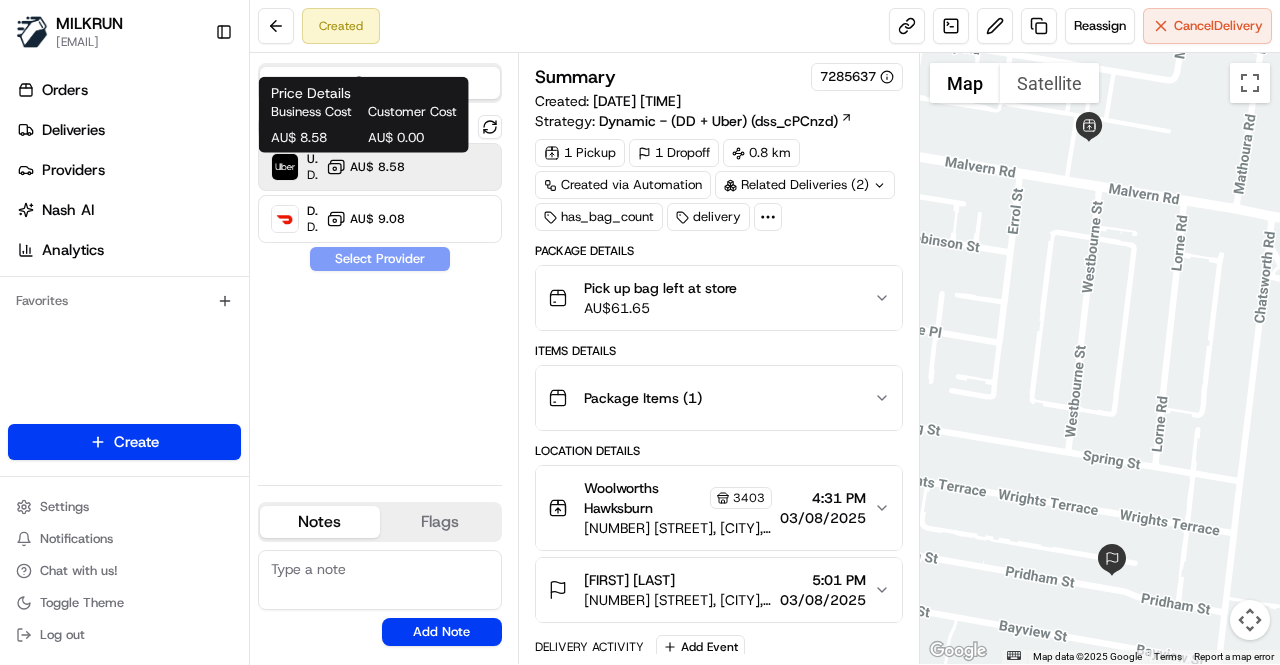 click 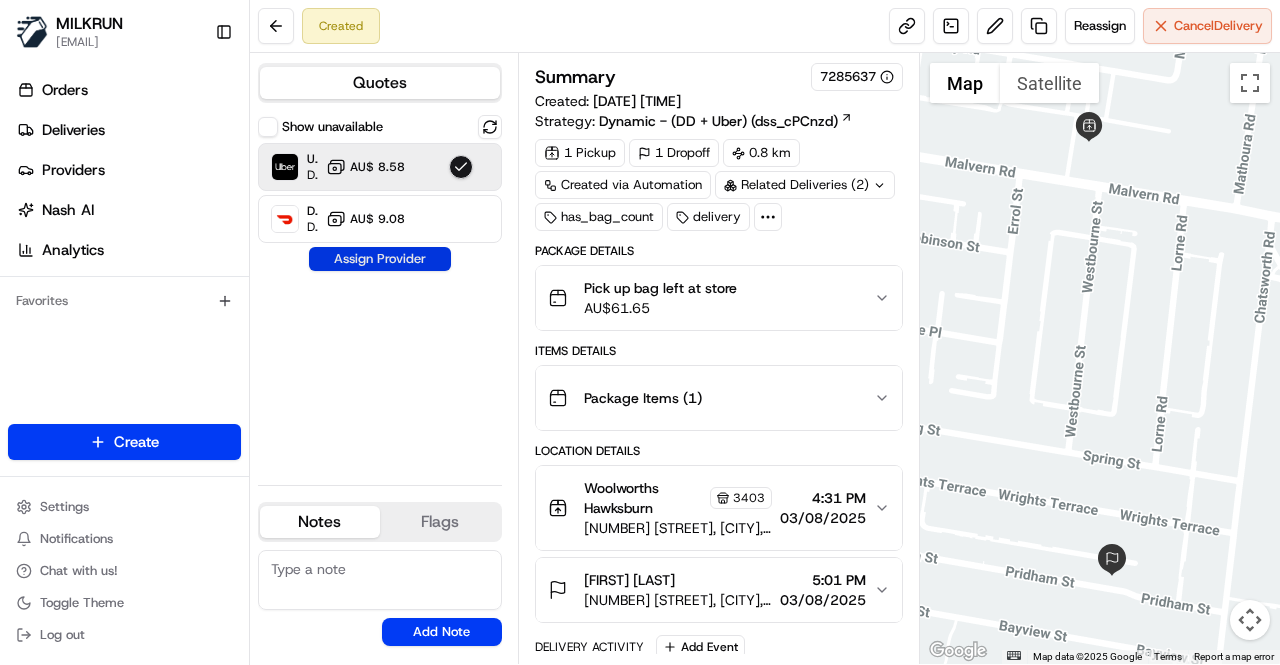 click on "Assign Provider" at bounding box center [380, 259] 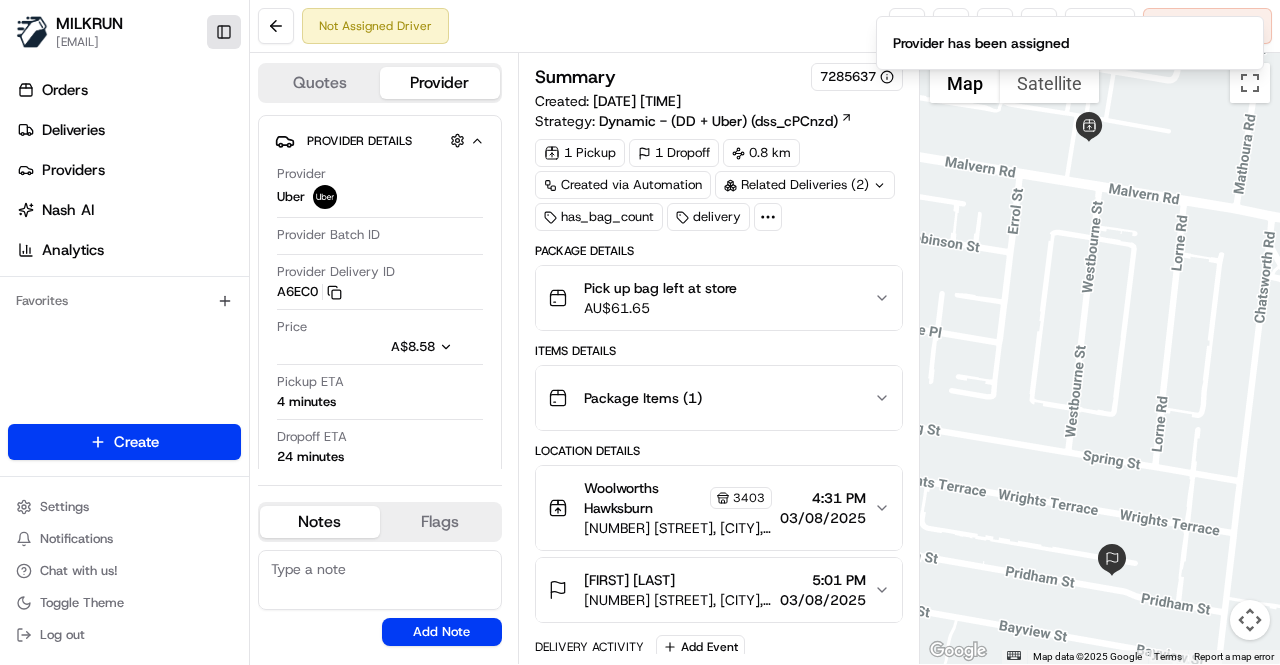 click on "Toggle Sidebar" at bounding box center (224, 32) 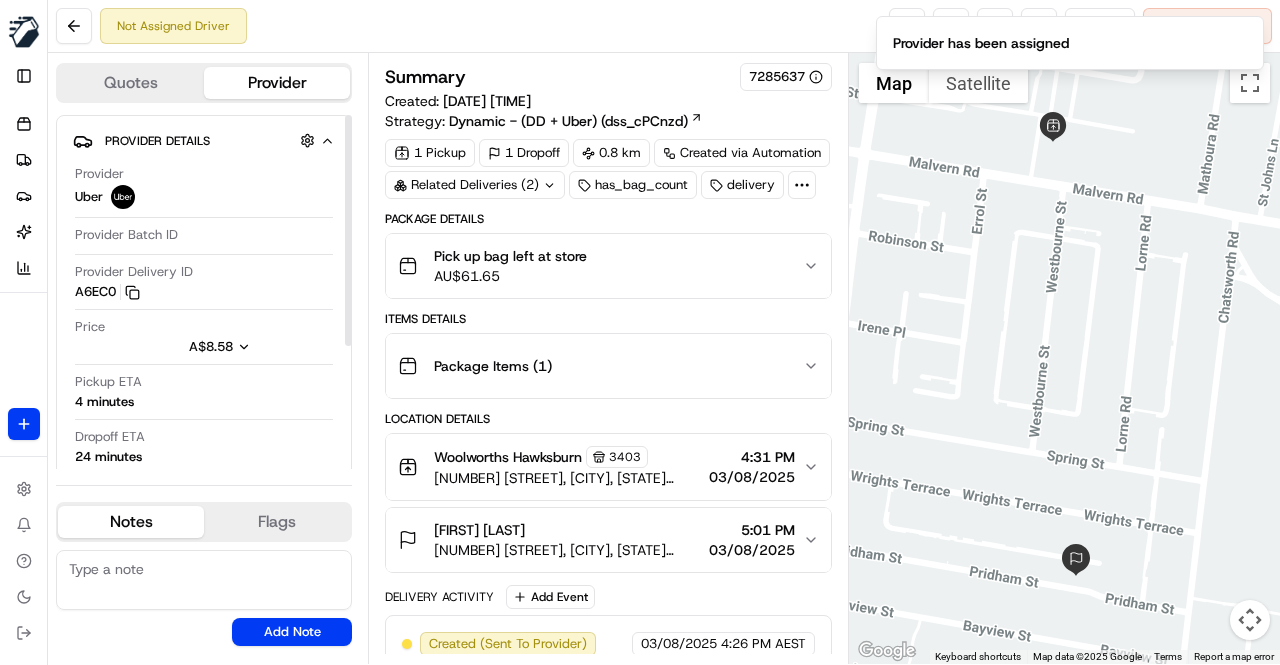 type 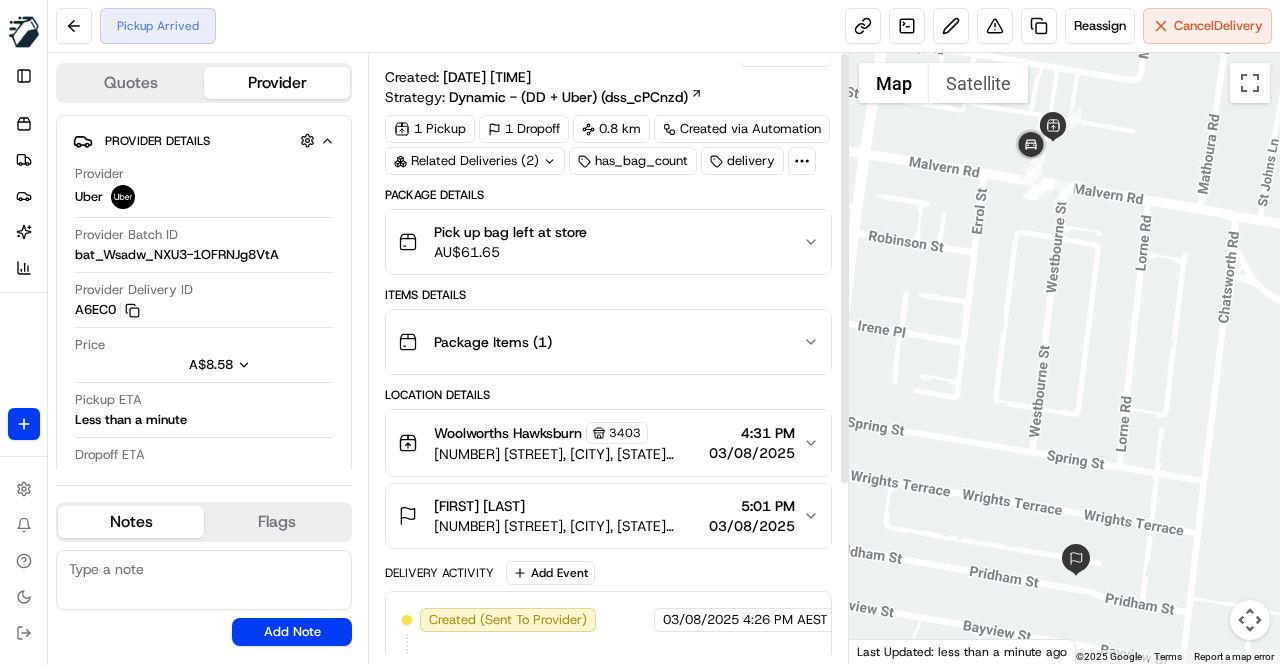 scroll, scrollTop: 0, scrollLeft: 0, axis: both 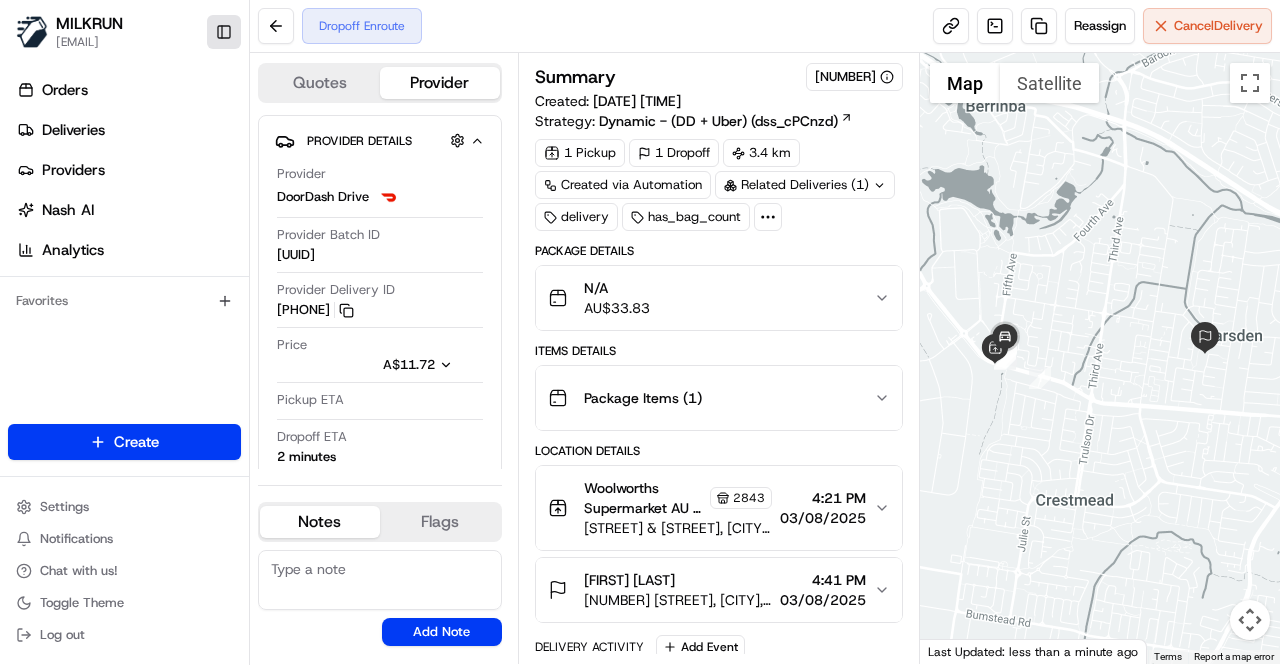 click on "Toggle Sidebar" at bounding box center [224, 32] 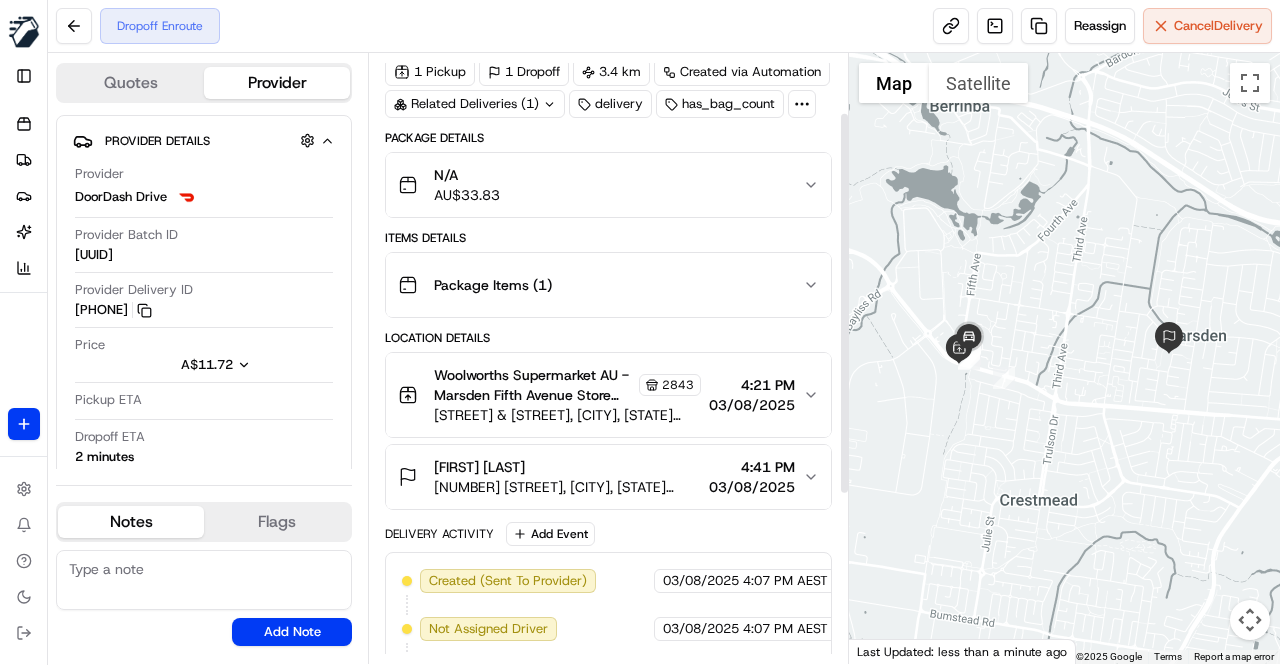 scroll, scrollTop: 62, scrollLeft: 0, axis: vertical 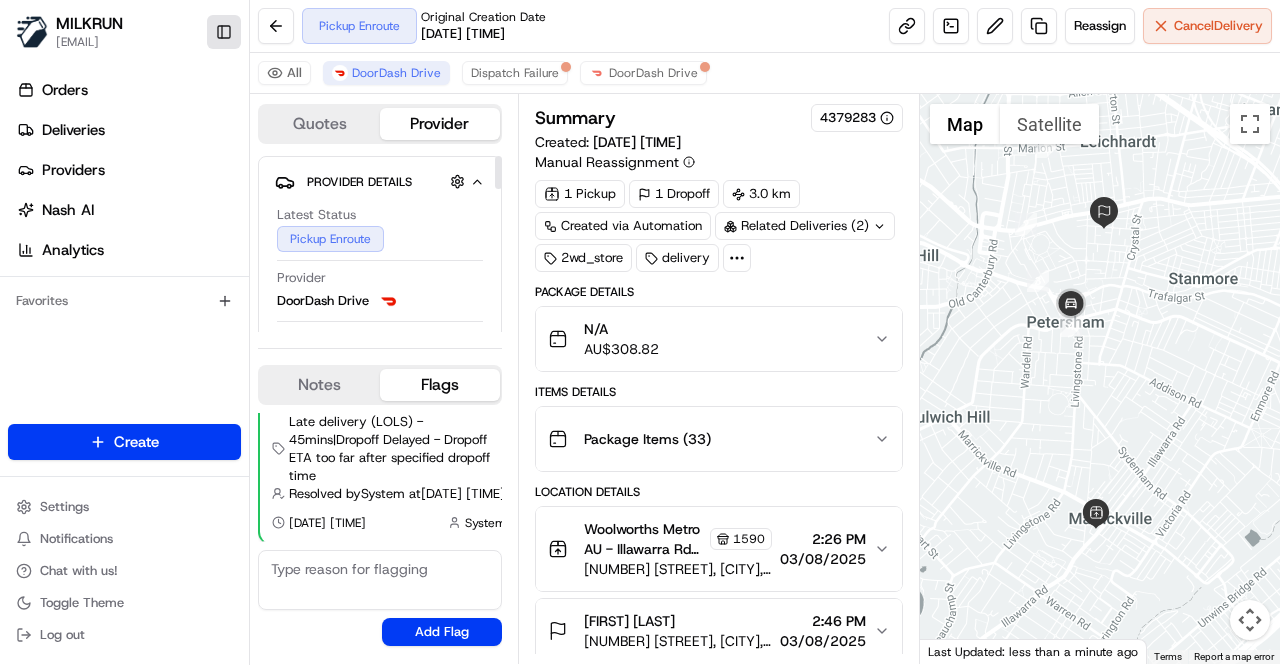 click on "Toggle Sidebar" at bounding box center [224, 32] 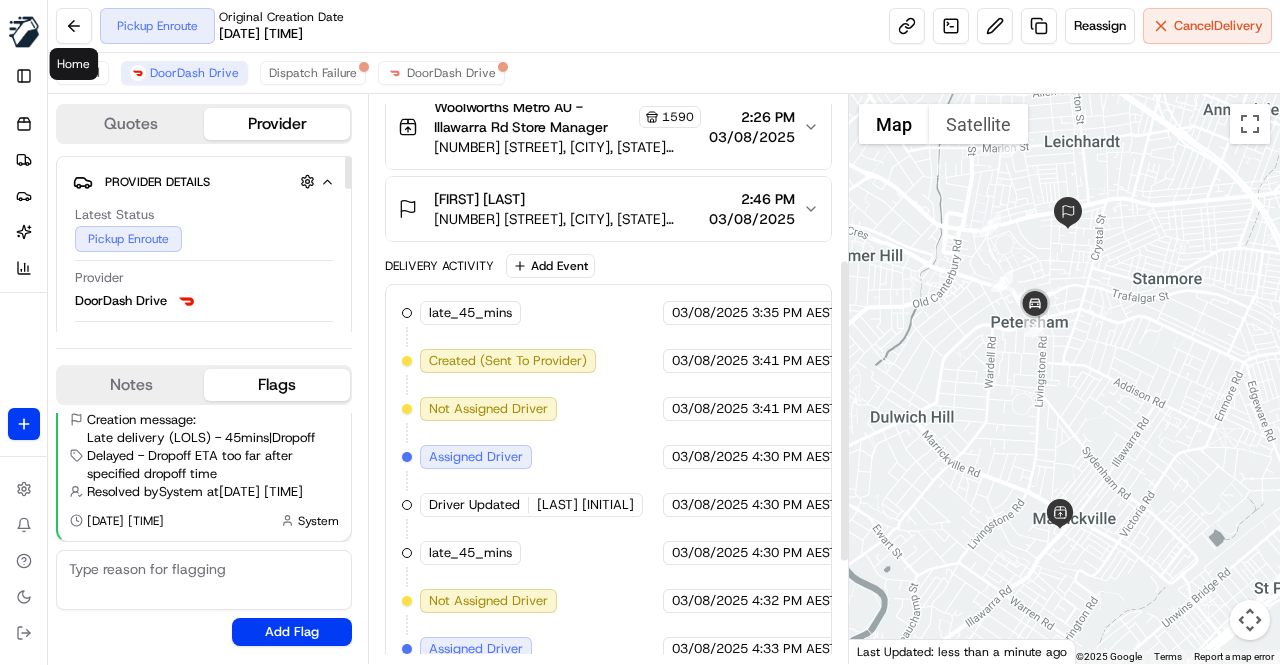 scroll, scrollTop: 497, scrollLeft: 0, axis: vertical 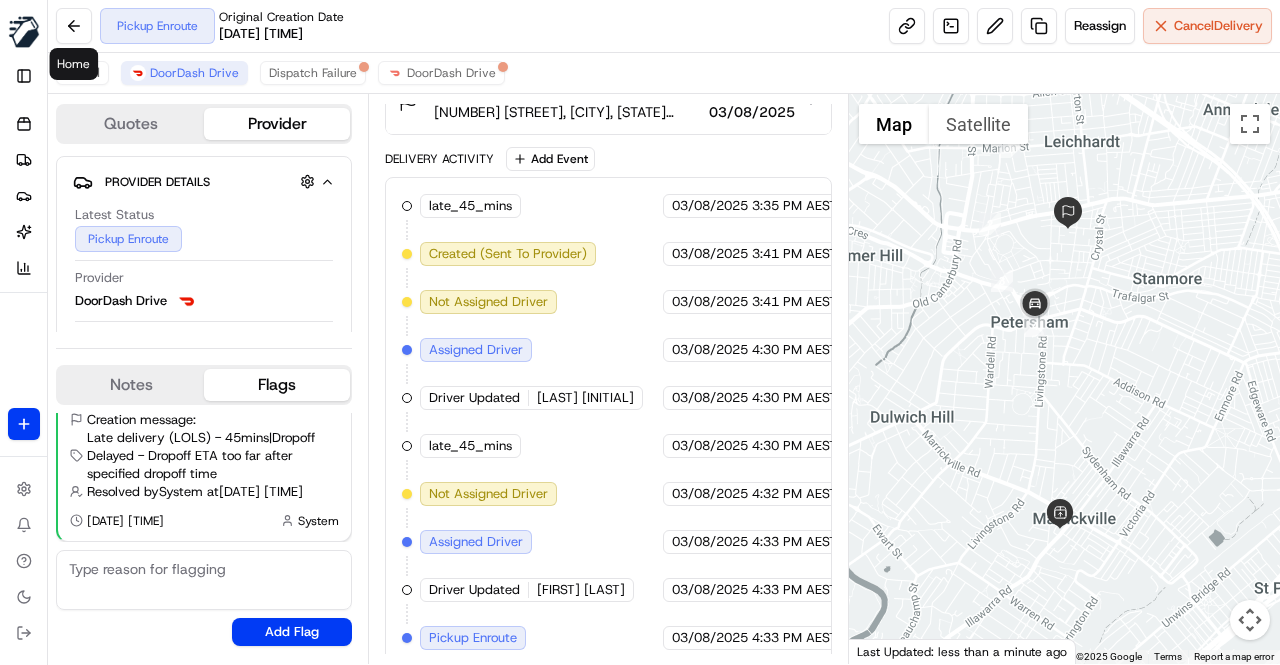 click on "late_45_mins MILKRUN [DATE] [TIME] AEST Created (Sent To Provider) DoorDash Drive [DATE] [TIME] AEST Not Assigned Driver DoorDash Drive [DATE] [TIME] AEST Assigned Driver DoorDash Drive [DATE] [TIME] AEST Driver Updated [LAST] [INITIAL]. DoorDash Drive [DATE] [TIME] AEST late_45_mins MILKRUN [DATE] [TIME] AEST Not Assigned Driver DoorDash Drive [DATE] [TIME] AEST Assigned Driver DoorDash Drive [DATE] [TIME] AEST Driver Updated [FIRST] [LAST]. DoorDash Drive [DATE] [TIME] AEST Pickup Enroute DoorDash Drive [DATE] [TIME] AEST" at bounding box center (608, 422) 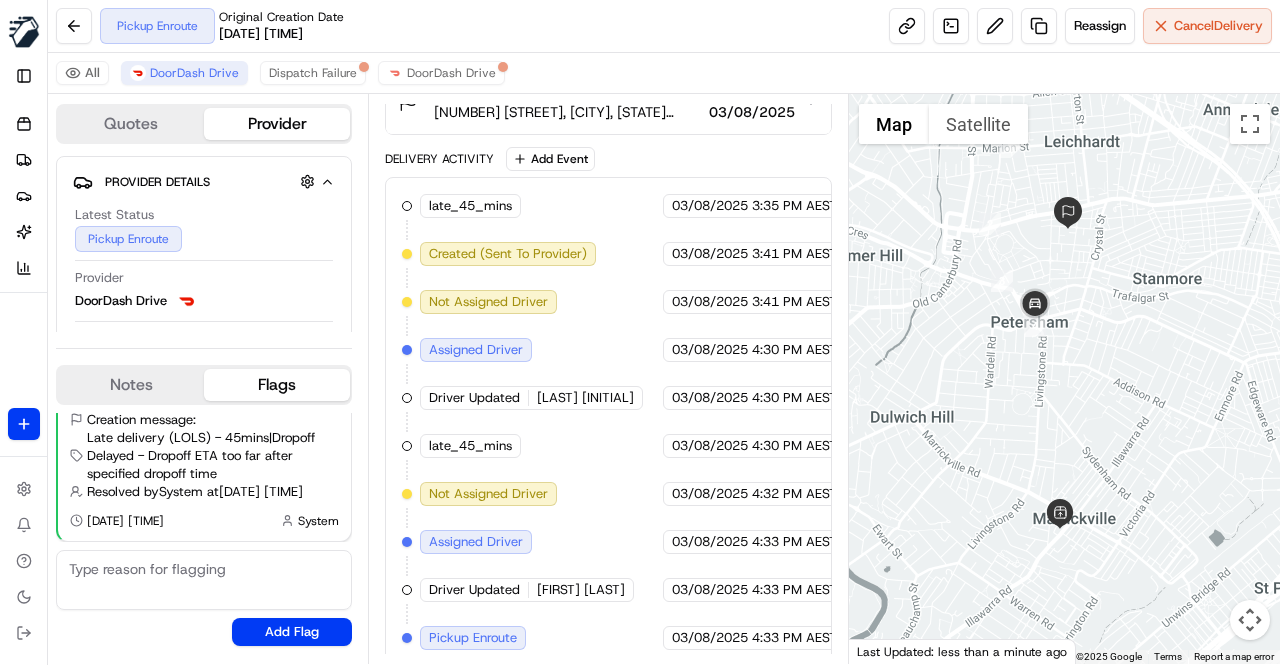 click on "late_45_mins MILKRUN [DATE] [TIME] AEST Created (Sent To Provider) DoorDash Drive [DATE] [TIME] AEST Not Assigned Driver DoorDash Drive [DATE] [TIME] AEST Assigned Driver DoorDash Drive [DATE] [TIME] AEST Driver Updated [LAST] [INITIAL]. DoorDash Drive [DATE] [TIME] AEST late_45_mins MILKRUN [DATE] [TIME] AEST Not Assigned Driver DoorDash Drive [DATE] [TIME] AEST Assigned Driver DoorDash Drive [DATE] [TIME] AEST Driver Updated [FIRST] [LAST]. DoorDash Drive [DATE] [TIME] AEST Pickup Enroute DoorDash Drive [DATE] [TIME] AEST" at bounding box center [608, 422] 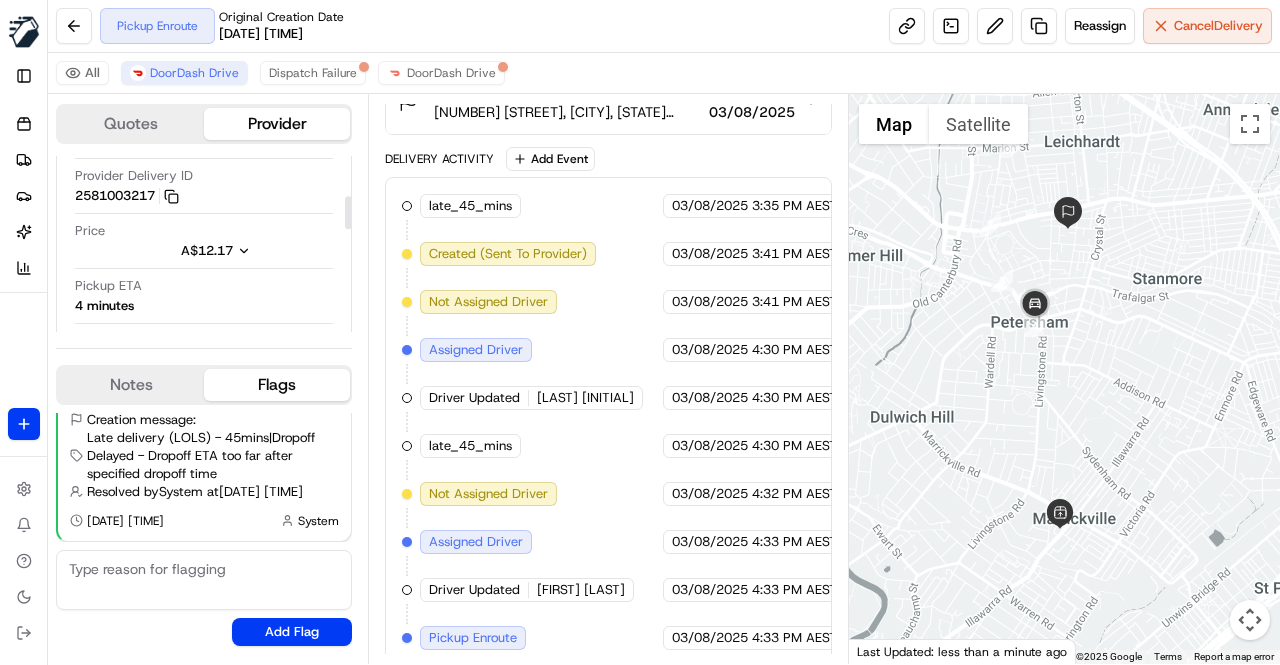 scroll, scrollTop: 300, scrollLeft: 0, axis: vertical 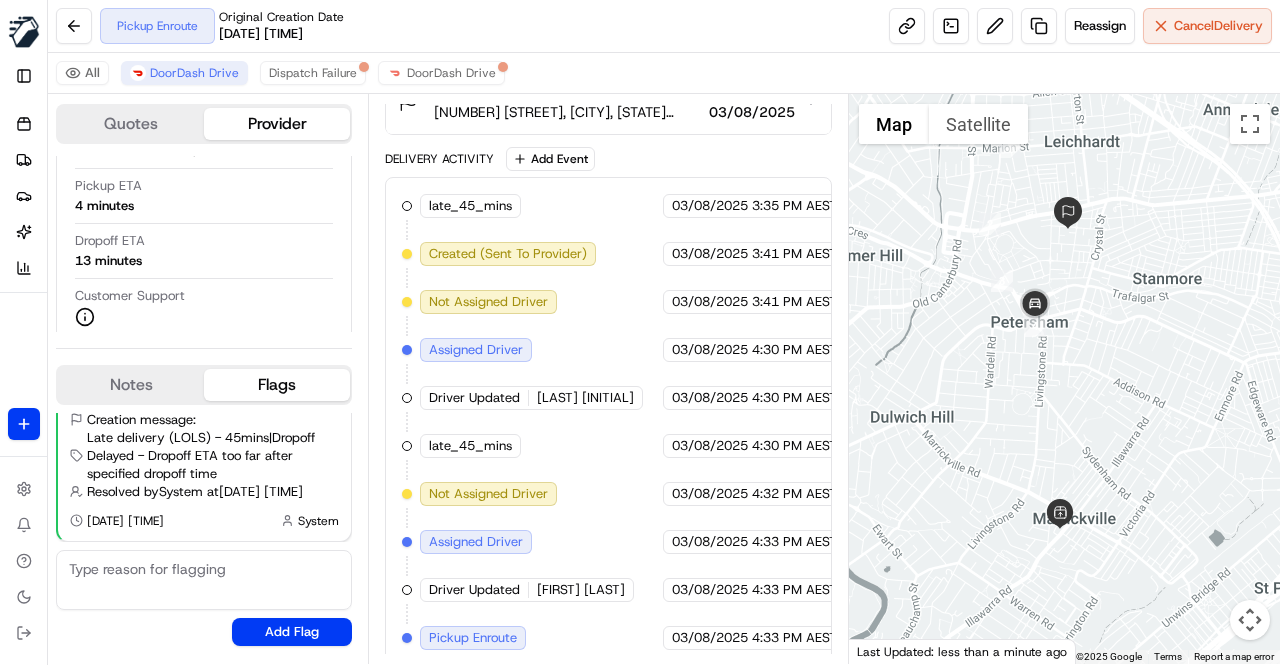 click on "late_45_mins MILKRUN [DATE] [TIME] AEST Created (Sent To Provider) DoorDash Drive [DATE] [TIME] AEST Not Assigned Driver DoorDash Drive [DATE] [TIME] AEST Assigned Driver DoorDash Drive [DATE] [TIME] AEST Driver Updated [LAST] [INITIAL]. DoorDash Drive [DATE] [TIME] AEST late_45_mins MILKRUN [DATE] [TIME] AEST Not Assigned Driver DoorDash Drive [DATE] [TIME] AEST Assigned Driver DoorDash Drive [DATE] [TIME] AEST Driver Updated [FIRST] [LAST]. DoorDash Drive [DATE] [TIME] AEST Pickup Enroute DoorDash Drive [DATE] [TIME] AEST" at bounding box center [608, 422] 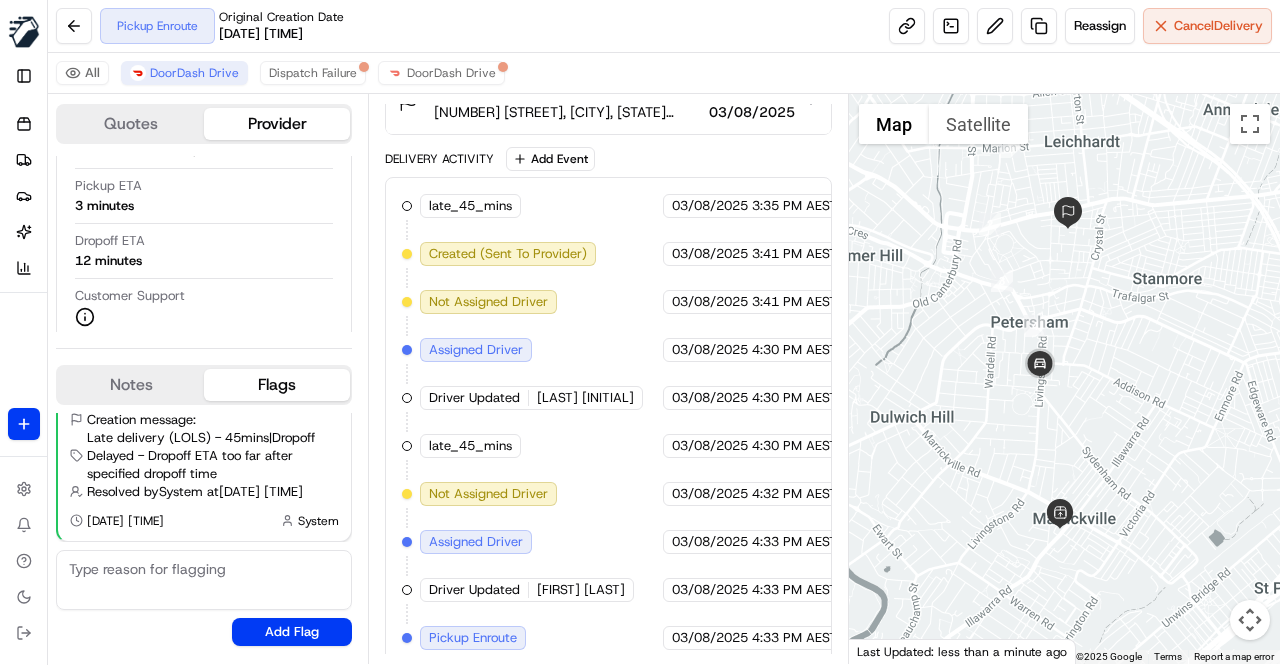 click on "late_45_mins MILKRUN 03/08/2025 3:35 PM AEST Created (Sent To Provider) DoorDash Drive 03/08/2025 3:41 PM AEST Not Assigned Driver DoorDash Drive 03/08/2025 3:41 PM AEST Assigned Driver DoorDash Drive 03/08/2025 4:30 PM AEST Driver Updated Zhu C. DoorDash Drive 03/08/2025 4:30 PM AEST late_45_mins MILKRUN 03/08/2025 4:30 PM AEST Not Assigned Driver DoorDash Drive 03/08/2025 4:32 PM AEST Assigned Driver DoorDash Drive 03/08/2025 4:33 PM AEST Driver Updated Daniel Z. DoorDash Drive 03/08/2025 4:33 PM AEST Pickup Enroute DoorDash Drive 03/08/2025 4:33 PM AEST" at bounding box center [608, 422] 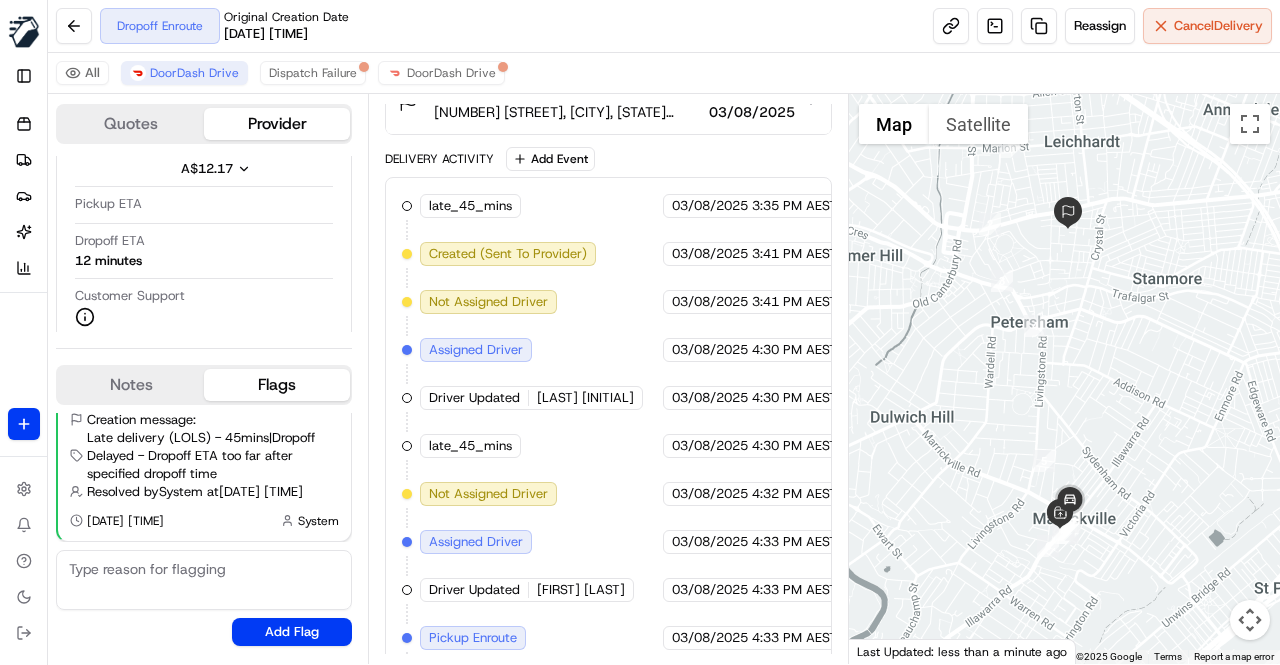 scroll, scrollTop: 318, scrollLeft: 0, axis: vertical 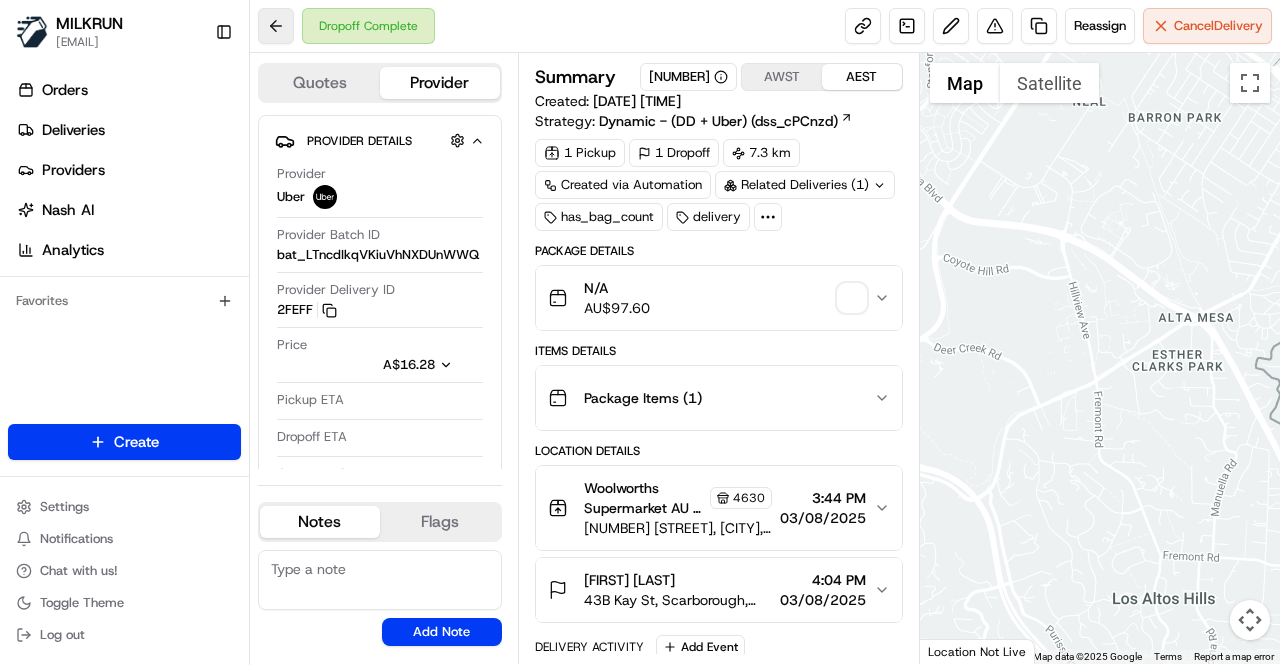 click on "Toggle Sidebar" at bounding box center (224, 32) 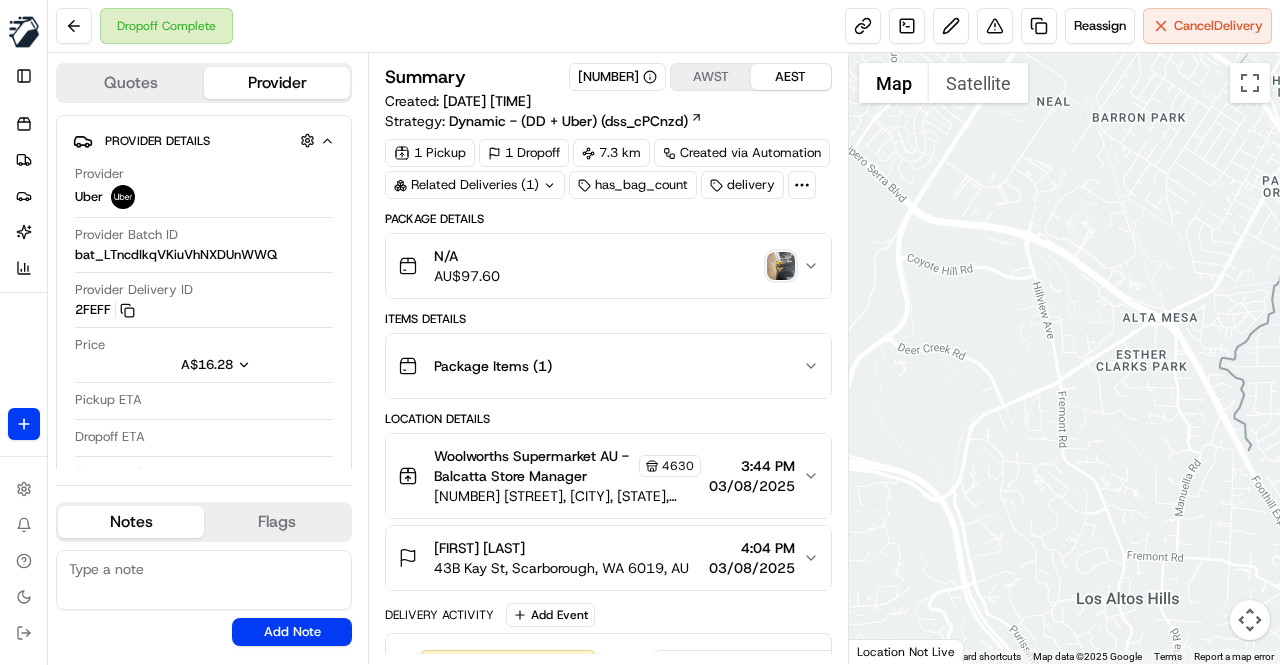 type 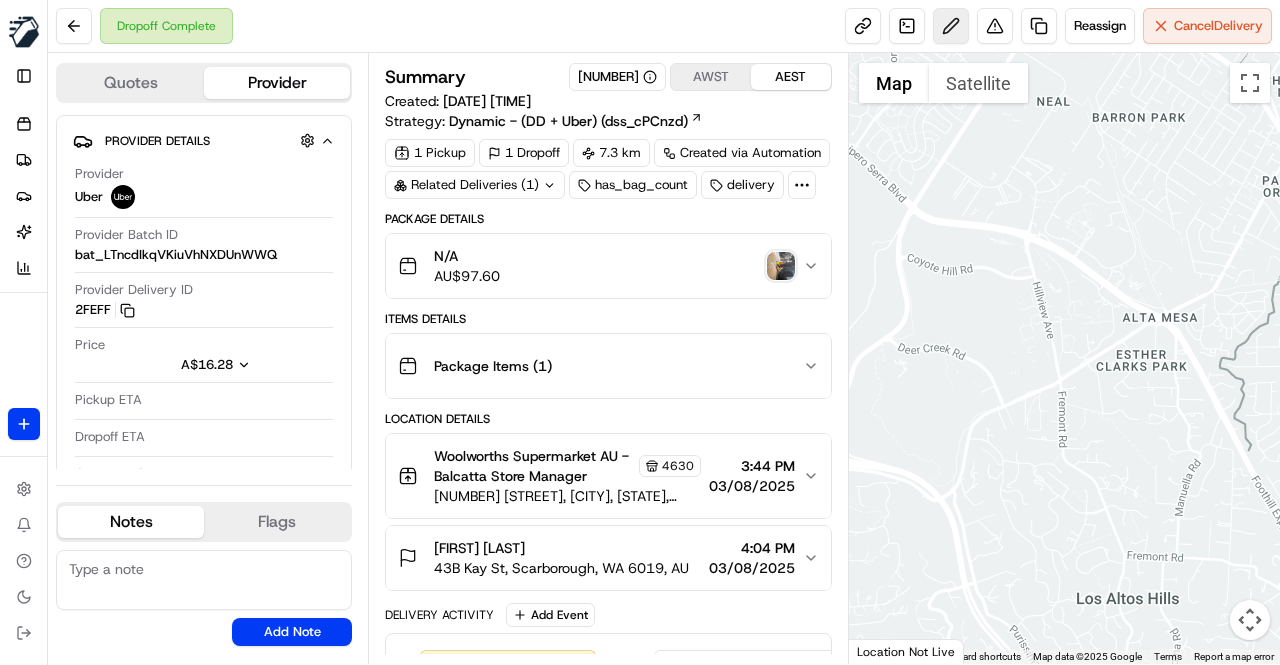 click at bounding box center [951, 26] 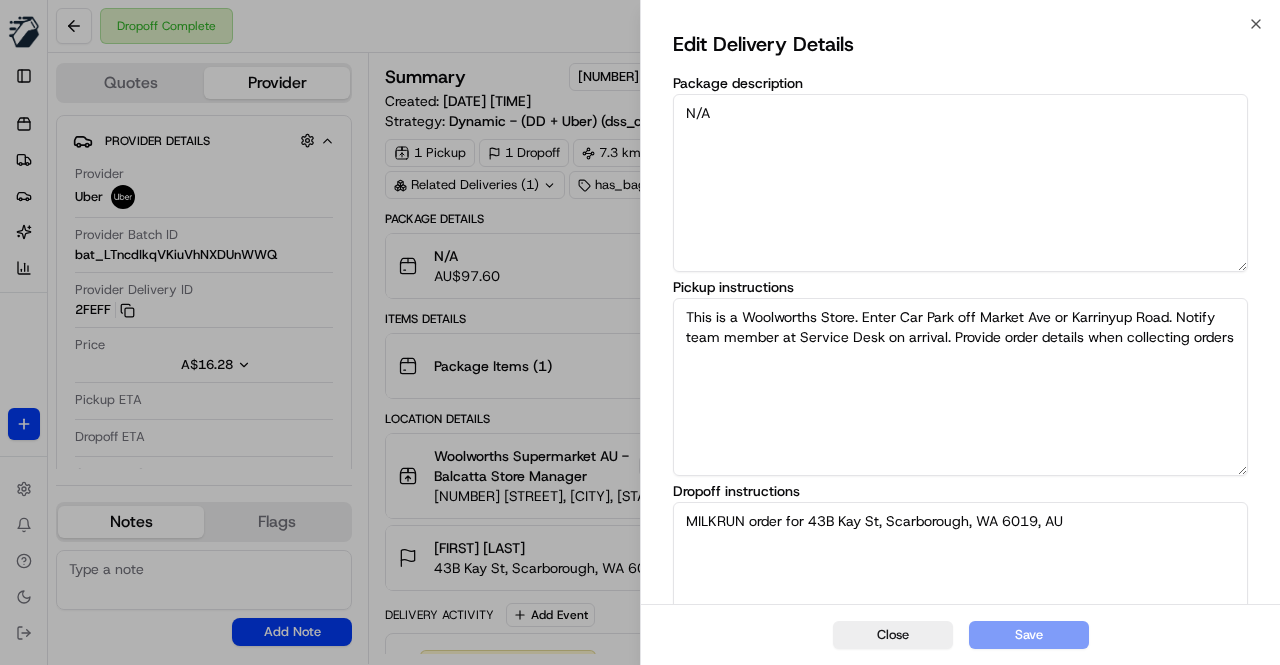 click on "Close" at bounding box center [893, 635] 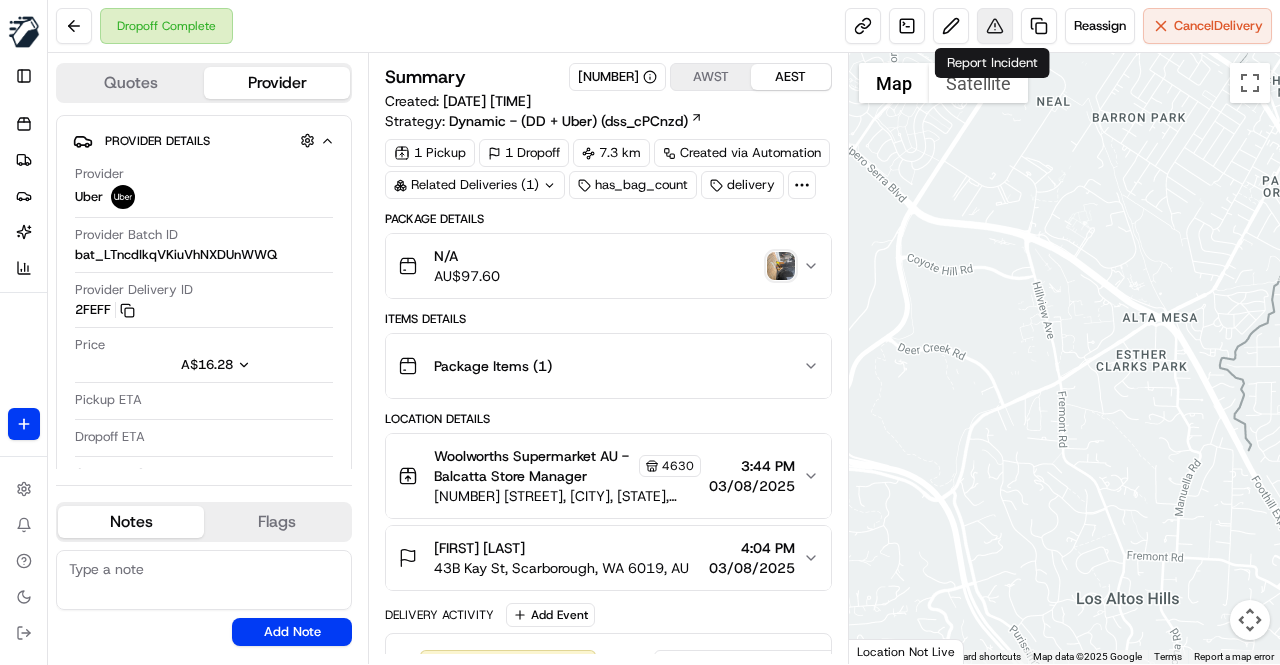 click at bounding box center [995, 26] 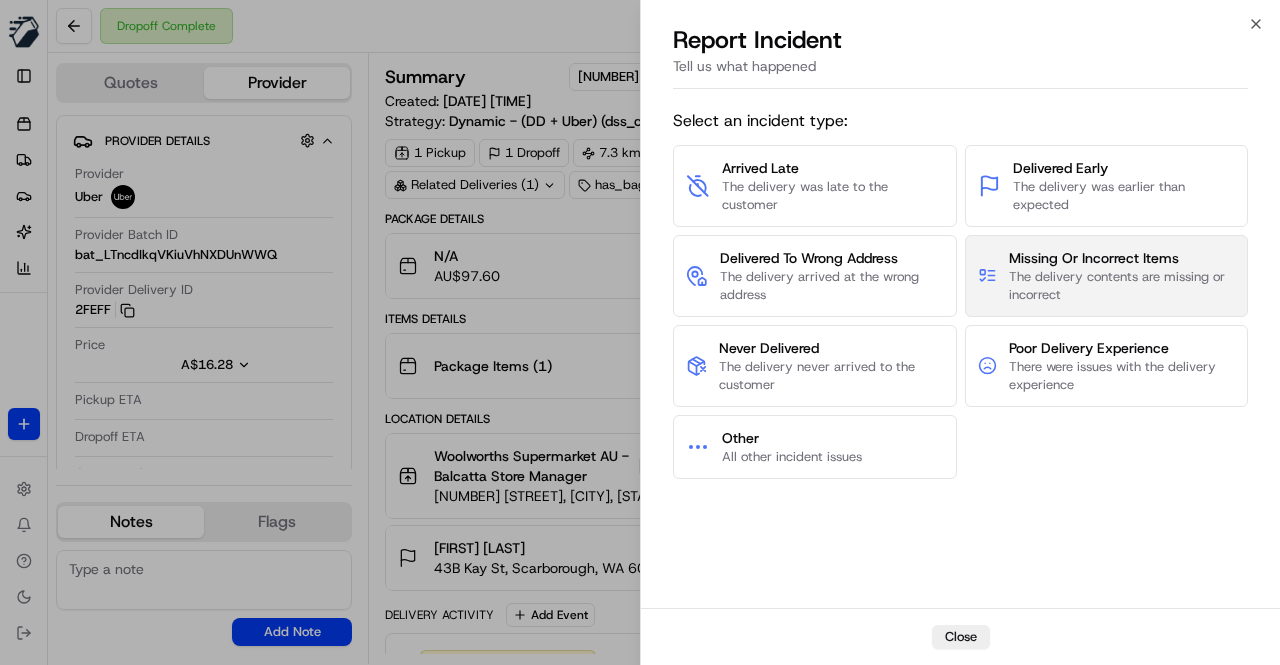 click on "The delivery contents are missing or incorrect" at bounding box center [1122, 286] 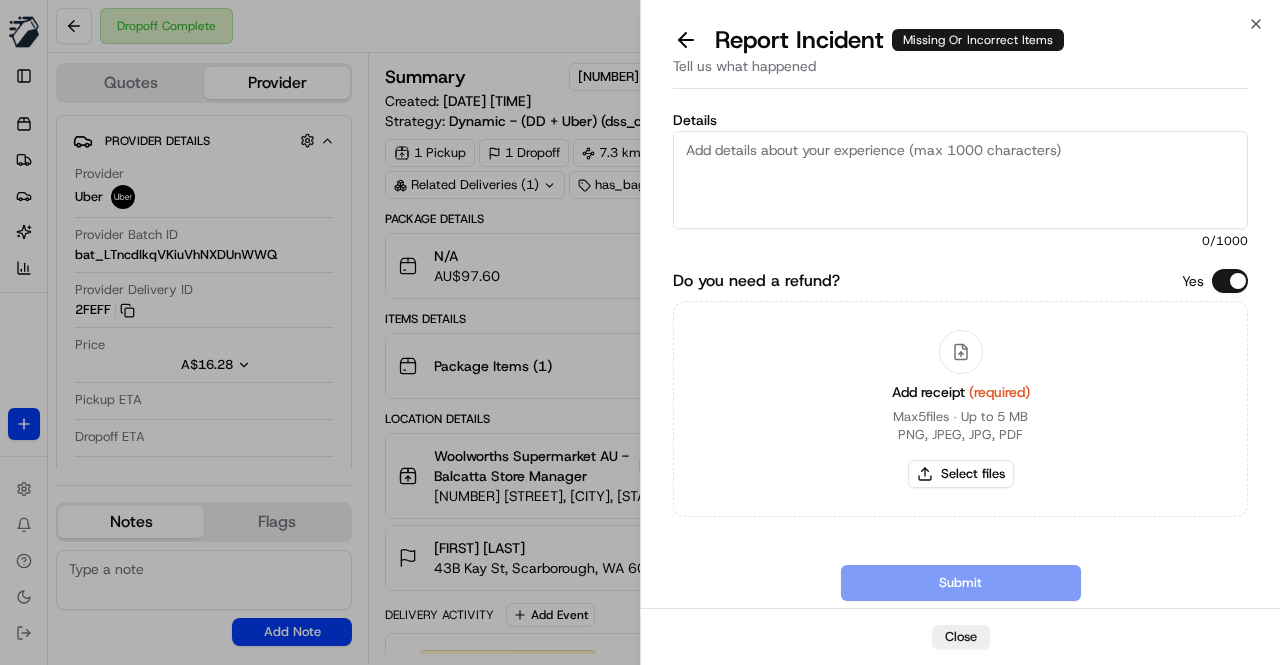 click on "Details" at bounding box center (960, 180) 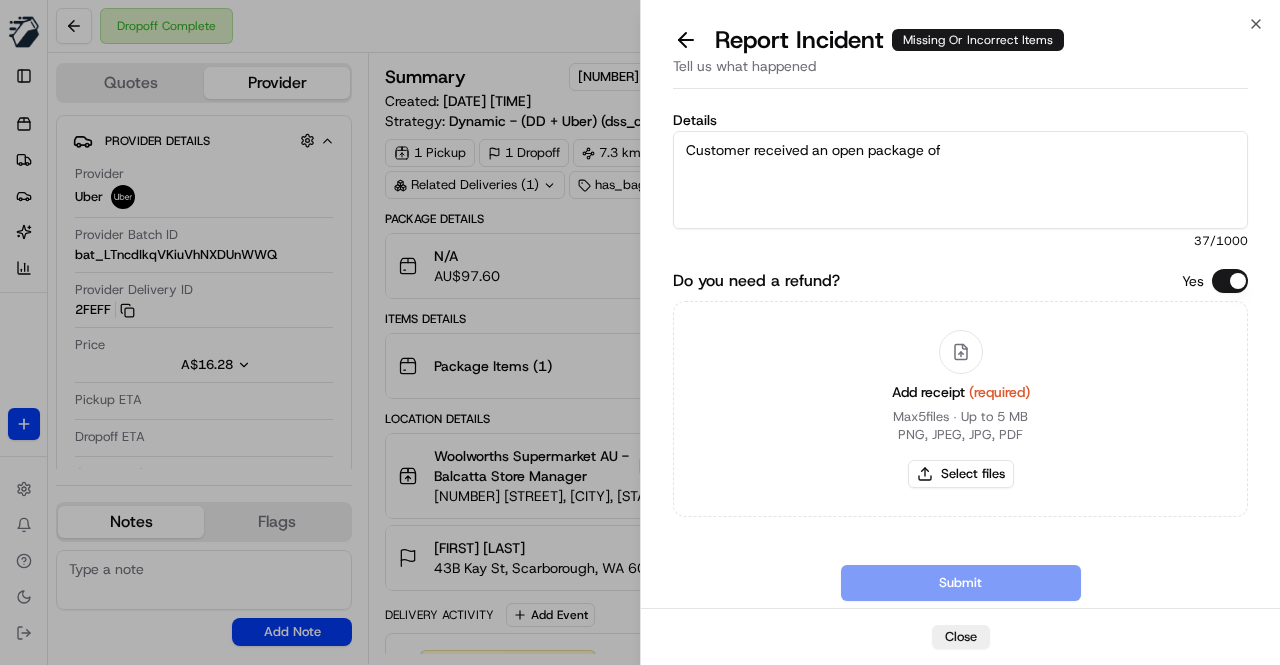 paste on "[EMAIL]" 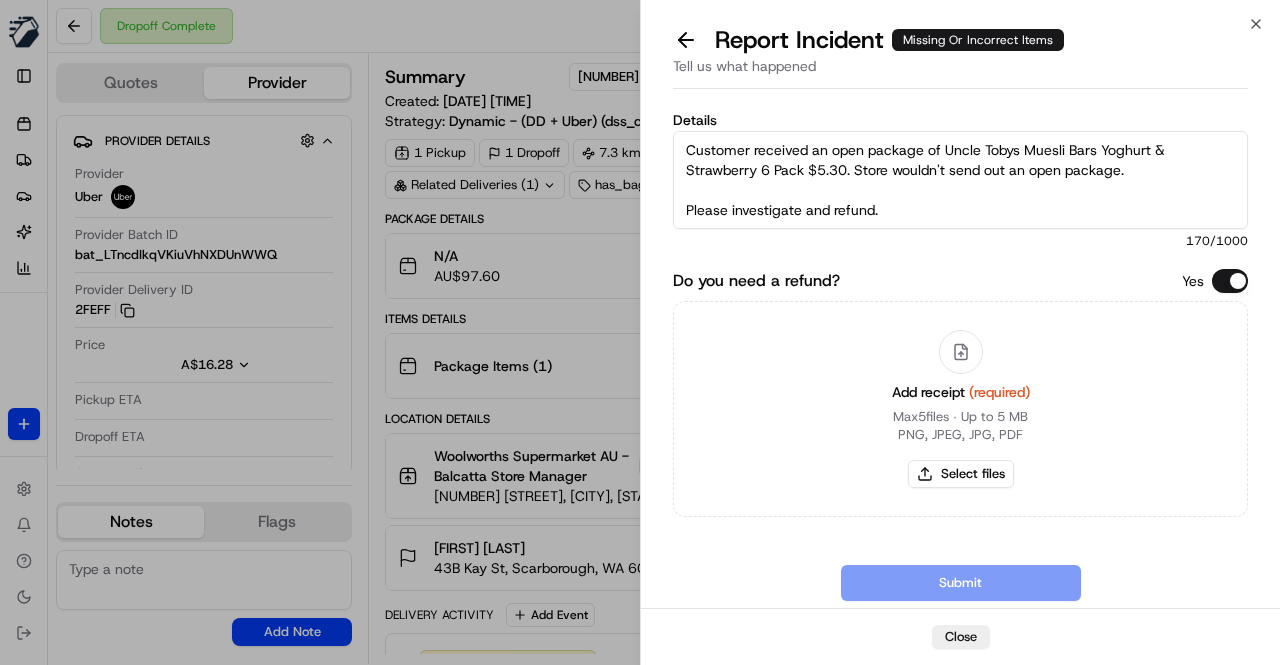 click on "Customer received an open package of Uncle Tobys Muesli Bars Yoghurt & Strawberry 6 Pack $5.30. Store wouldn't send out an open package.
Please investigate and refund." at bounding box center (960, 180) 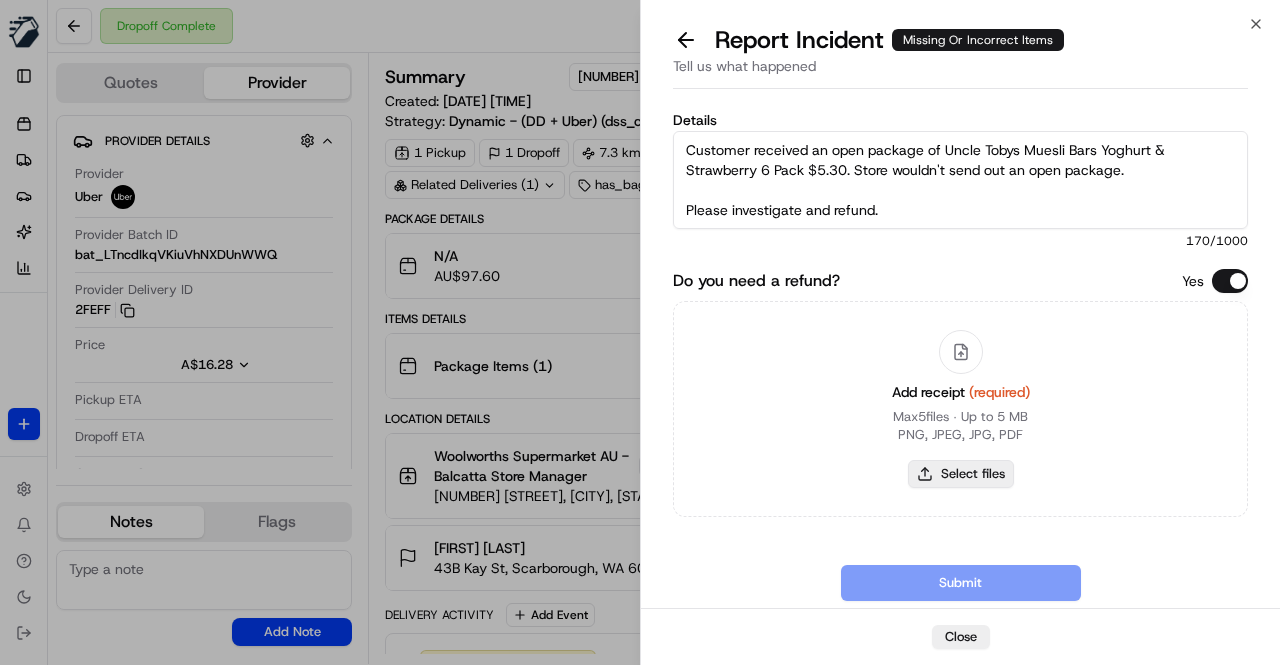 type on "Customer received an open package of Uncle Tobys Muesli Bars Yoghurt & Strawberry 6 Pack $5.30. Store wouldn't send out an open package.
Please investigate and refund." 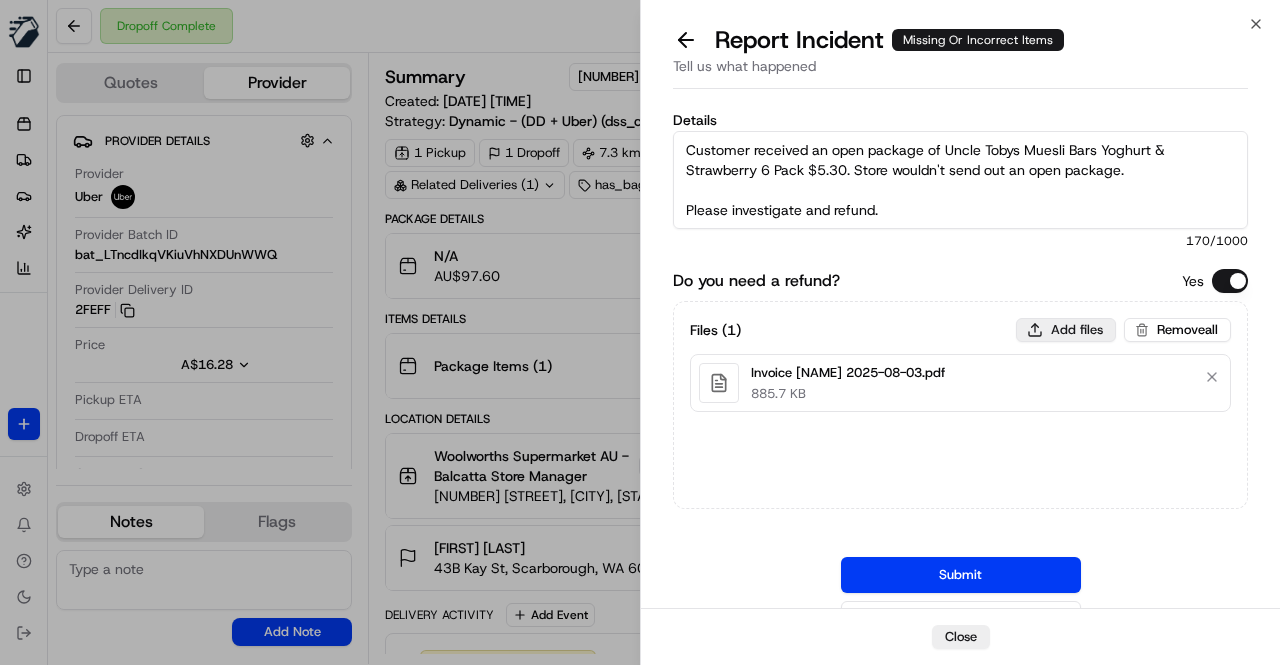click on "Add files" at bounding box center [1066, 330] 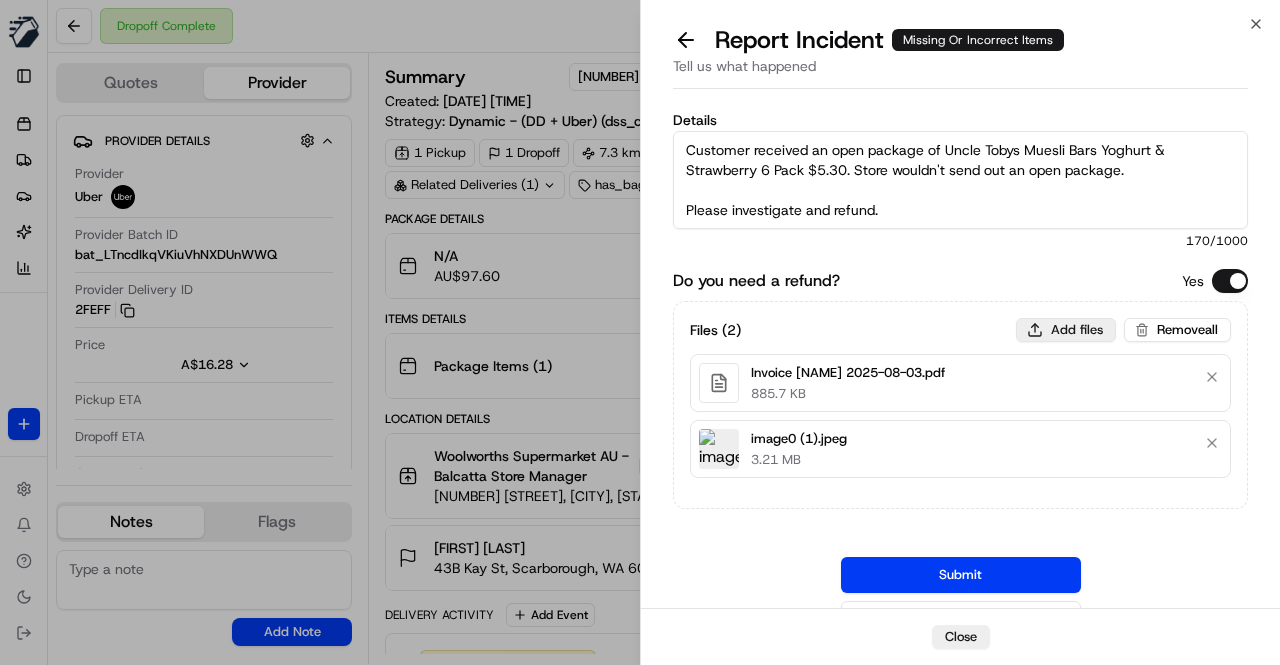 click on "Add files" at bounding box center (1066, 330) 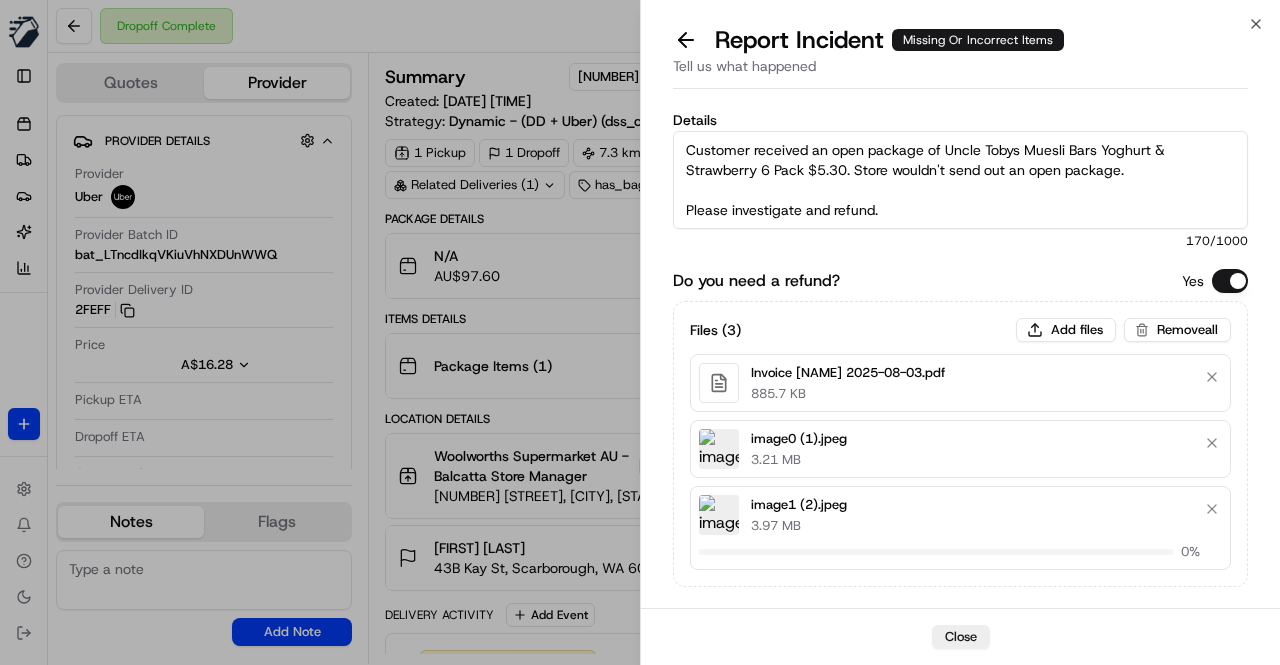 type 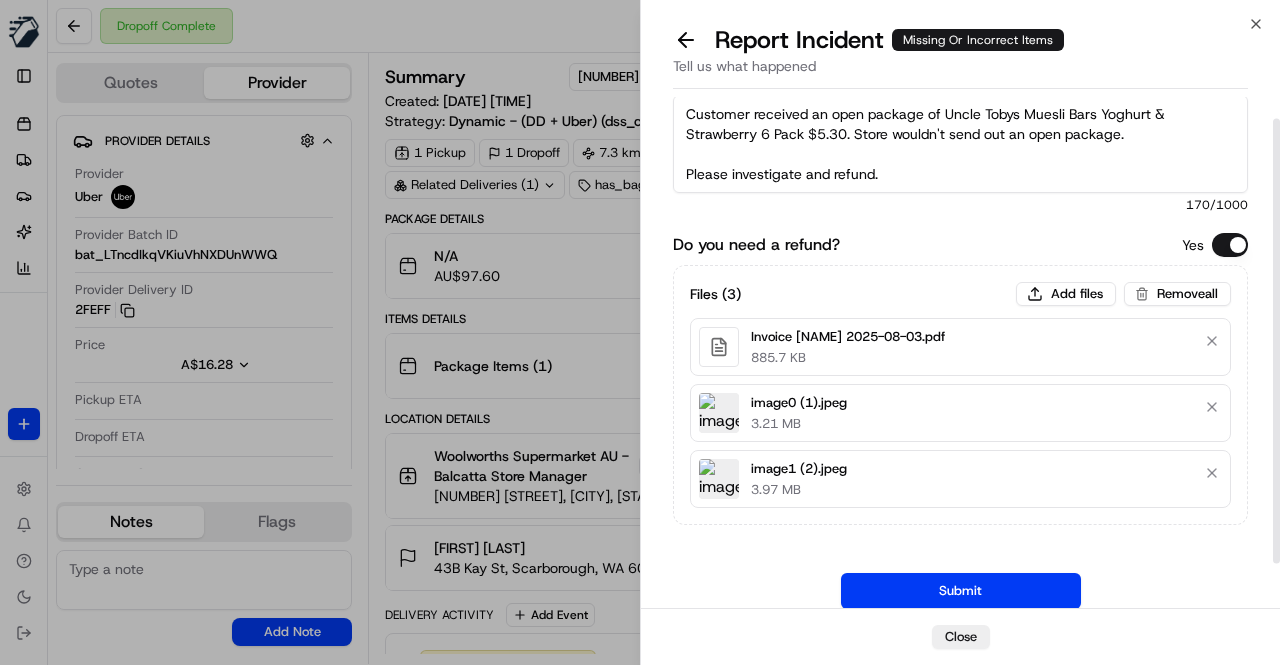 scroll, scrollTop: 0, scrollLeft: 0, axis: both 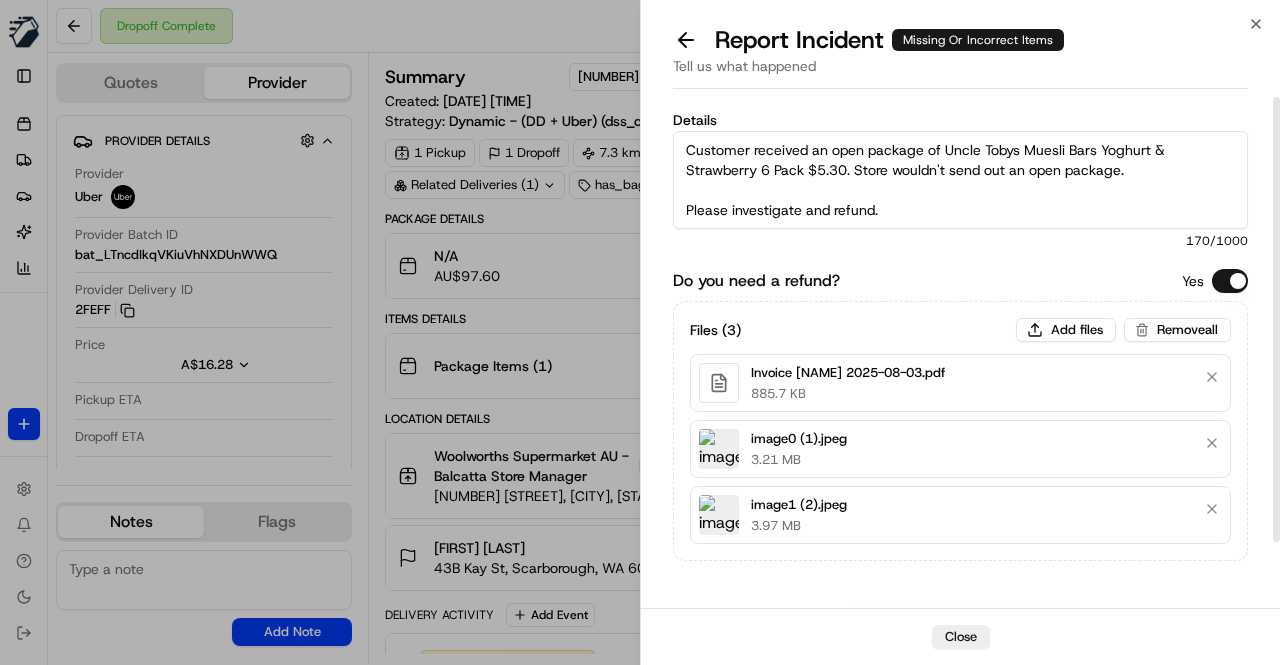 click on "Details Customer received an open package of Uncle Tobys Muesli Bars Yoghurt & Strawberry 6 Pack $5.30. Store wouldn't send out an open package.
Please investigate and refund.  170 /1000 Do you need a refund? Yes Files ( 3 ) Add files Remove  all Invoice [NAME] 2025-08-03.pdf 885.7 KB image0 (1).jpeg 3.21 MB image1 (2).jpeg 3.97 MB Submit Open Chat with Customer Support" at bounding box center (960, 393) 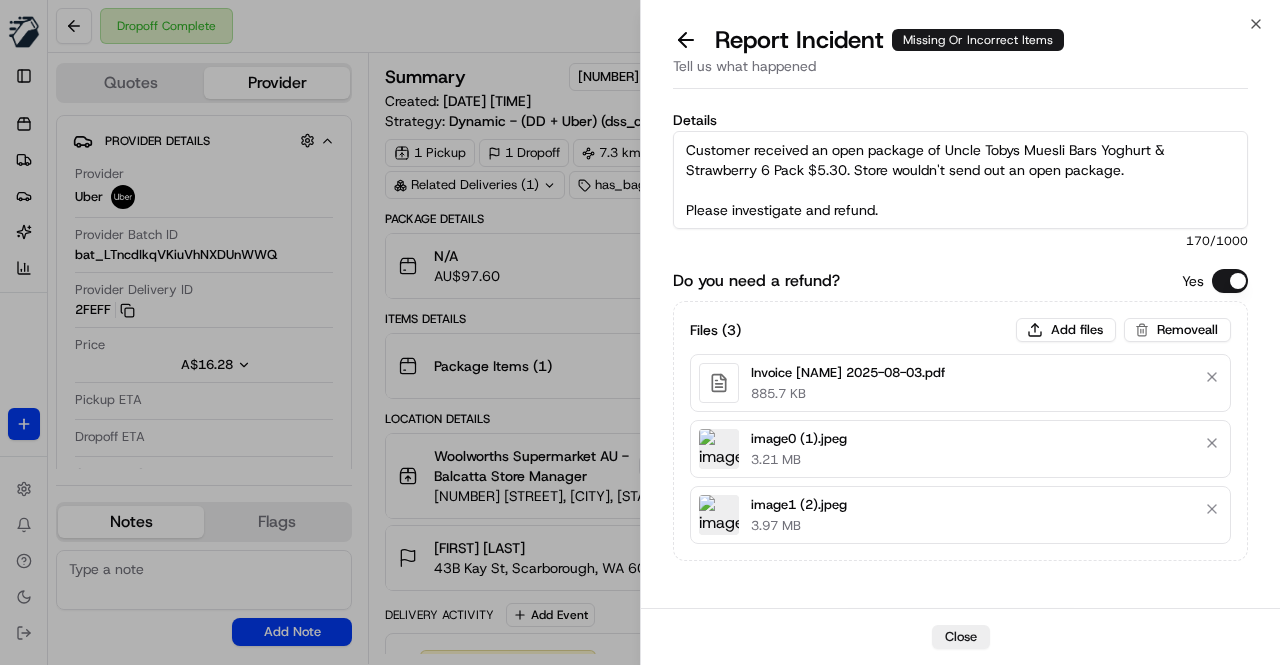 click on "Customer received an open package of Uncle Tobys Muesli Bars Yoghurt & Strawberry 6 Pack $5.30. Store wouldn't send out an open package.
Please investigate and refund." at bounding box center (960, 180) 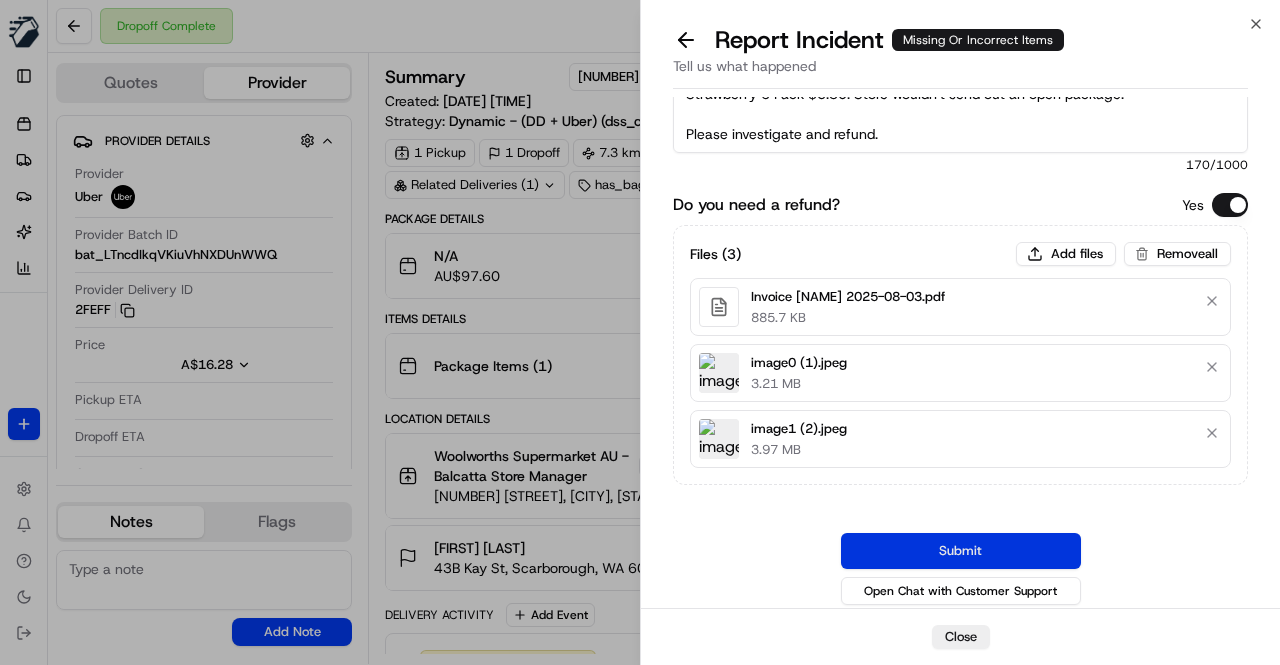 click on "Submit" at bounding box center (961, 551) 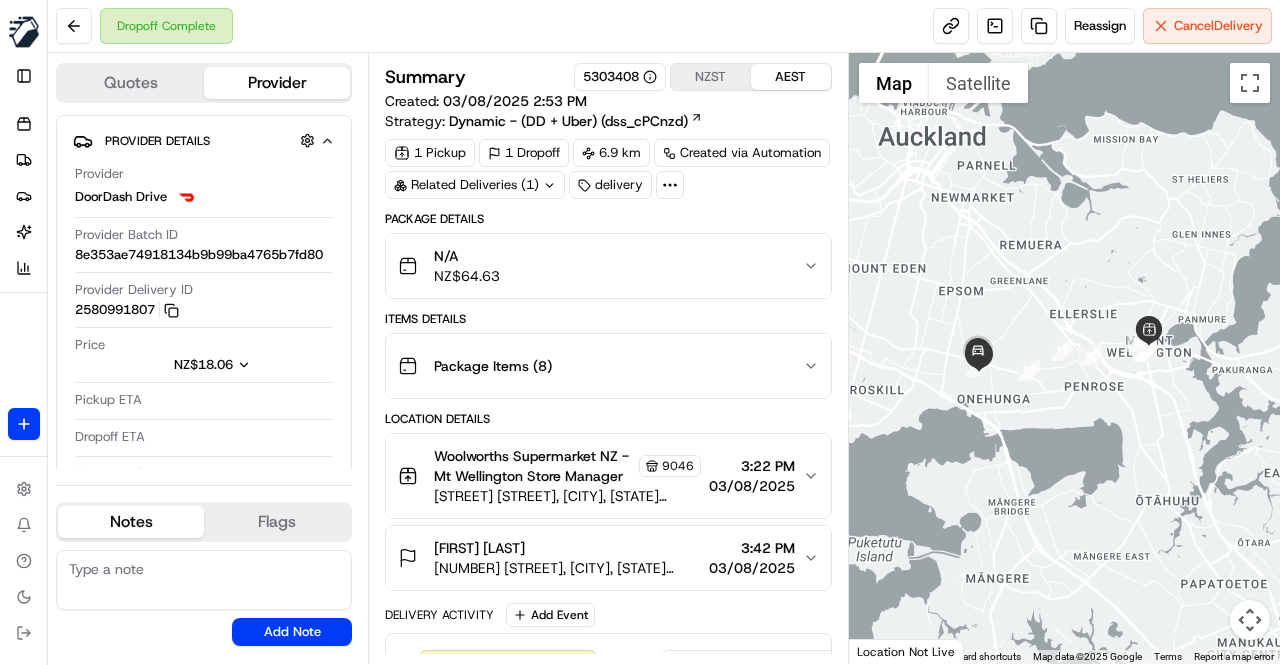 scroll, scrollTop: 0, scrollLeft: 0, axis: both 